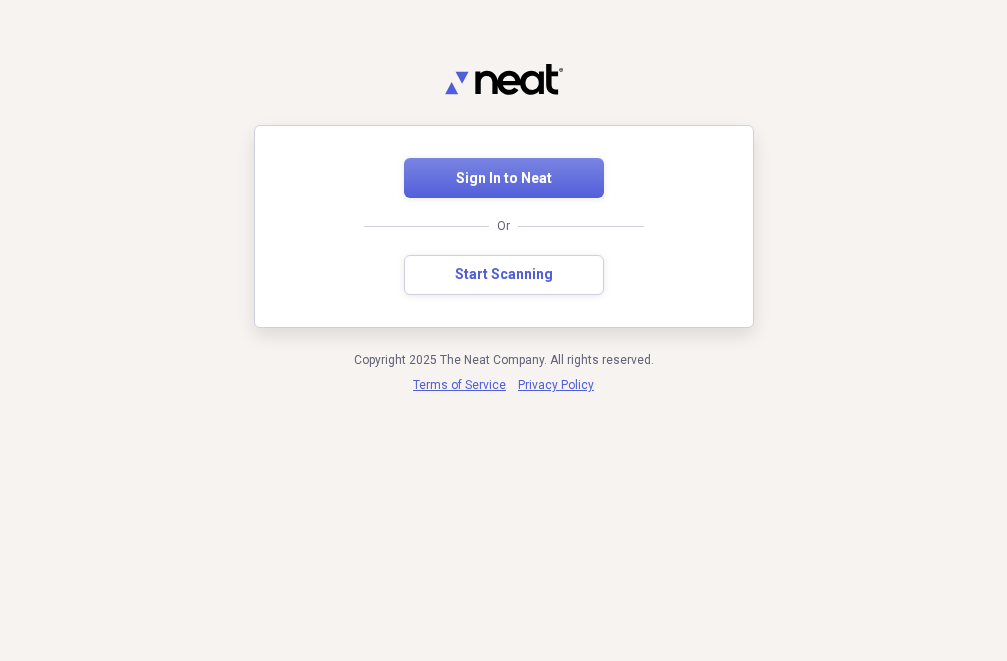 scroll, scrollTop: 0, scrollLeft: 0, axis: both 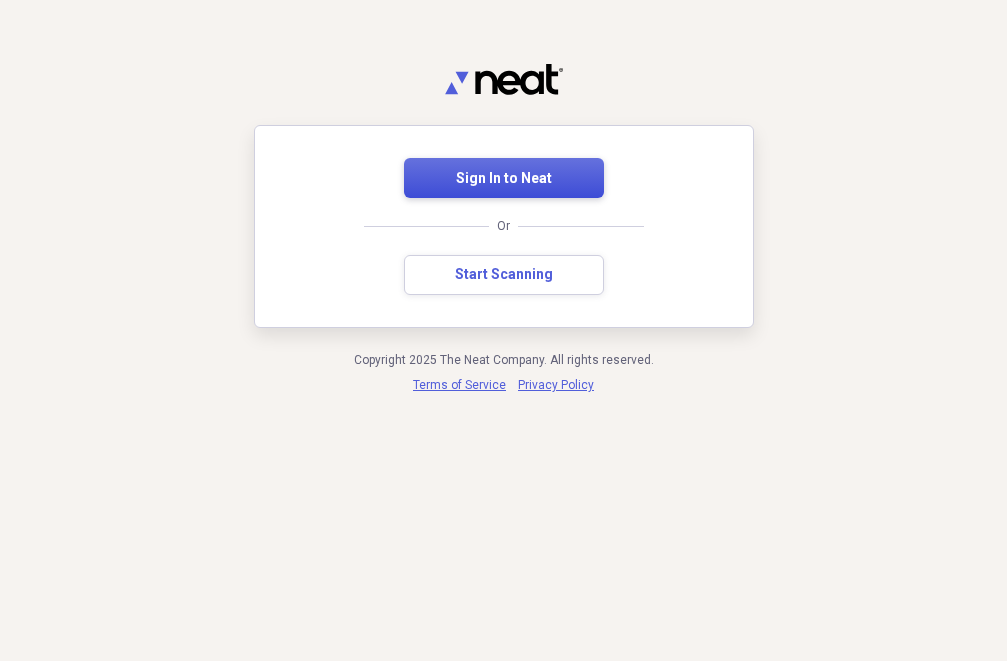 click on "Sign In to Neat" at bounding box center [504, 179] 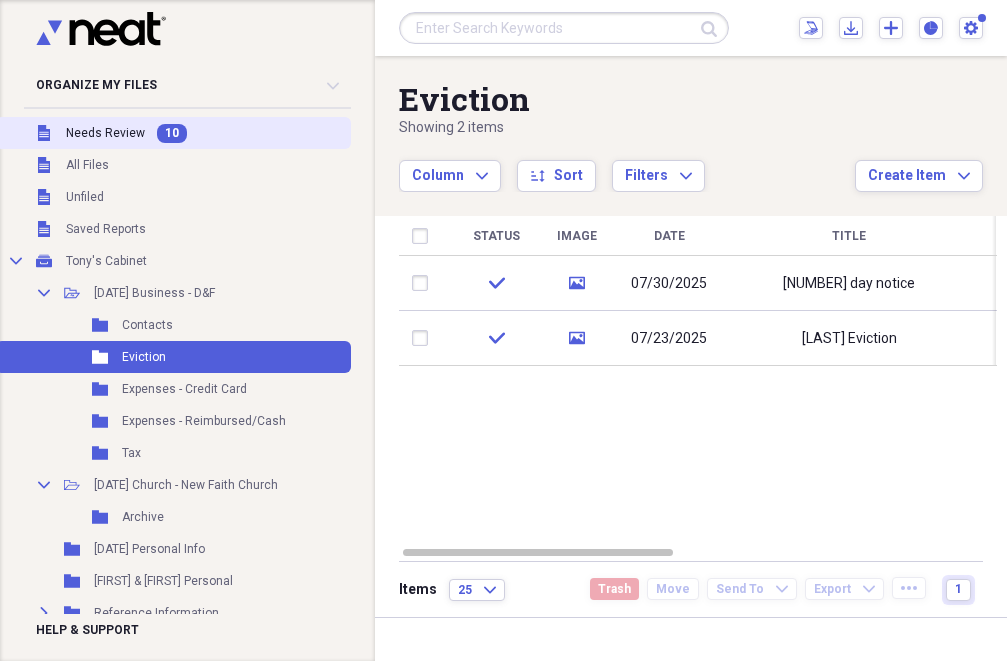 click on "10" at bounding box center (172, 133) 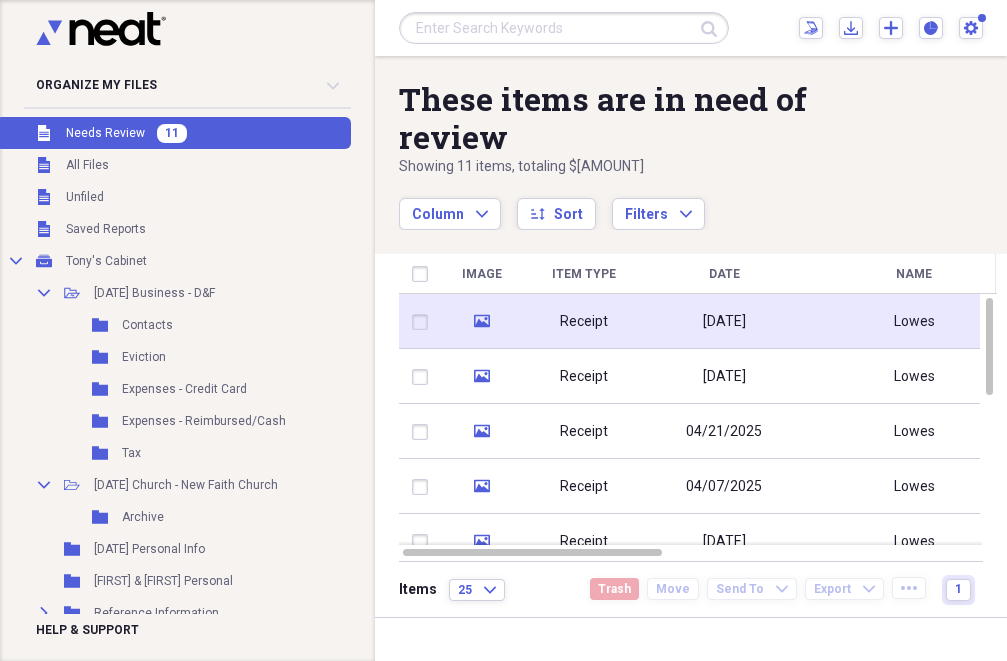click at bounding box center (424, 322) 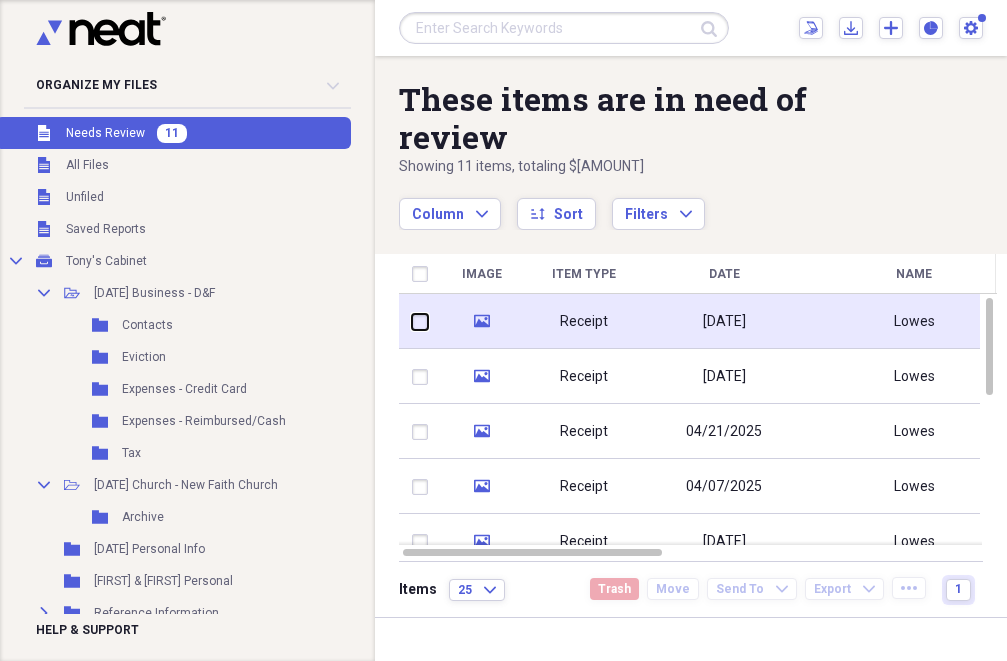 click at bounding box center (412, 321) 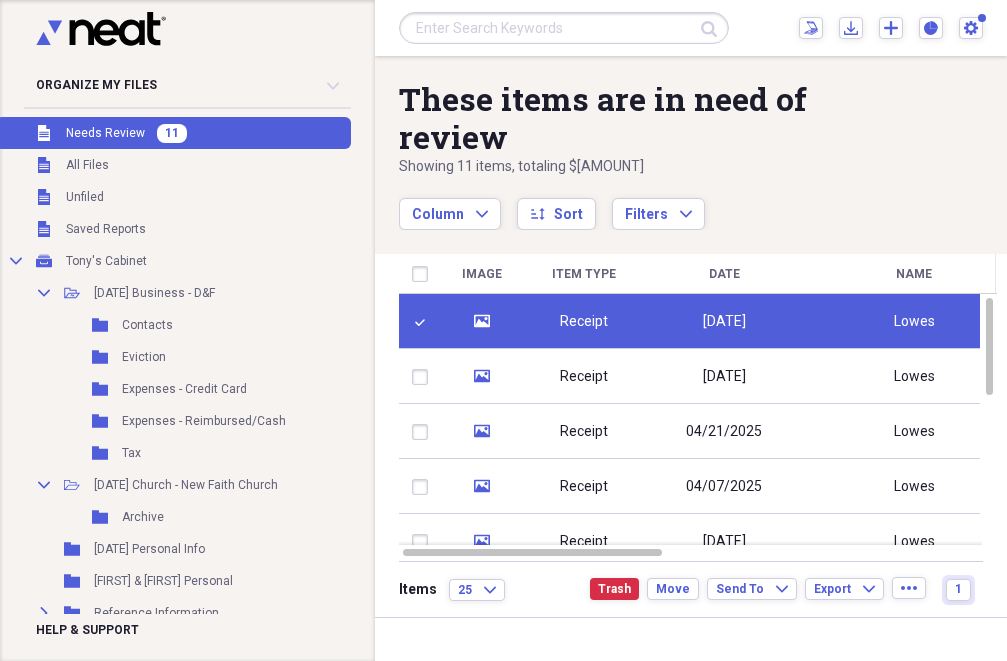 click at bounding box center (424, 322) 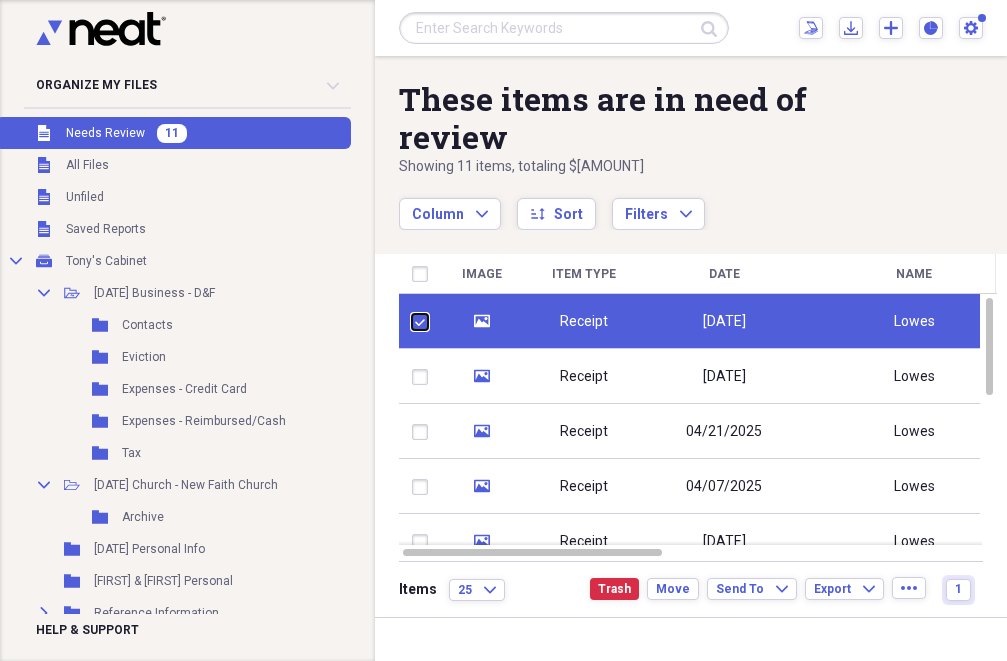 click at bounding box center [412, 321] 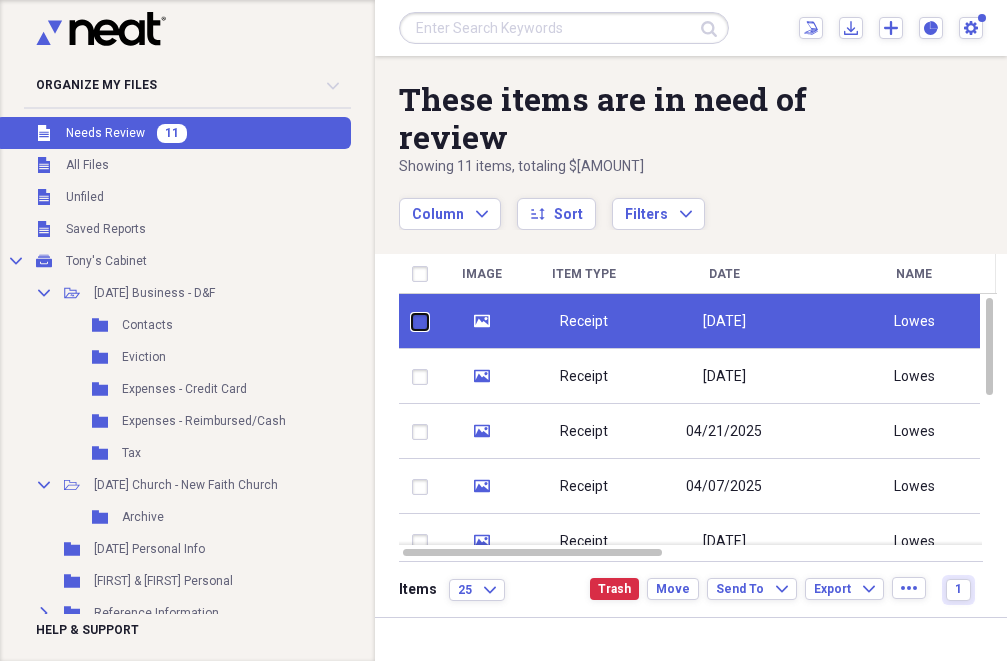 checkbox on "false" 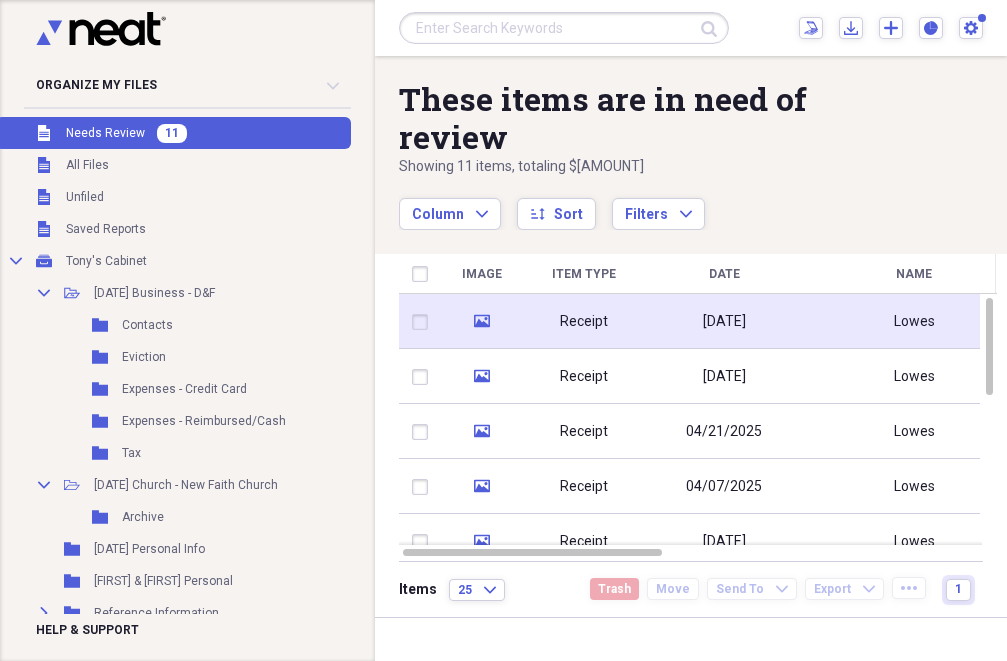 click on "Receipt" at bounding box center [584, 321] 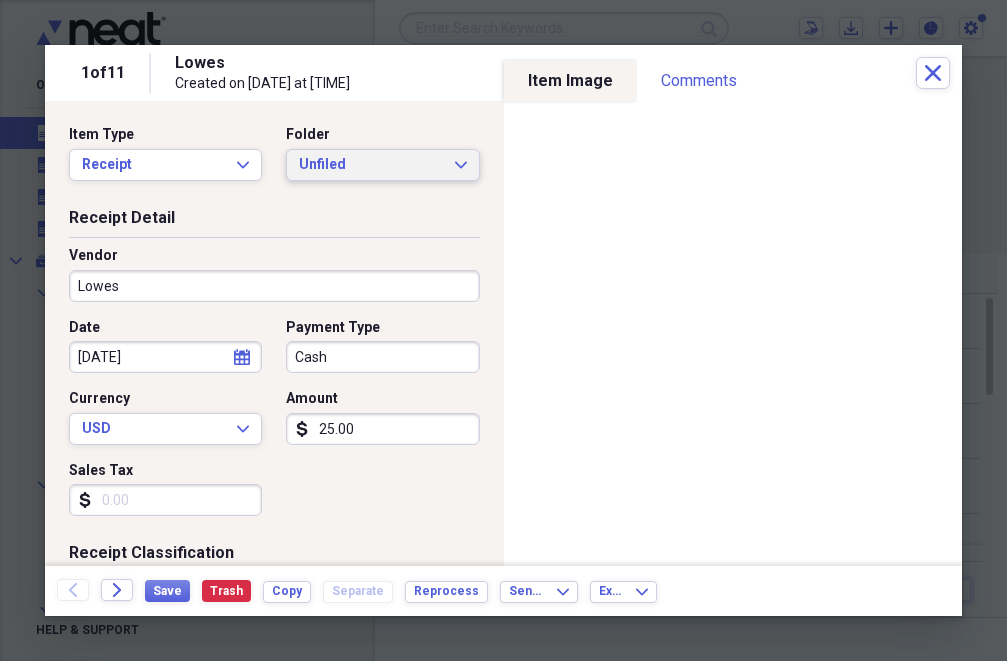 click 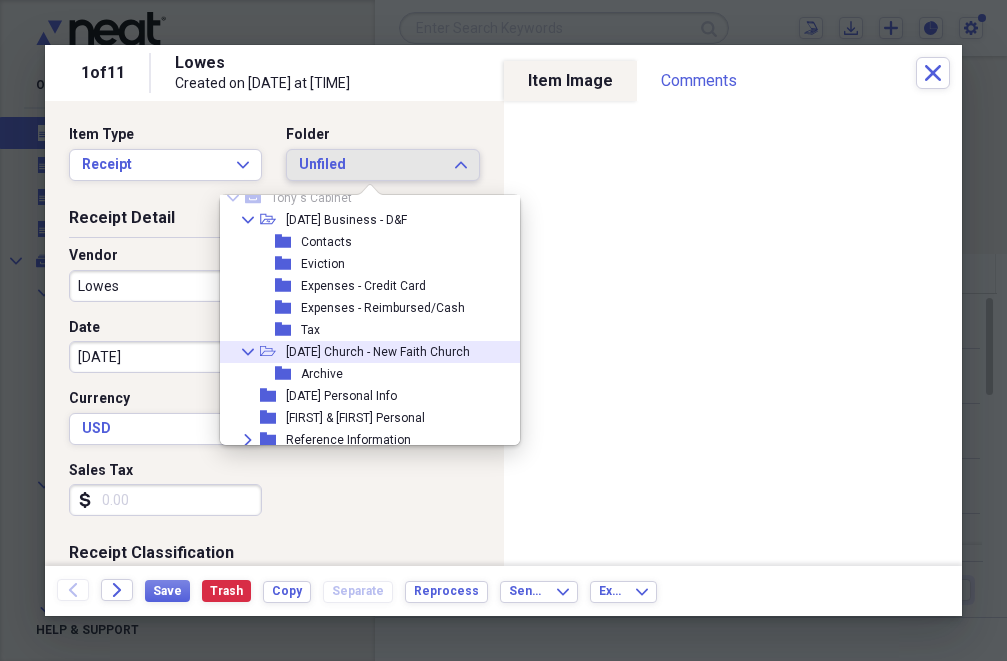 scroll, scrollTop: 15, scrollLeft: 0, axis: vertical 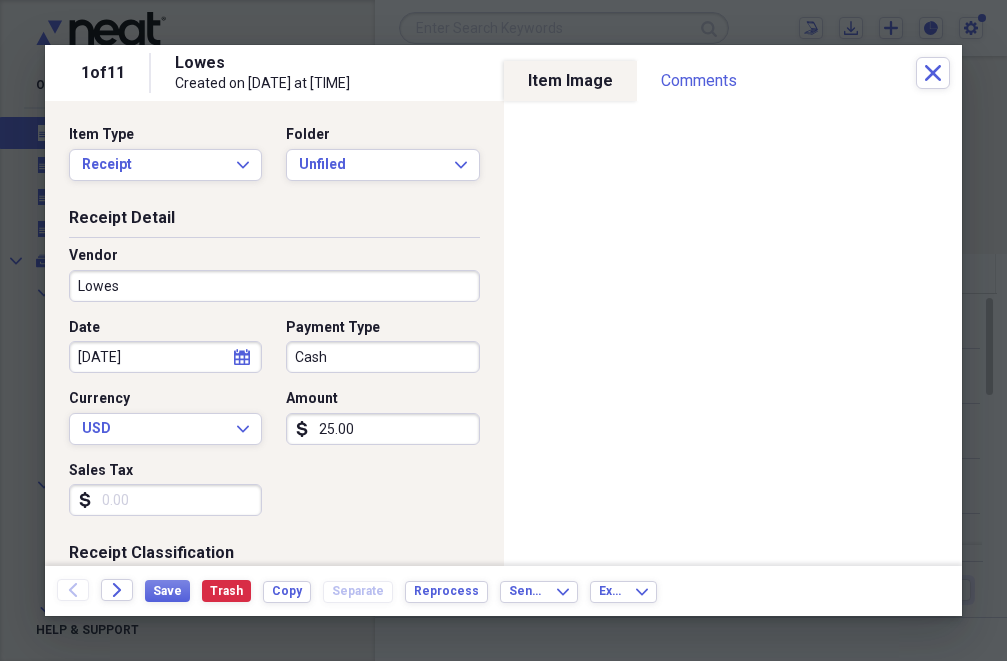 click on "Item Type Receipt Expand Folder Unfiled Expand Receipt Detail Vendor Lowes Date [DATE] calendar Calendar Payment Type Cash Currency USD Expand Amount dollar-sign [AMOUNT] Sales Tax dollar-sign Receipt Classification Reimbursable Billable Category Maintenance & Repairs Tax Category No Form - Non-deductible Expand Customer Project [NUMBER] [STREET] Product Location [NUMBER] [STREET] Class Notes" at bounding box center [274, 333] 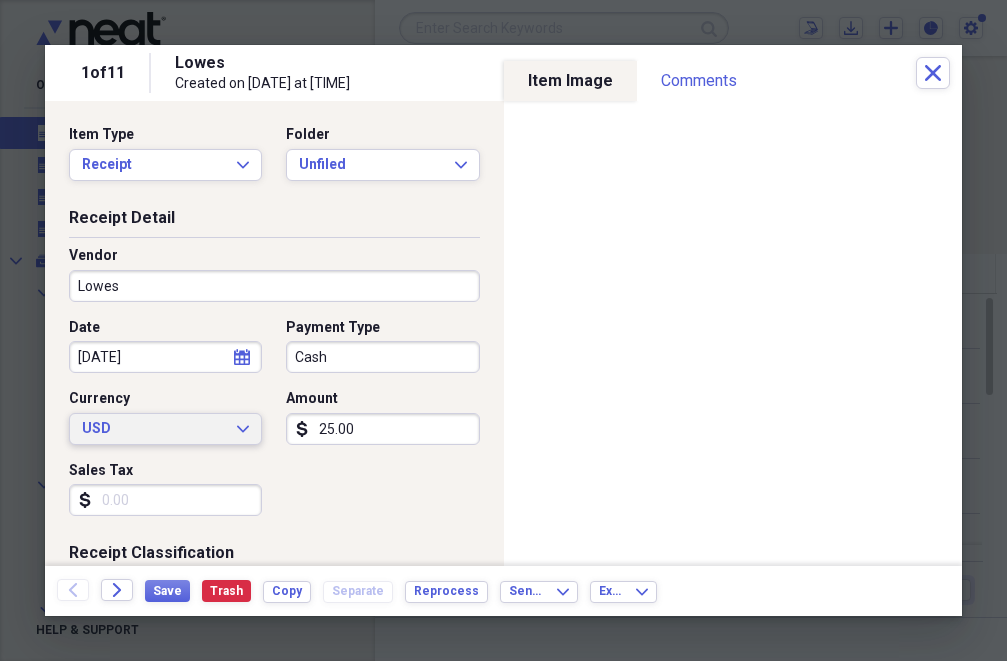 click on "Expand" 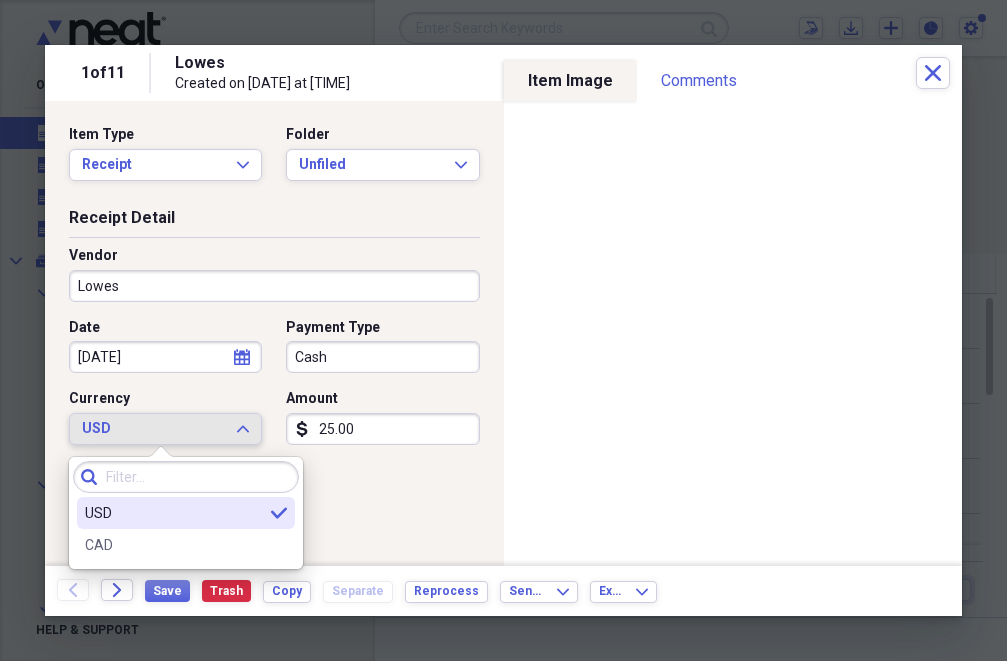 click 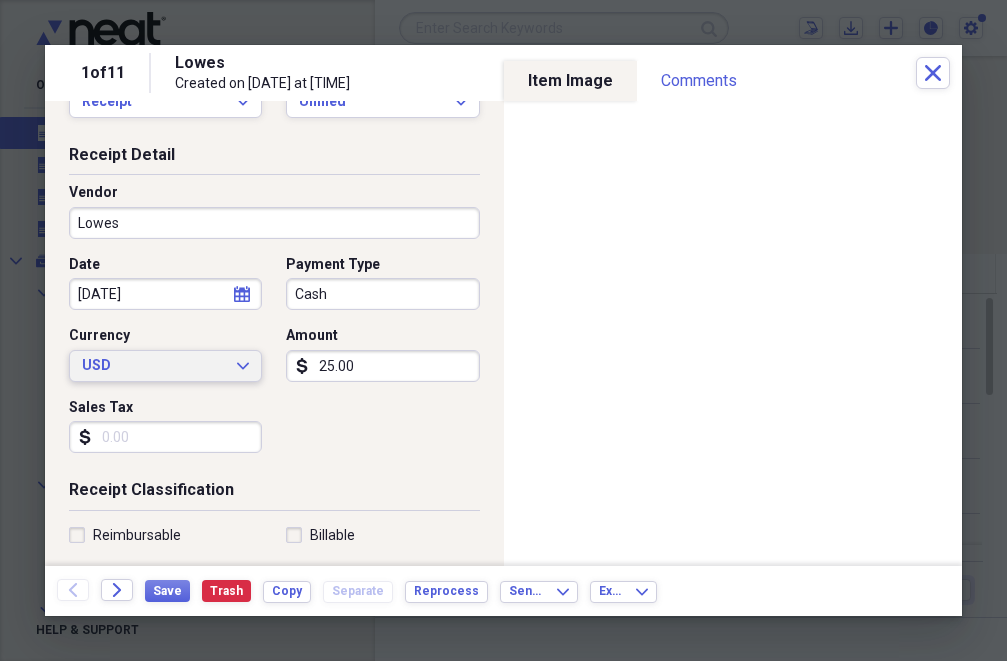 scroll, scrollTop: 100, scrollLeft: 0, axis: vertical 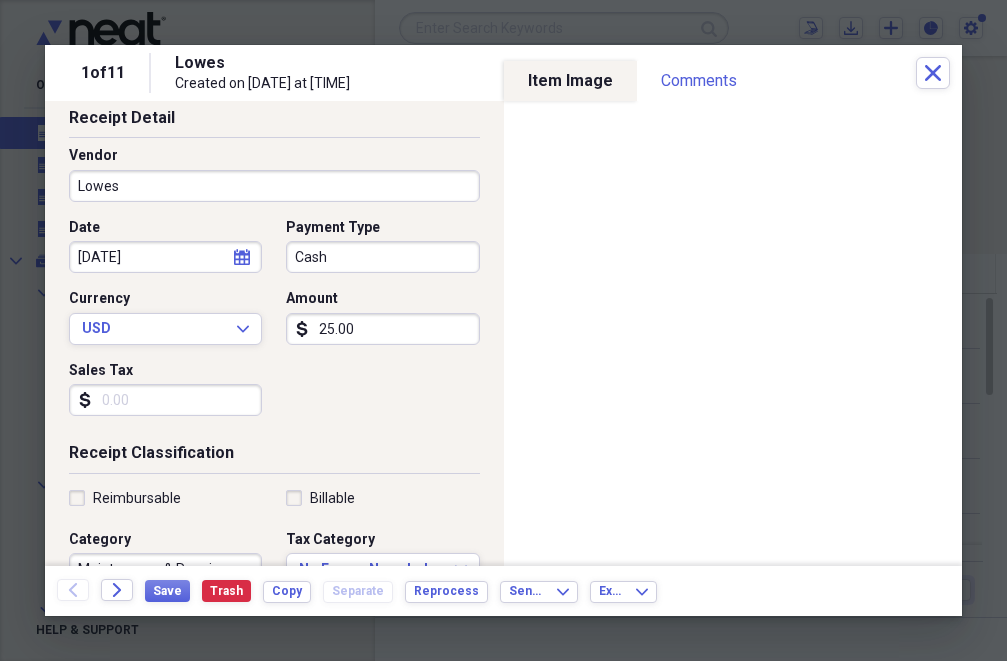 click on "Sales Tax" at bounding box center [165, 400] 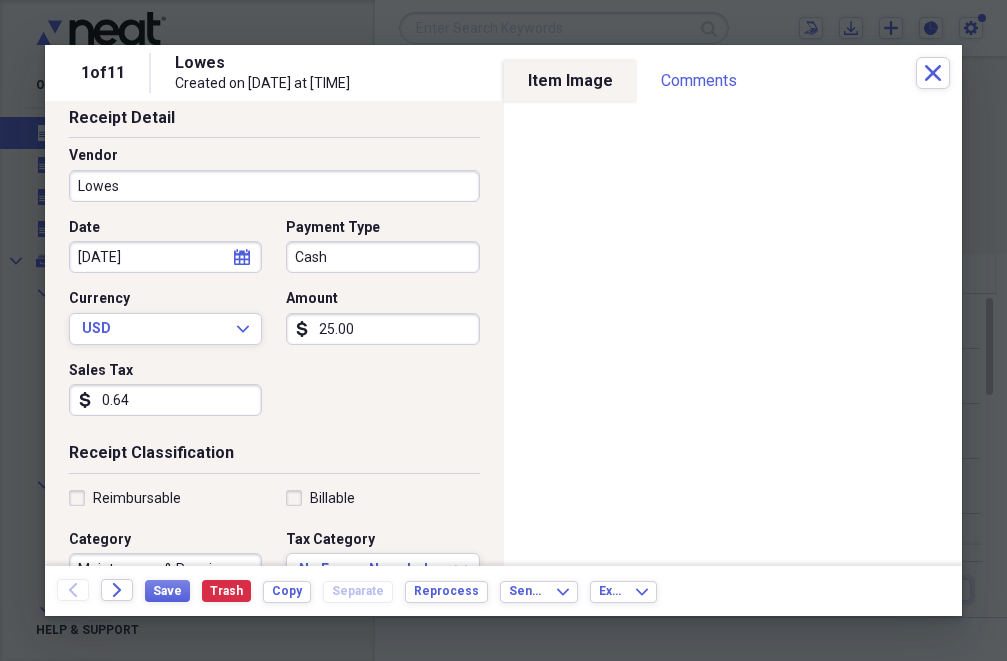 type on "0.64" 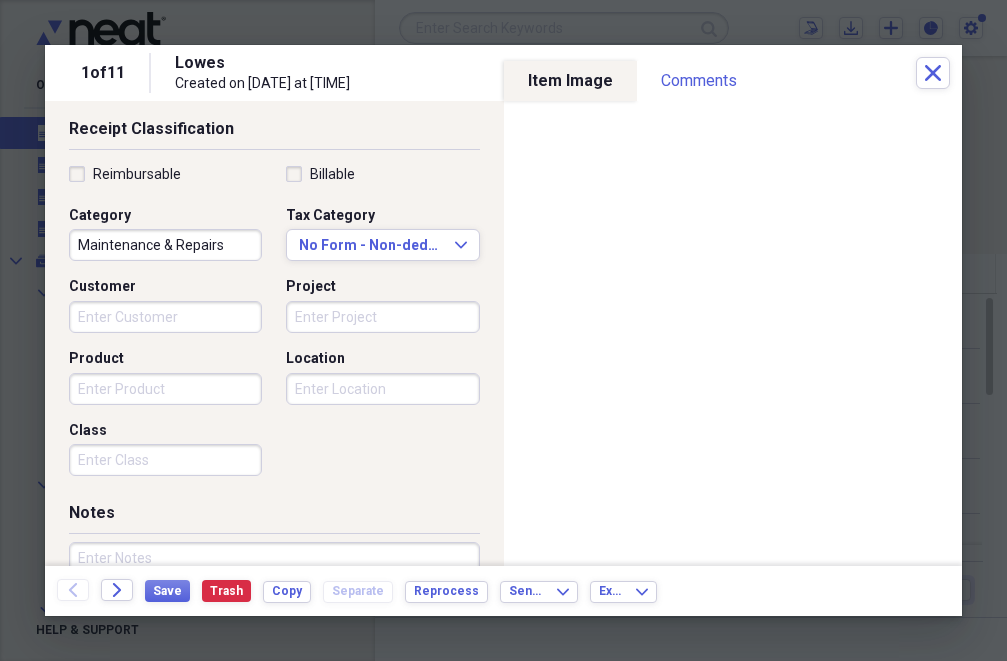 scroll, scrollTop: 449, scrollLeft: 0, axis: vertical 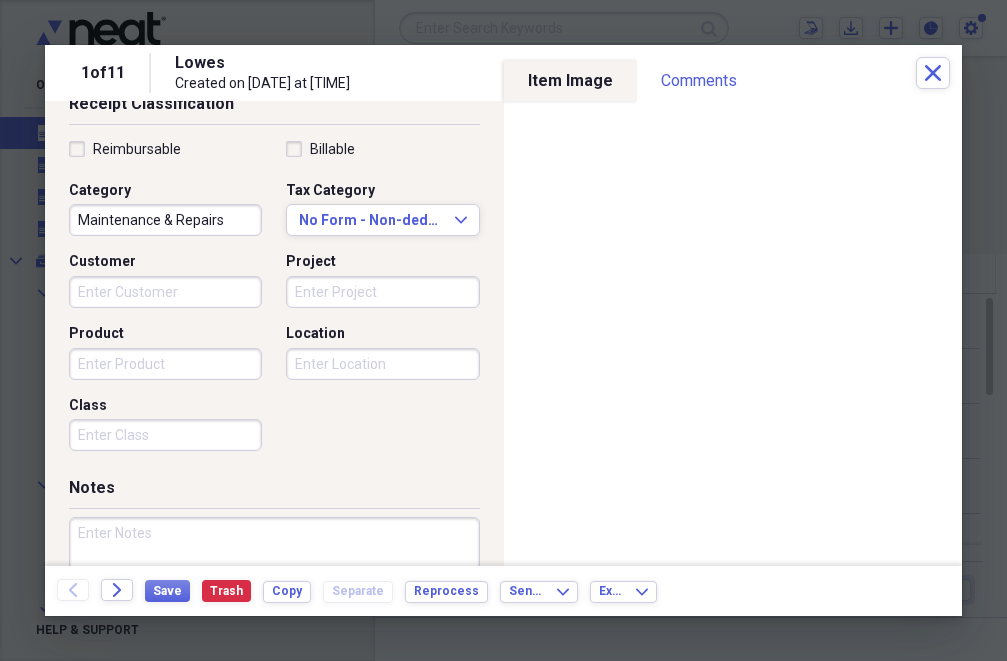 type on "[AMOUNT]" 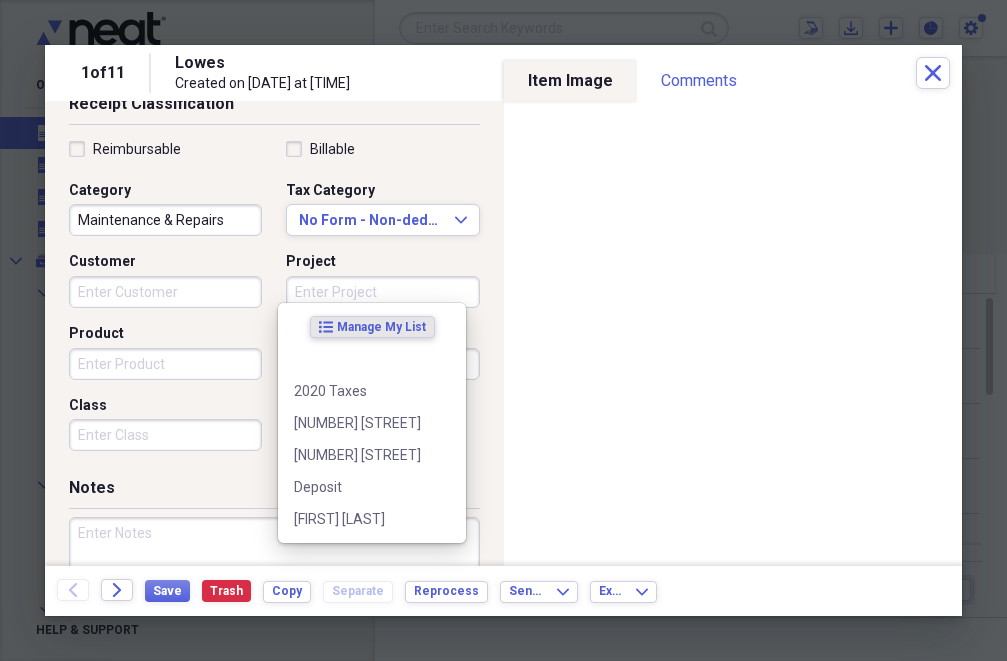 click on "Project" at bounding box center [382, 292] 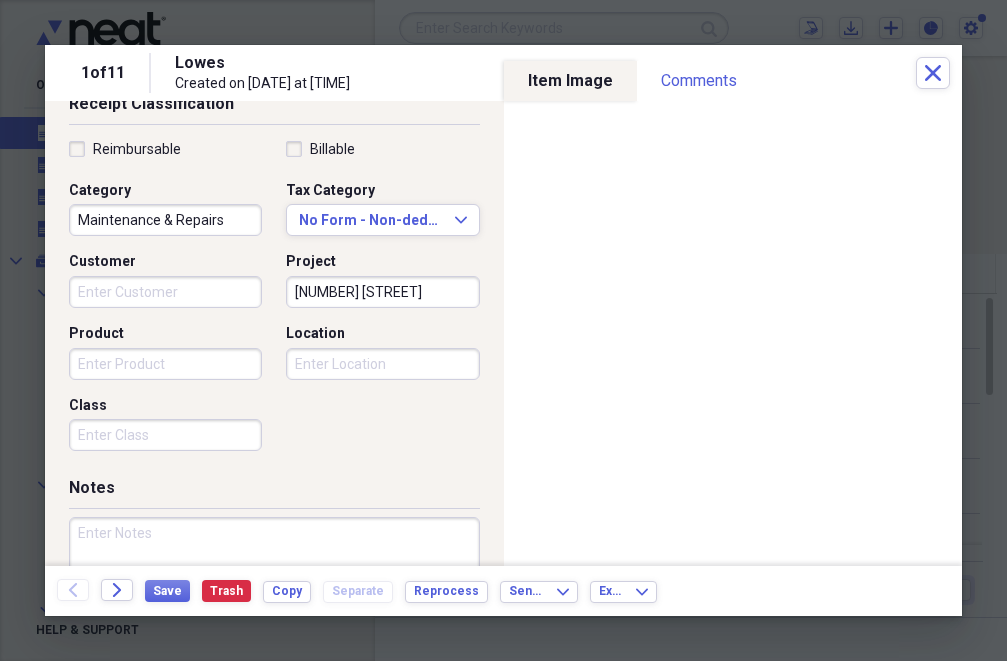 type on "[NUMBER] [STREET]" 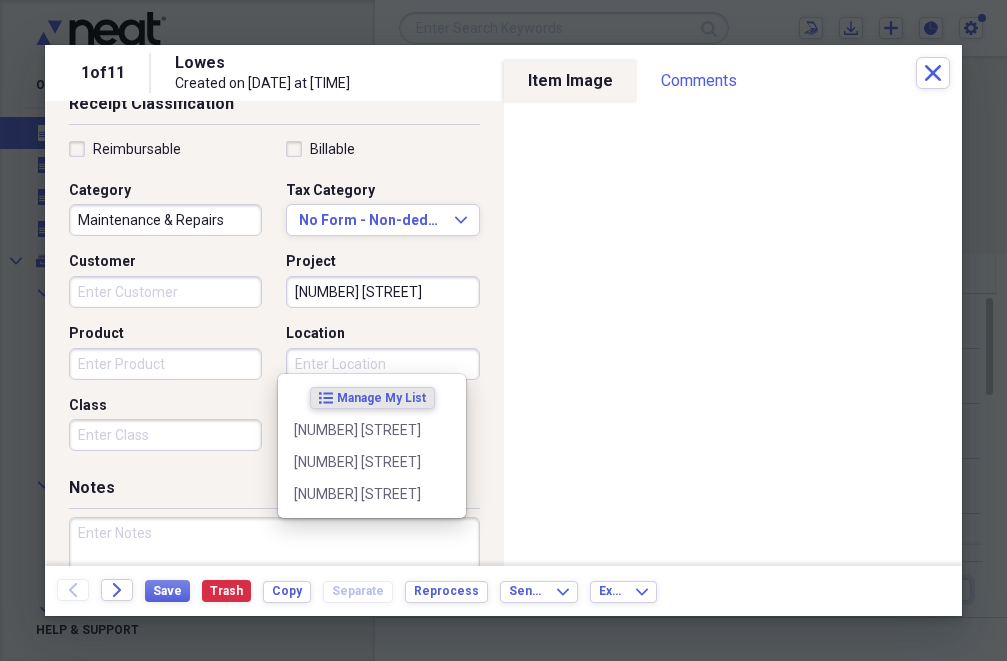 click on "Location" at bounding box center [382, 364] 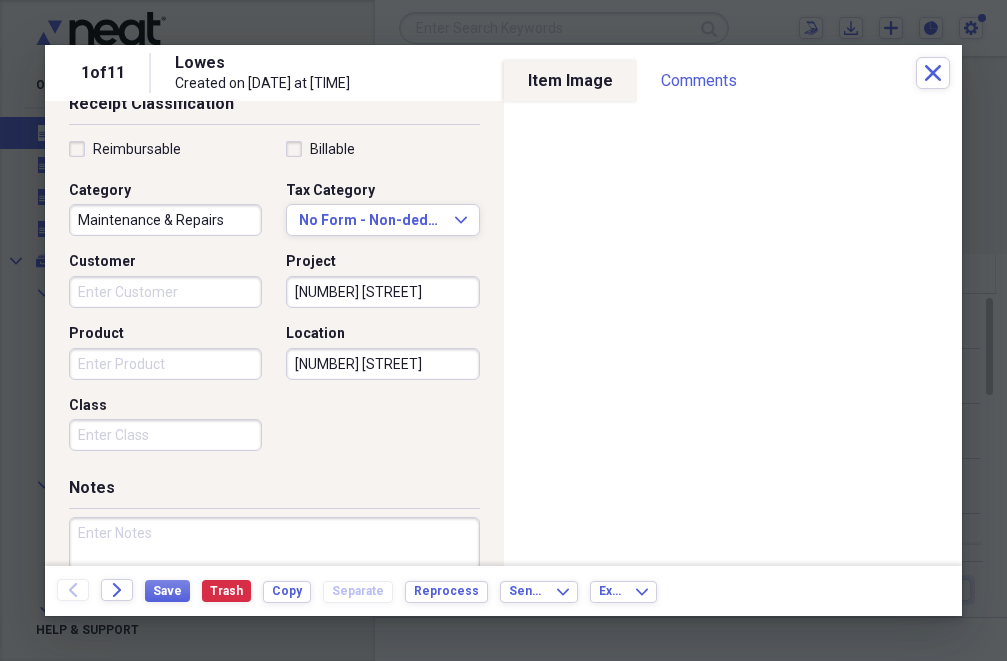 type on "[NUMBER] [STREET]" 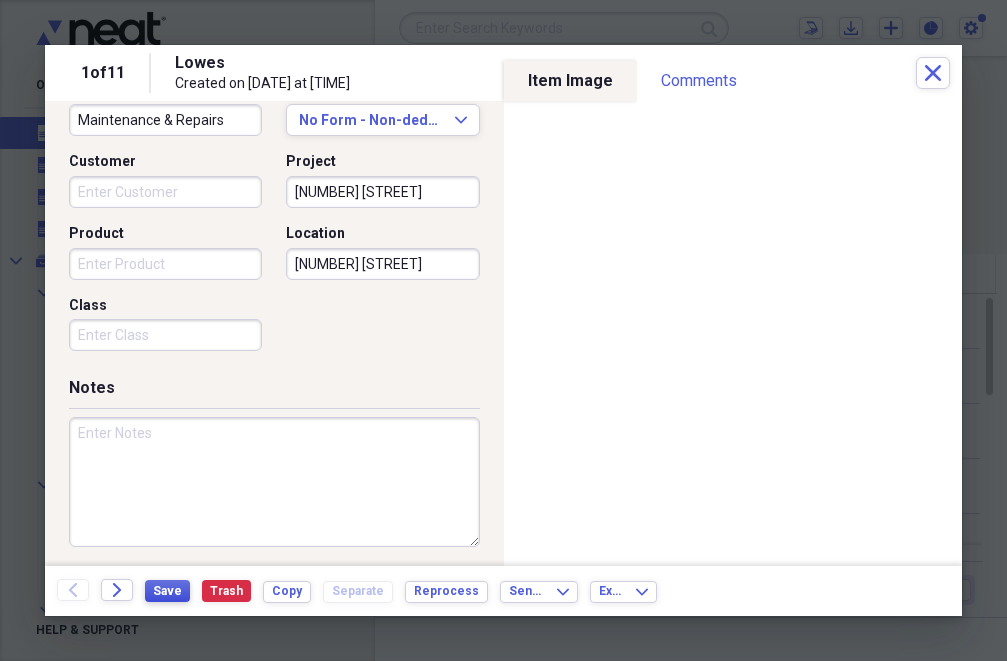 click on "Save" at bounding box center (167, 591) 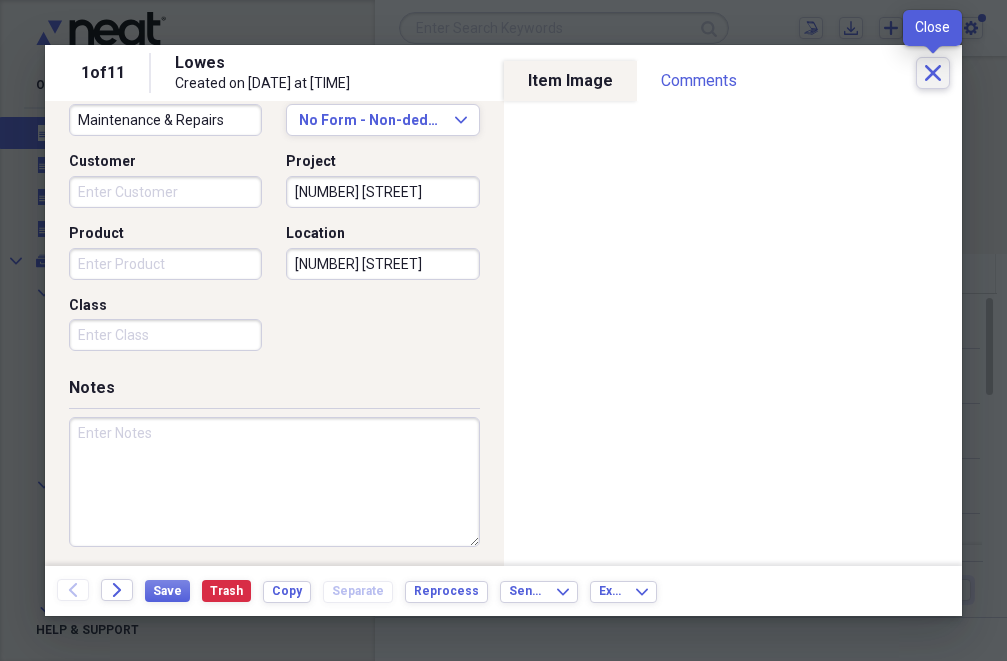click on "Close" at bounding box center [933, 73] 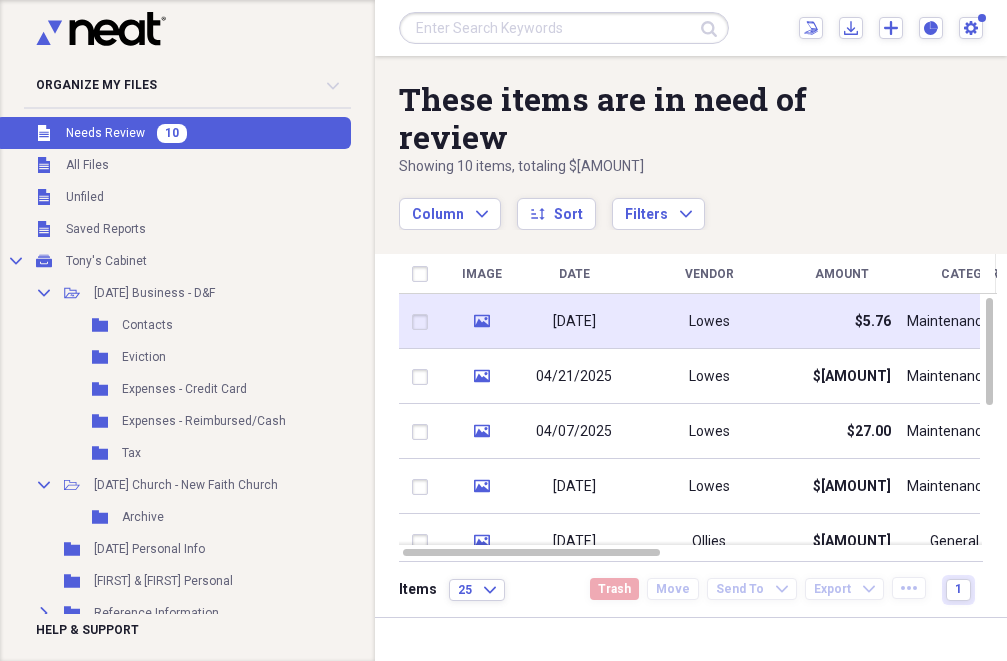 click at bounding box center [424, 322] 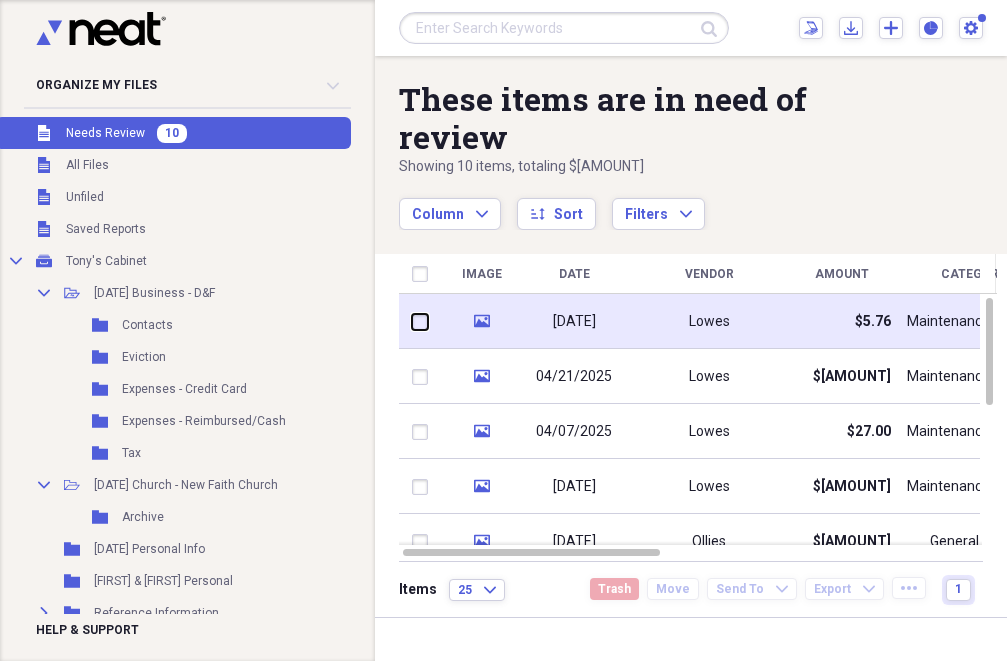 click at bounding box center (412, 321) 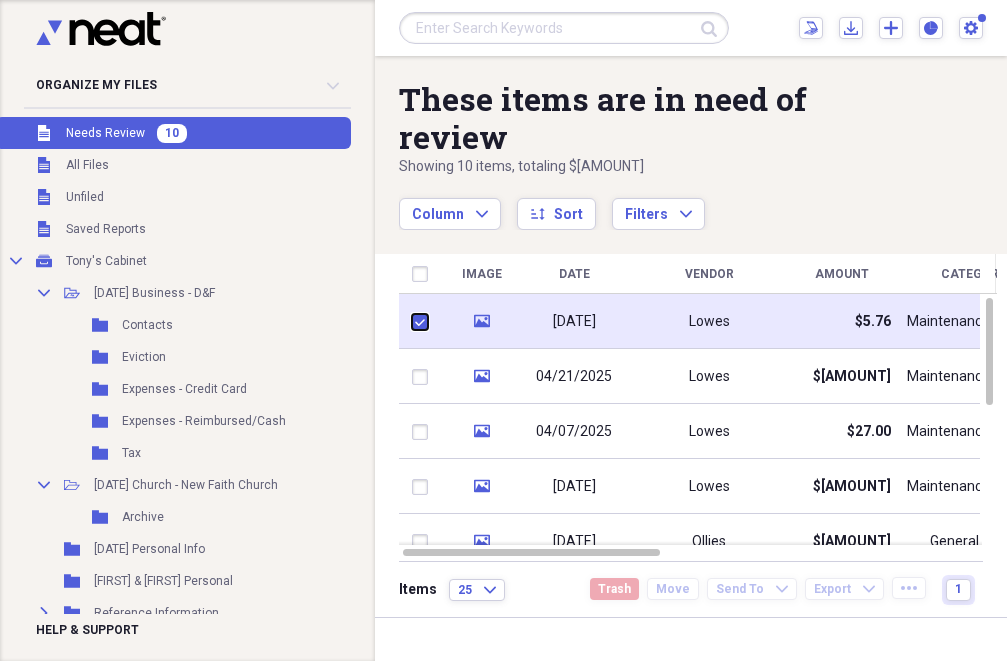 checkbox on "true" 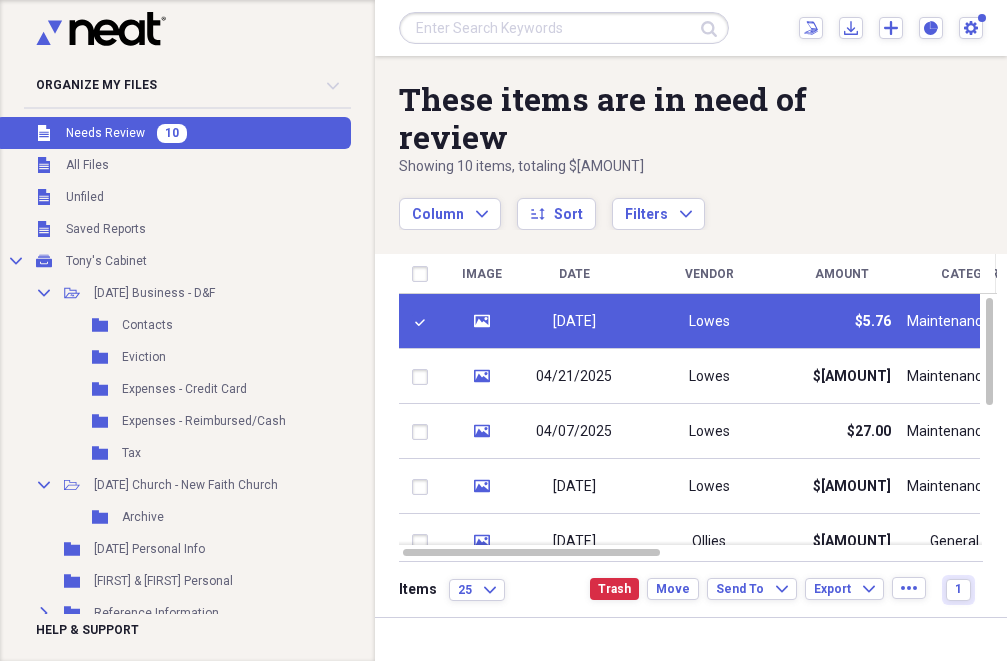 click on "Items 25 Expand Trash Move Send To Expand Export Expand more 1" at bounding box center [691, 589] 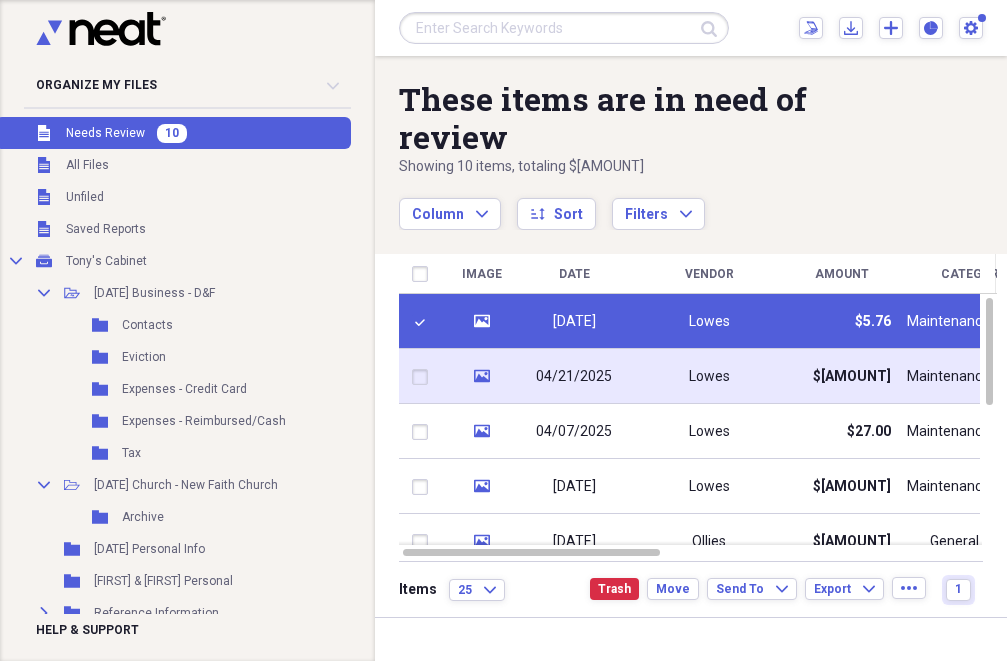 click at bounding box center [424, 377] 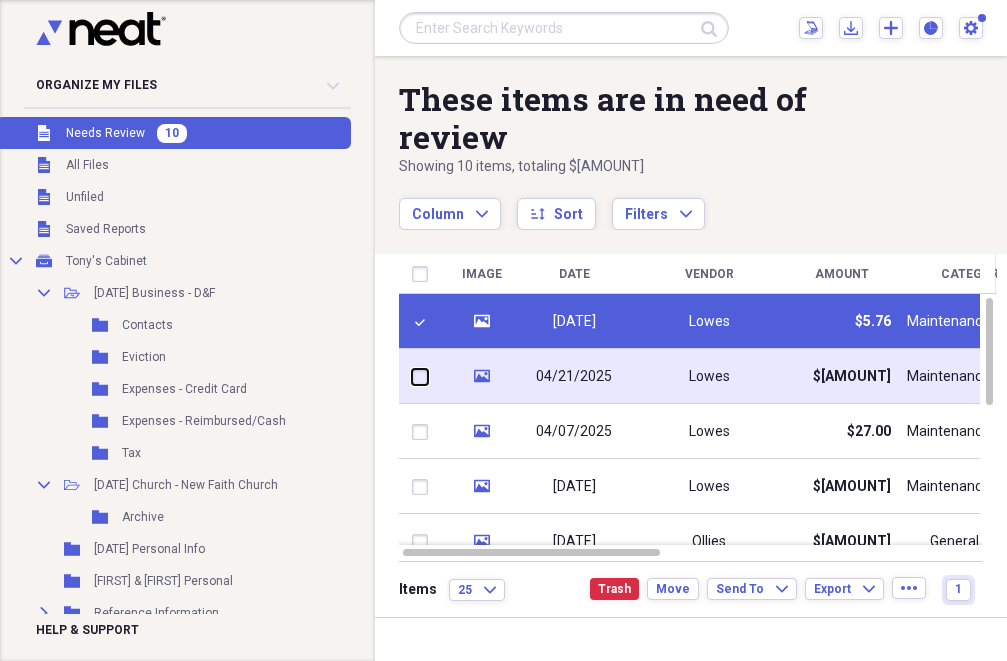 click at bounding box center [412, 376] 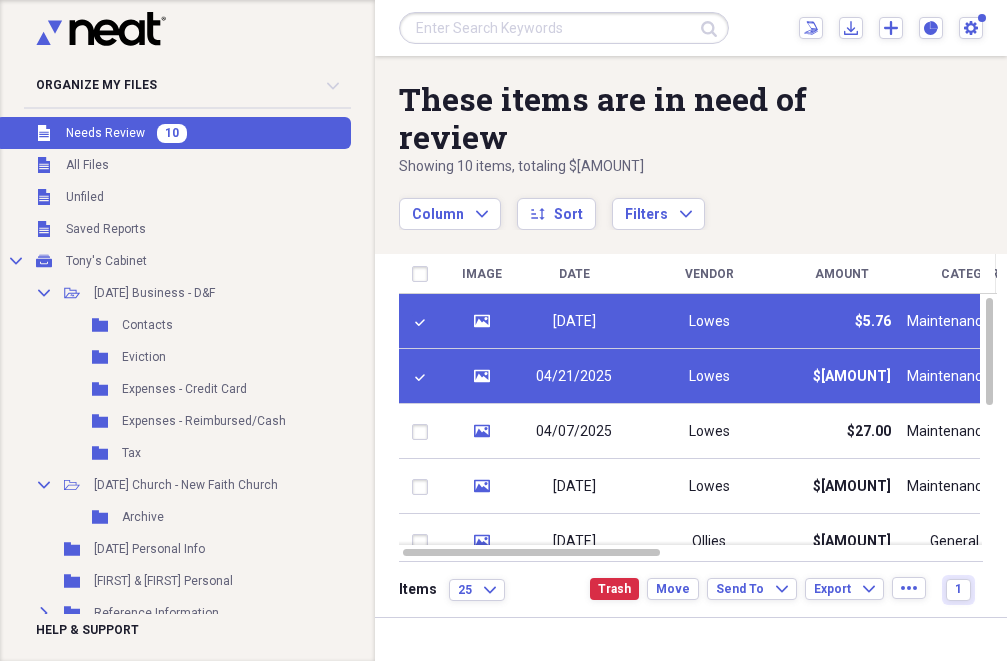 click at bounding box center [424, 377] 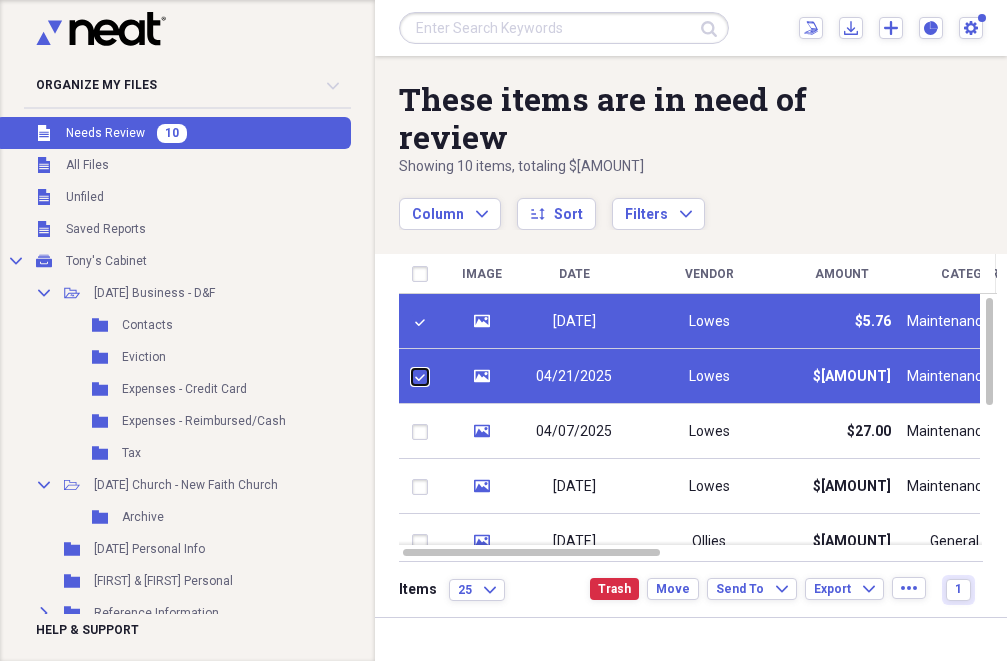 click at bounding box center (412, 376) 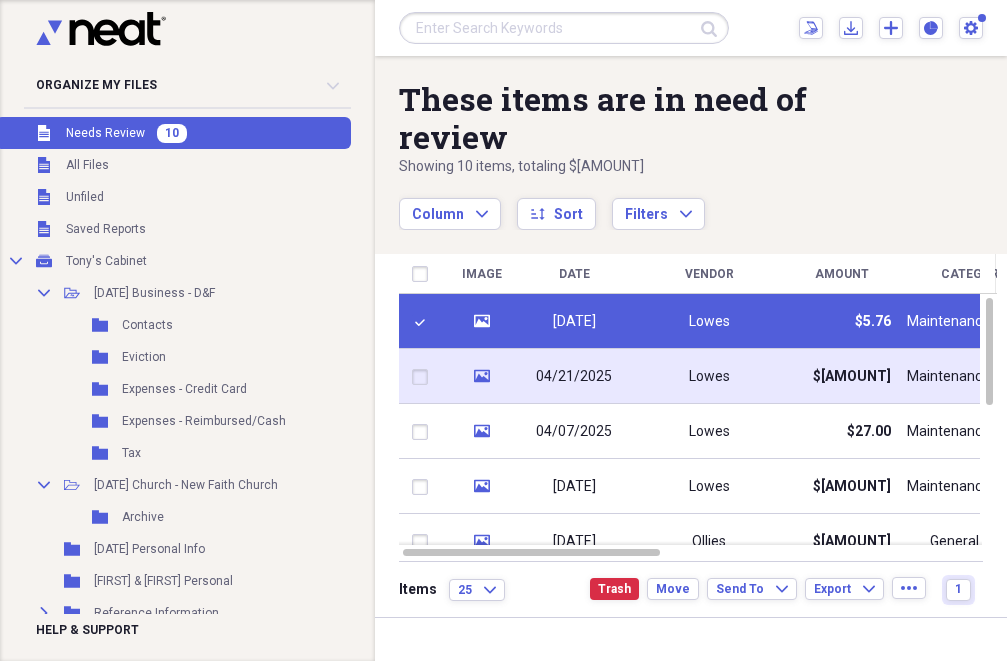 click at bounding box center [424, 377] 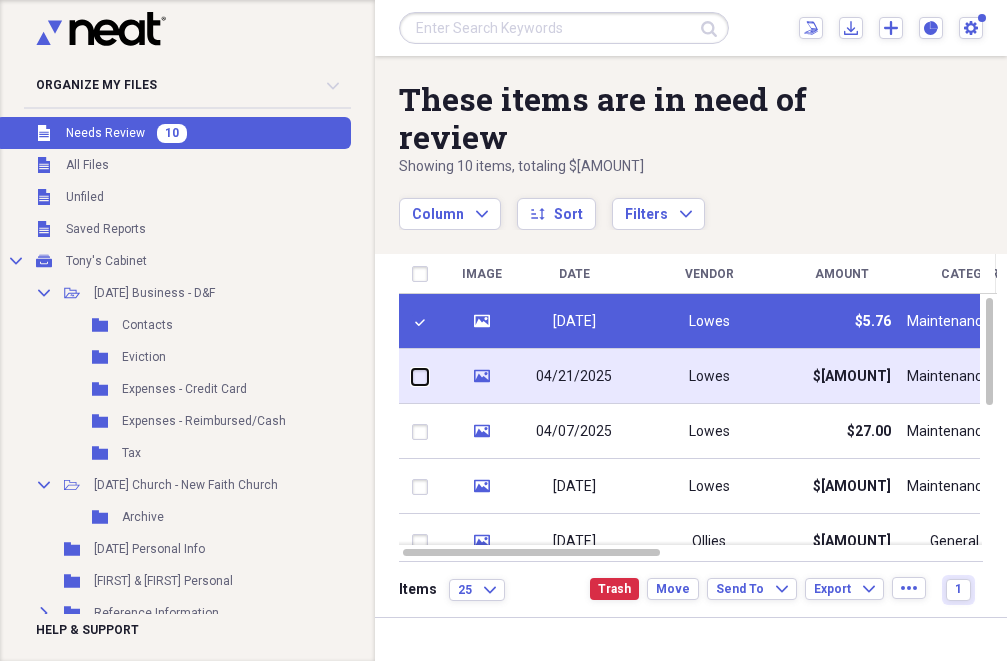 click at bounding box center (412, 376) 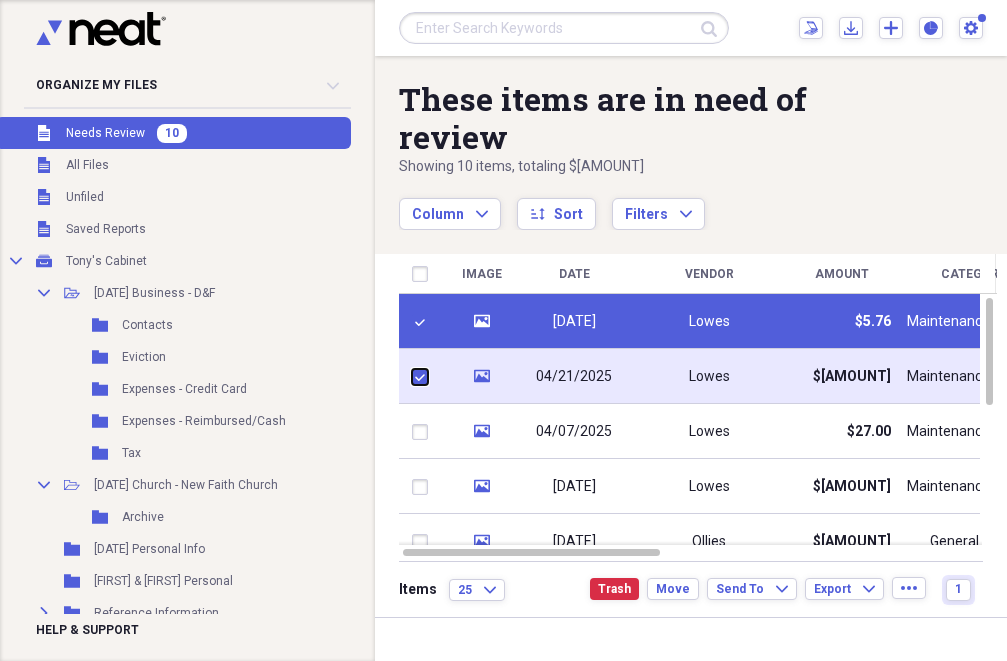 checkbox on "true" 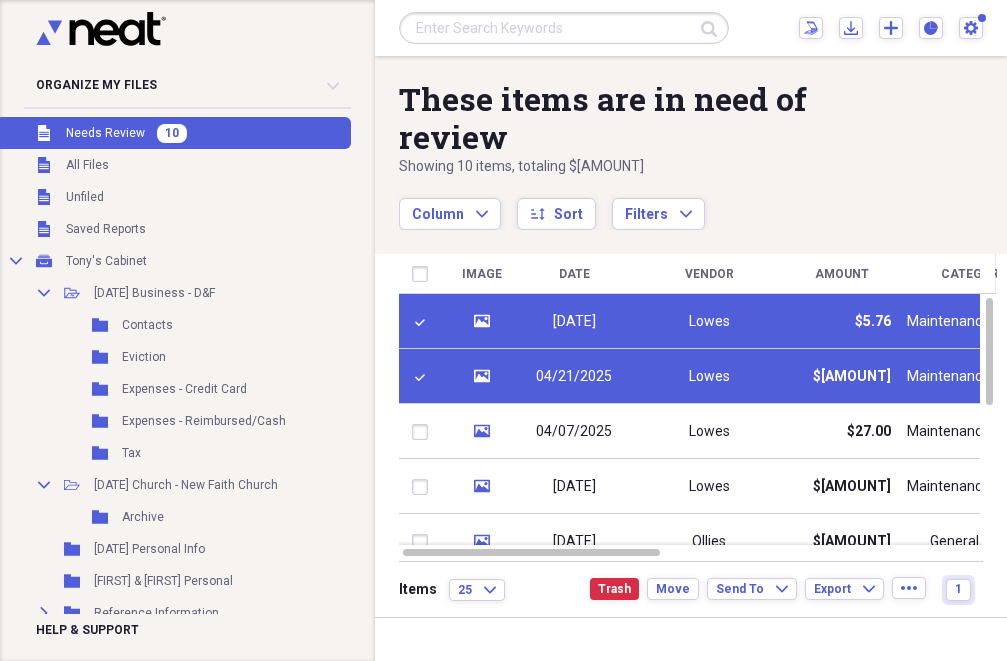click at bounding box center (424, 322) 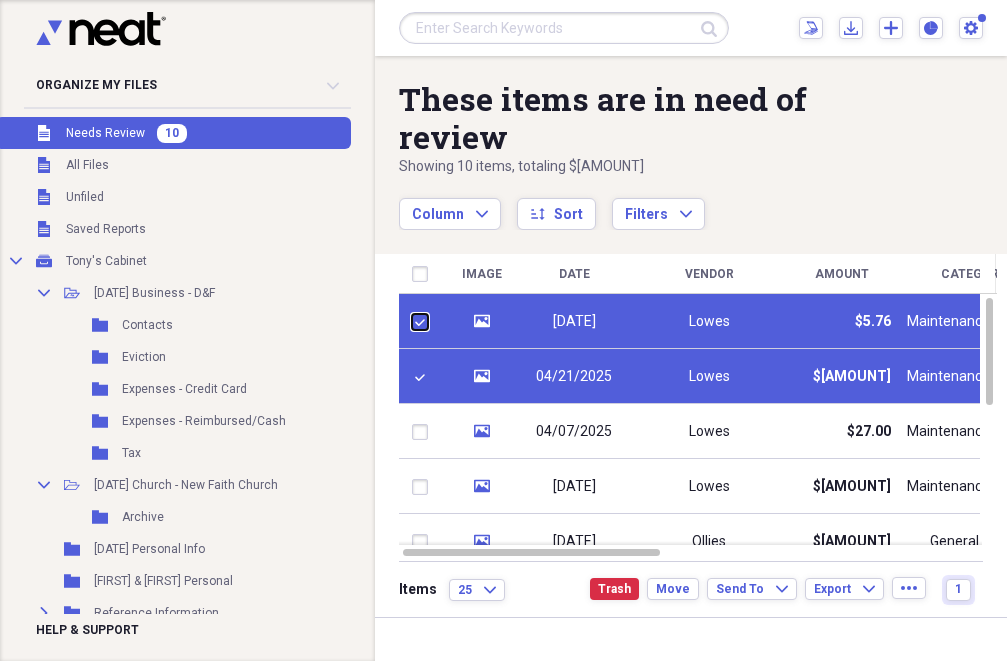 click at bounding box center (412, 321) 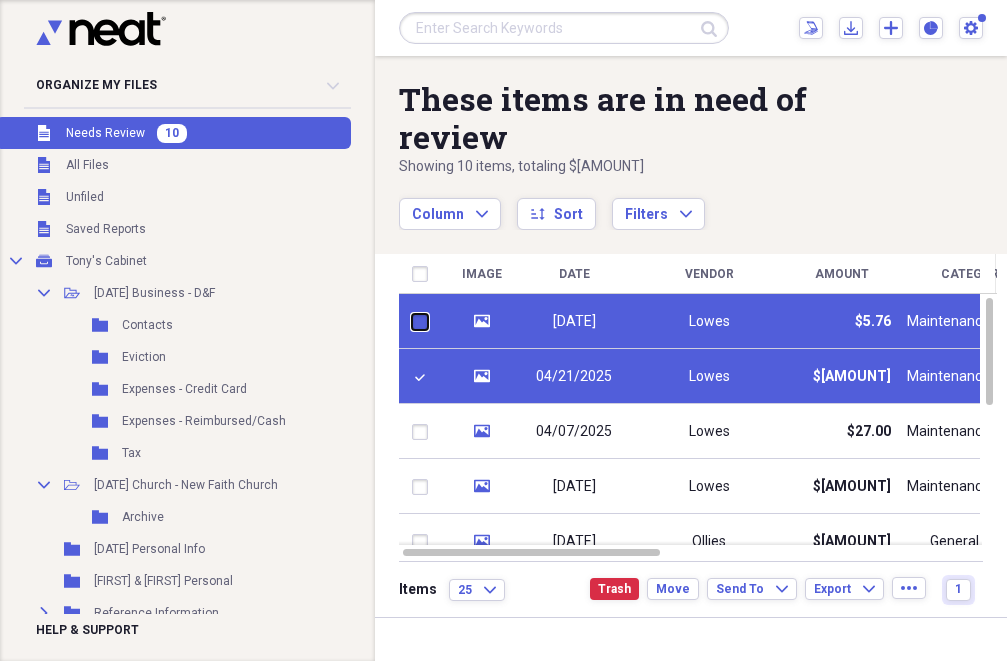 checkbox on "false" 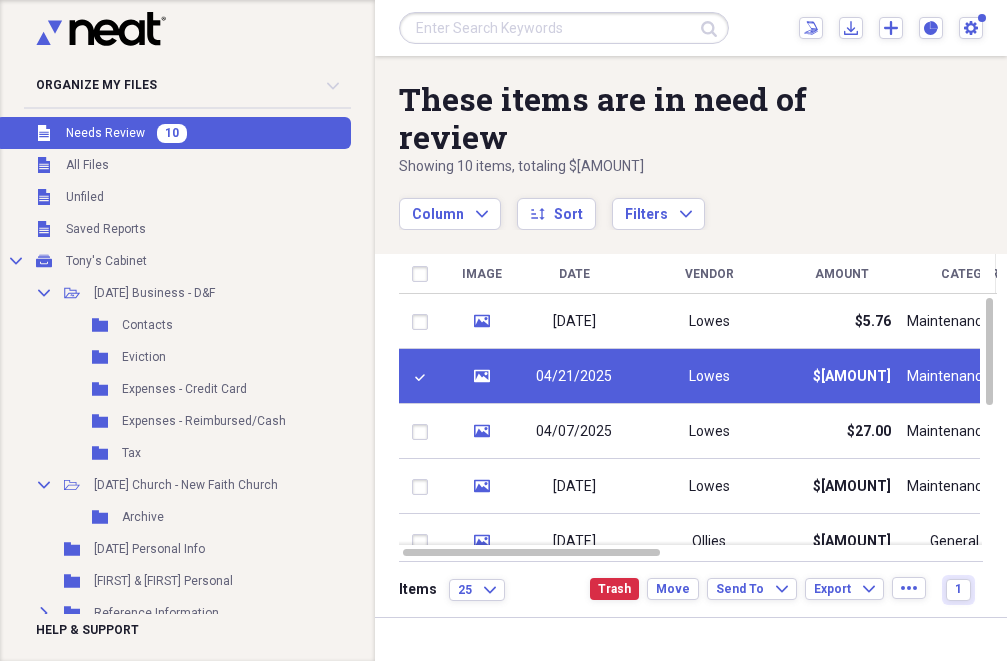 click on "Lowes" at bounding box center (709, 376) 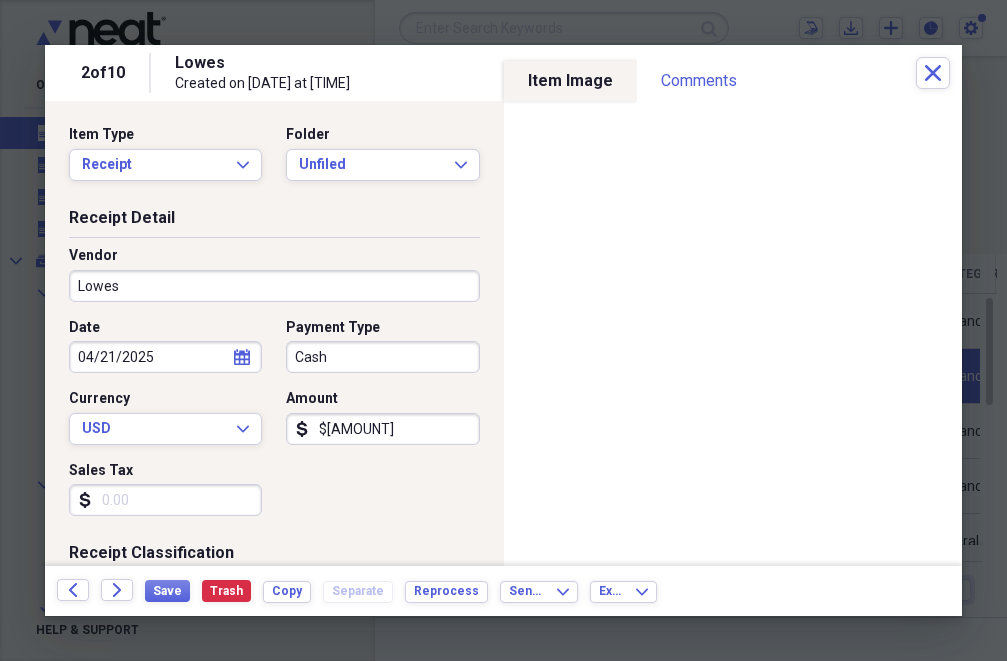 drag, startPoint x: 347, startPoint y: 417, endPoint x: 302, endPoint y: 416, distance: 45.01111 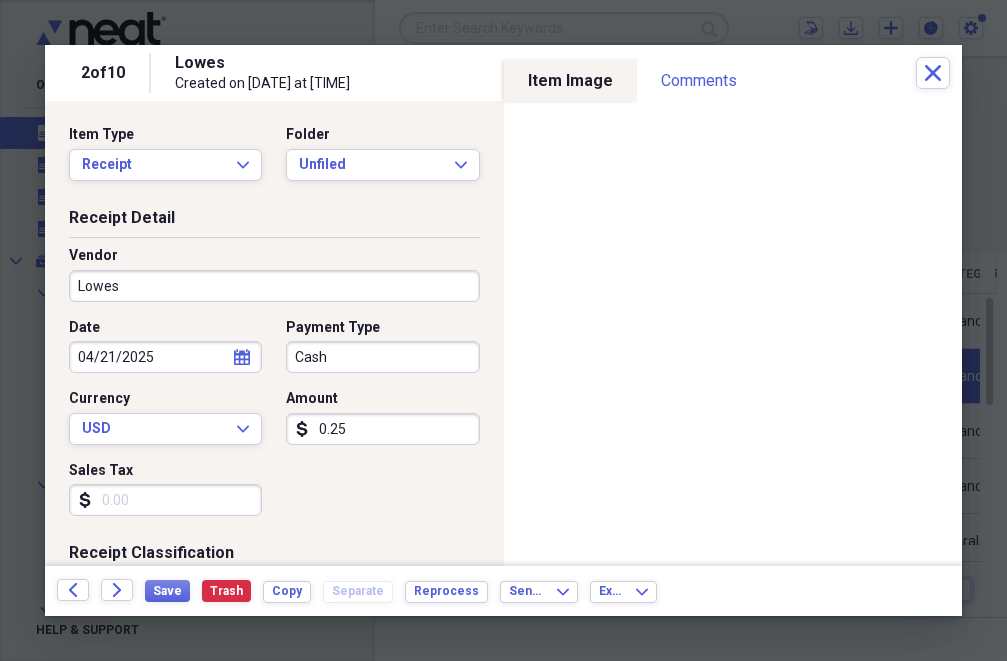 type on "0.02" 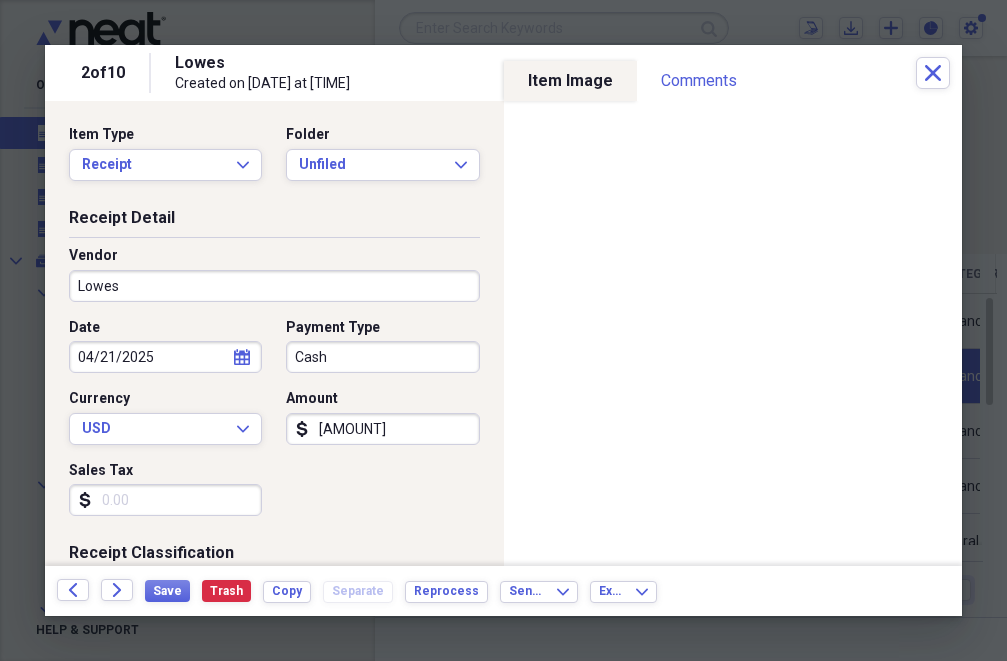 type on "[AMOUNT]" 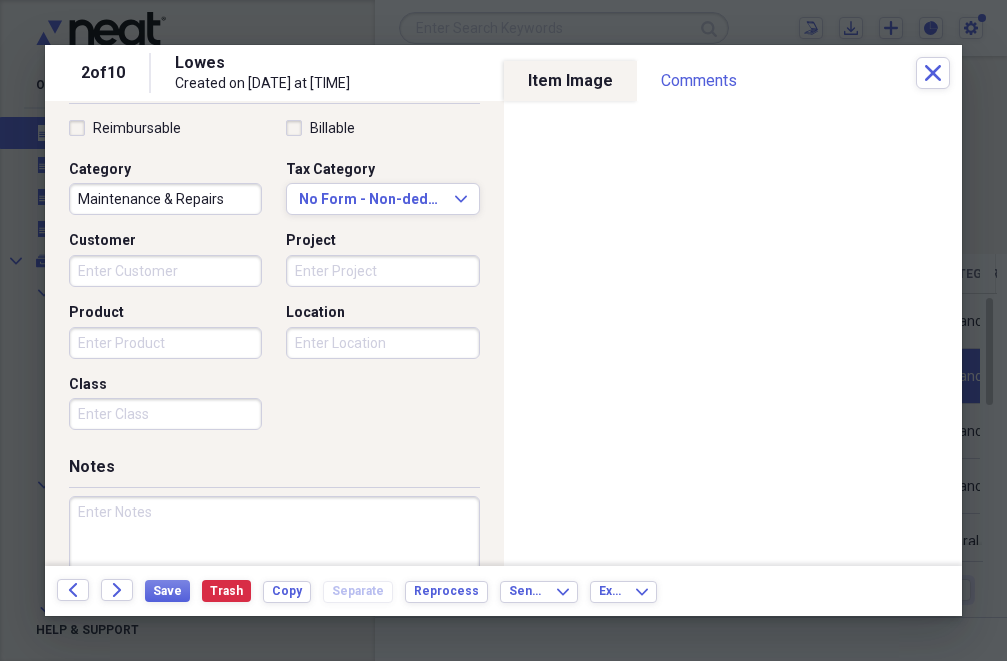 scroll, scrollTop: 500, scrollLeft: 0, axis: vertical 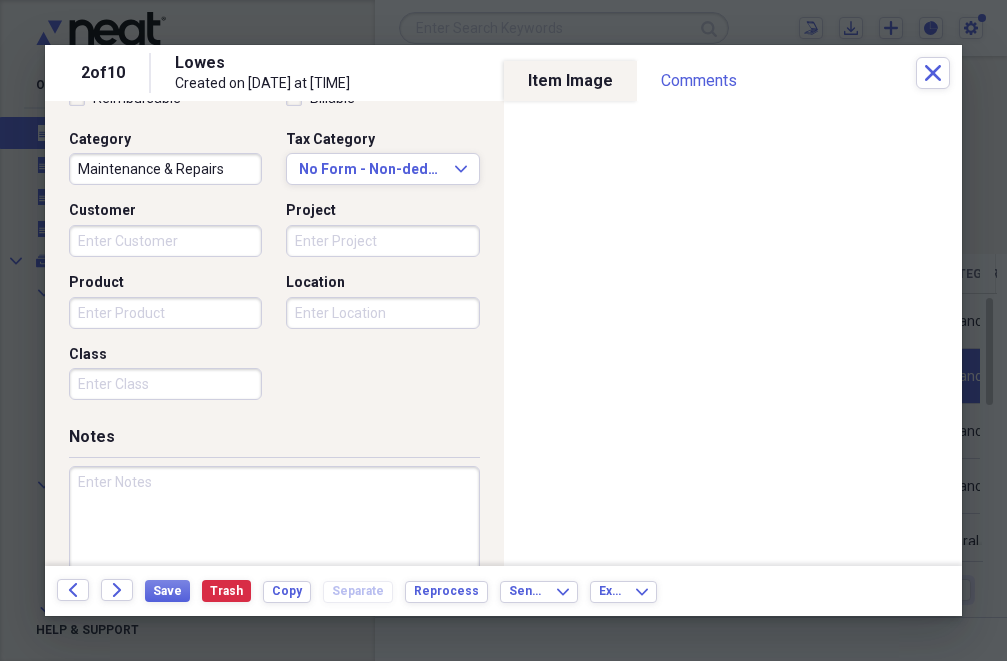 type on "4.36" 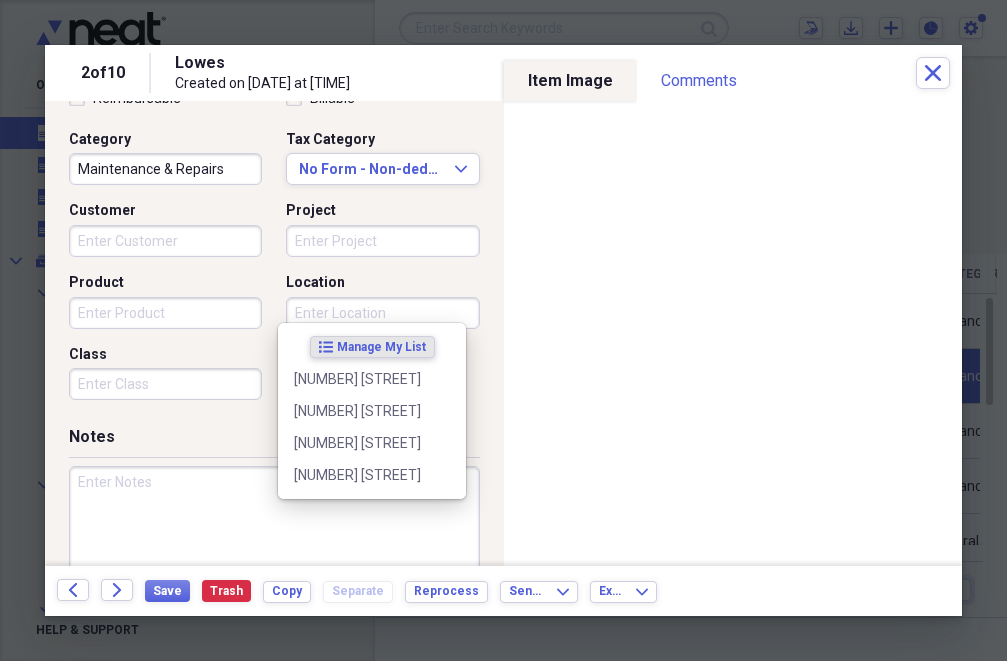 click on "Location" at bounding box center [382, 313] 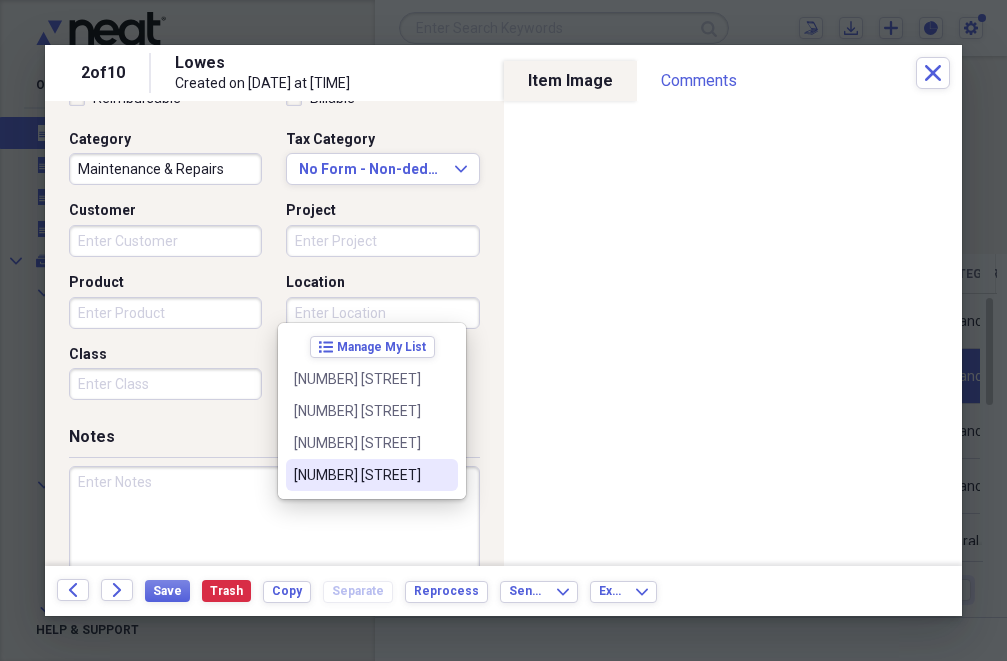 click on "[NUMBER] [STREET]" at bounding box center [360, 475] 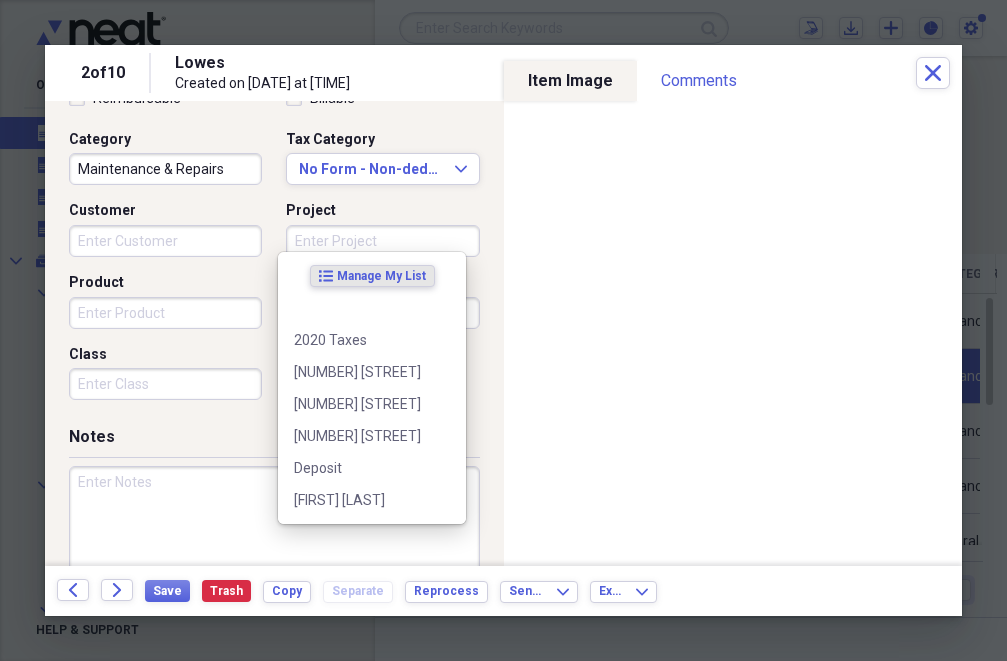 drag, startPoint x: 359, startPoint y: 240, endPoint x: 359, endPoint y: 251, distance: 11 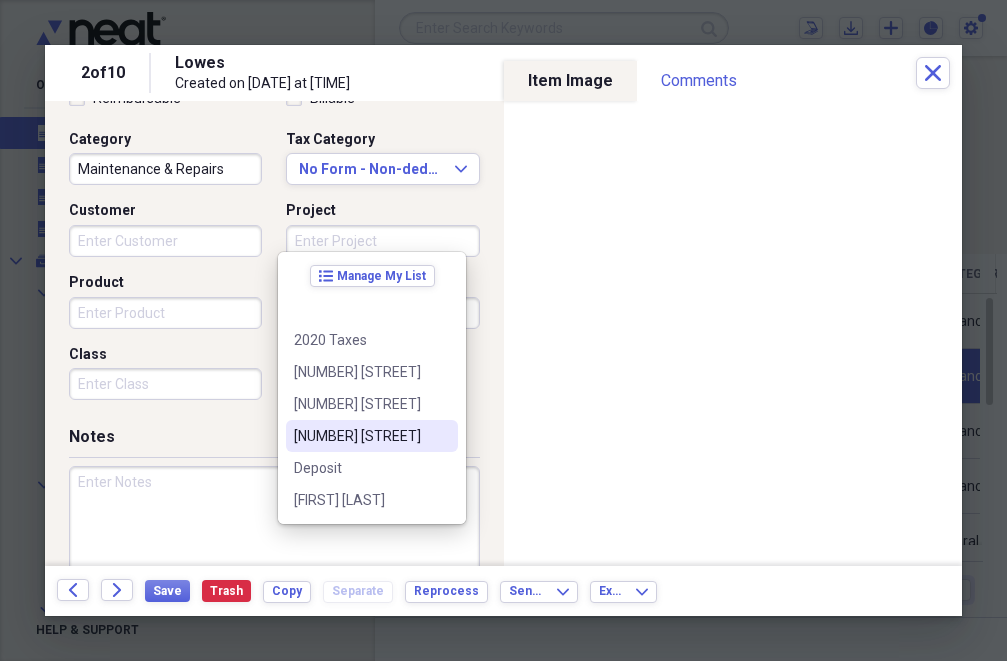 click on "[NUMBER] [STREET]" at bounding box center (360, 436) 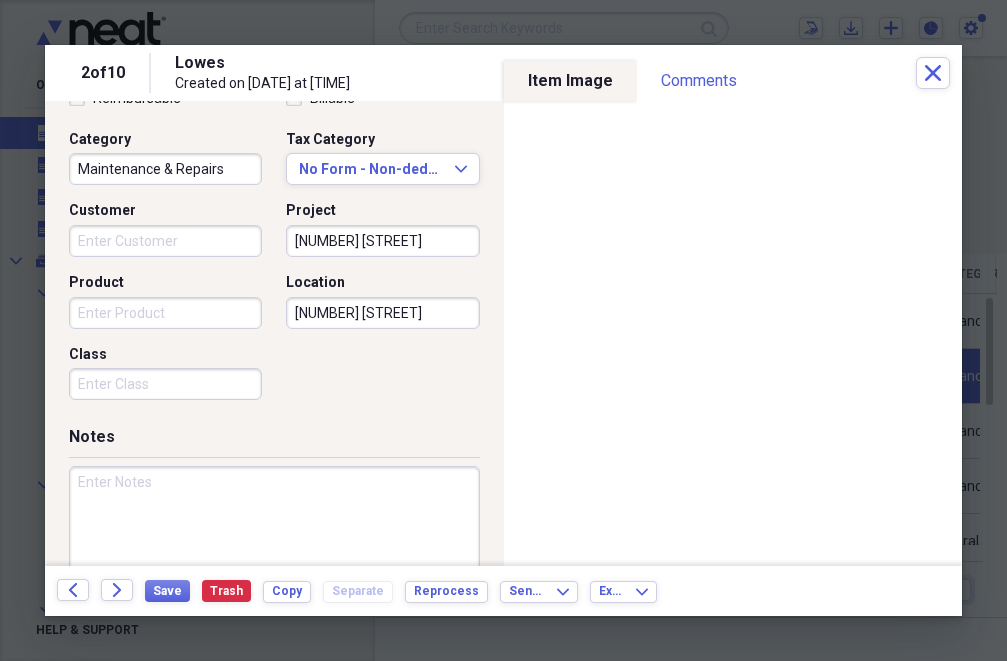 click on "Customer" at bounding box center (165, 241) 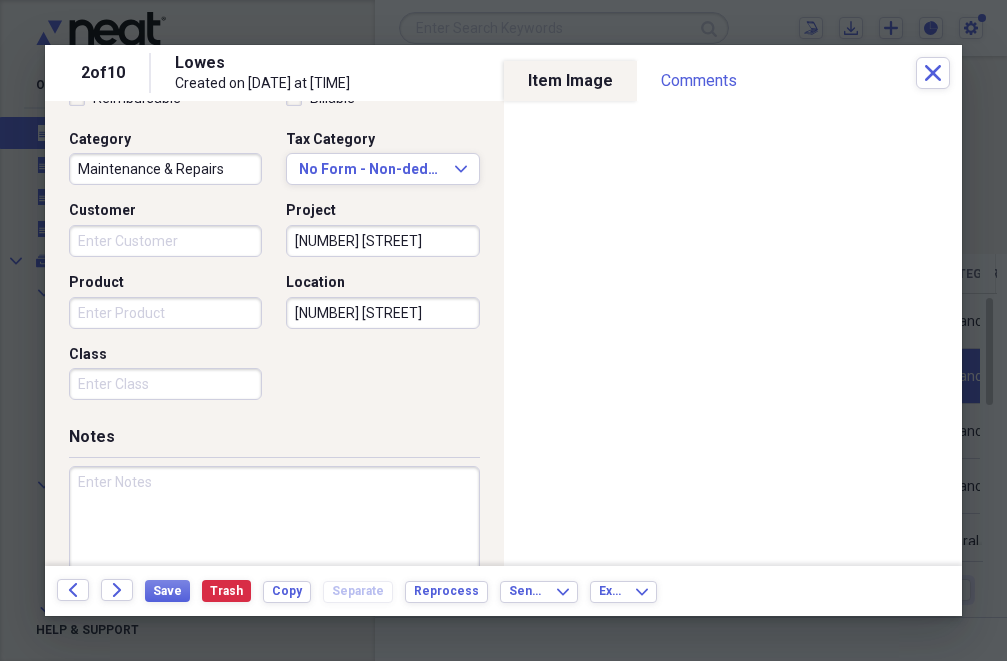 click on "Reimbursable Billable Category Maintenance & Repairs Tax Category No Form - Non-deductible Expand Customer Project [NUMBER] [STREET] Product Location [NUMBER] [STREET] Class" at bounding box center [274, 249] 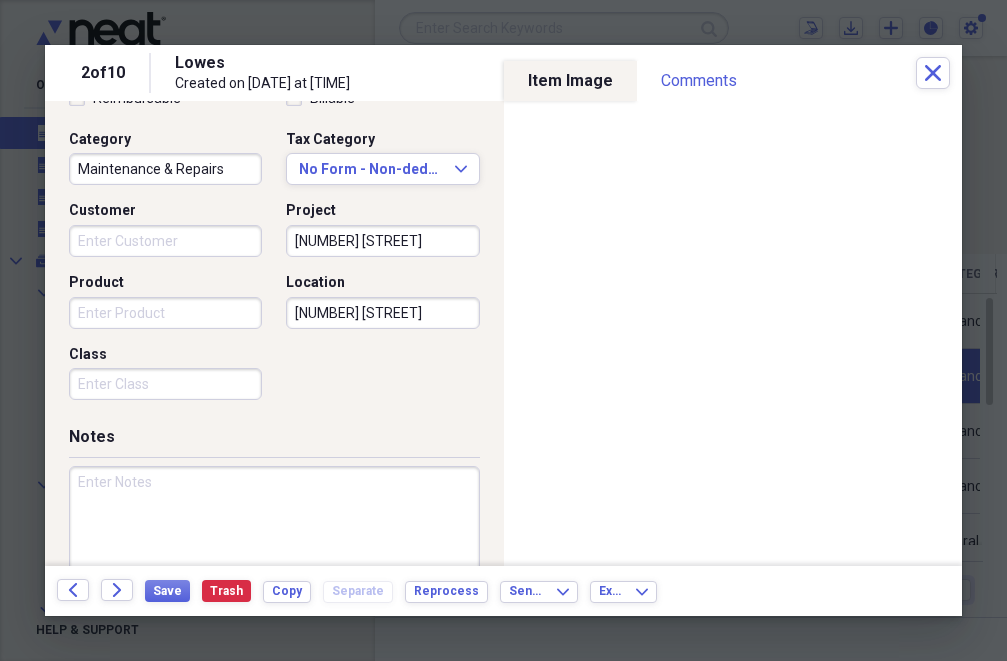 click on "Product" at bounding box center (165, 313) 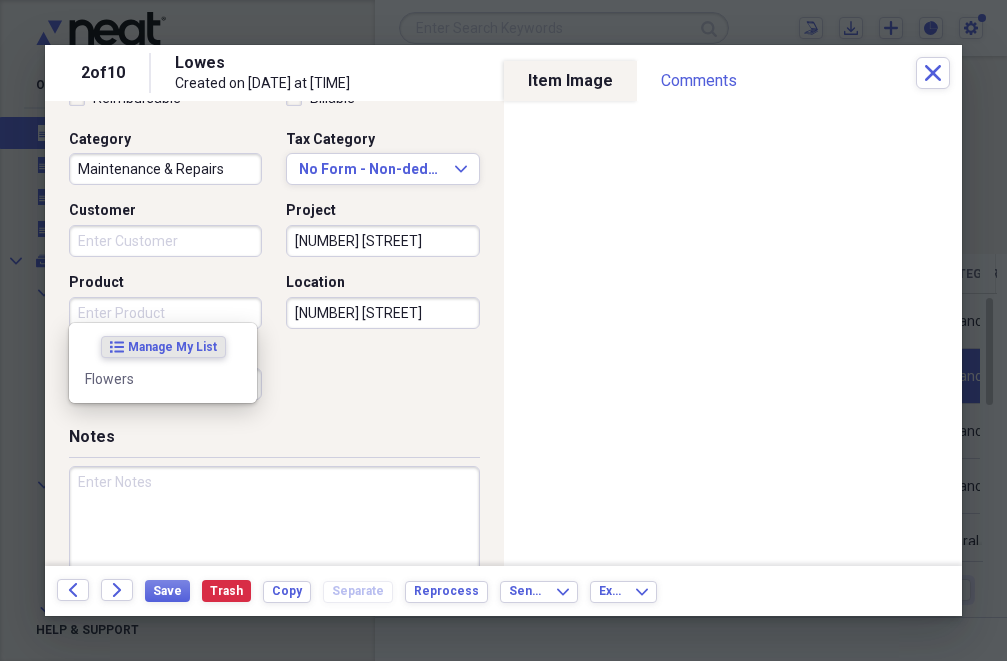 click on "Reimbursable Billable Category Maintenance & Repairs Tax Category No Form - Non-deductible Expand Customer Project [NUMBER] [STREET] Product Location [NUMBER] [STREET] Class" at bounding box center (274, 249) 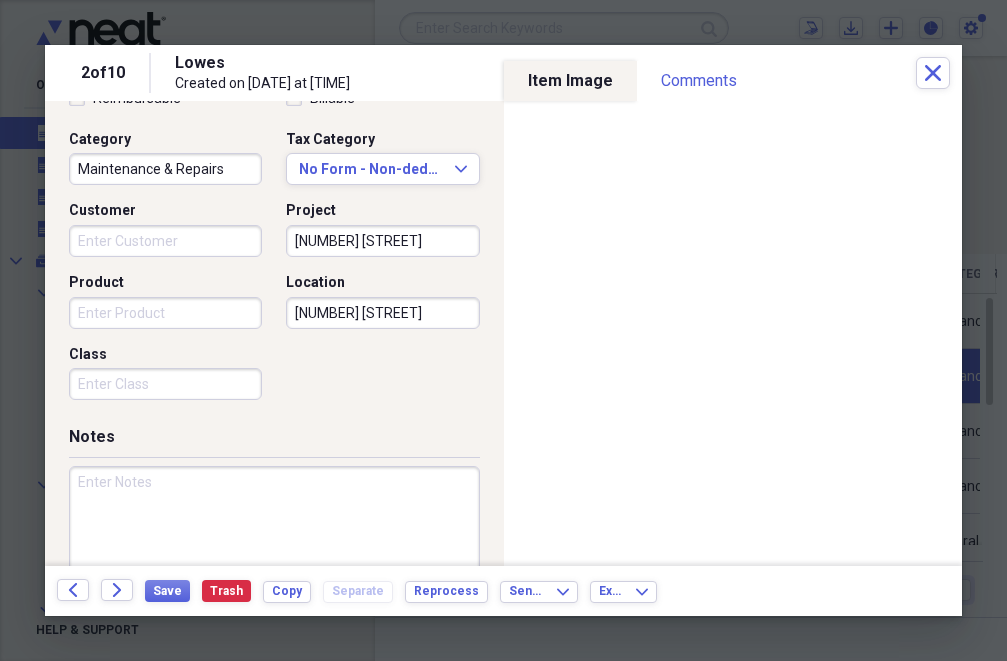 click on "Class" at bounding box center [165, 384] 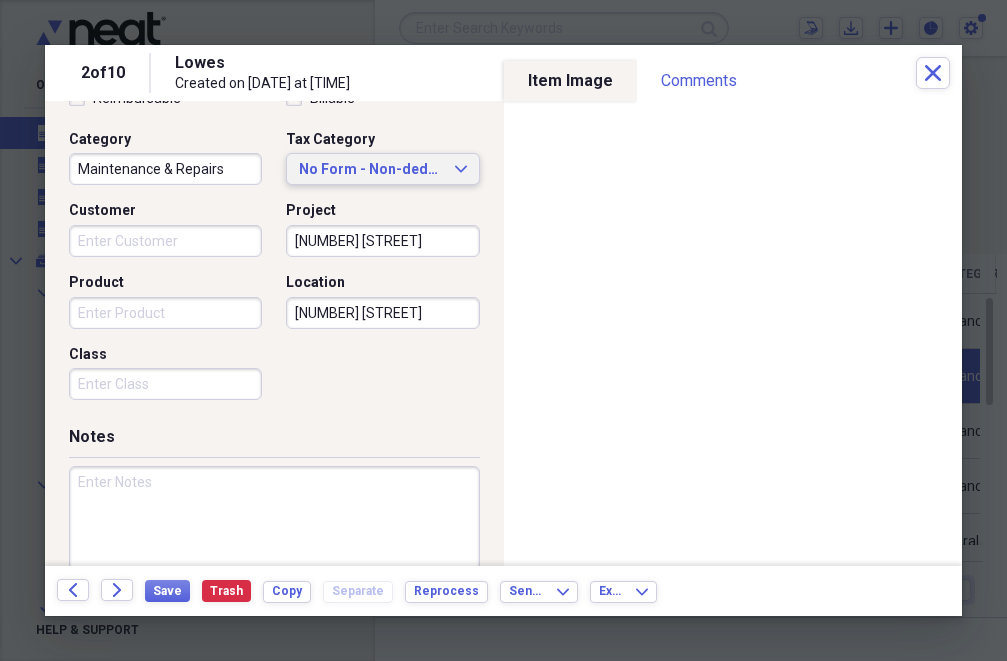 click on "Expand" 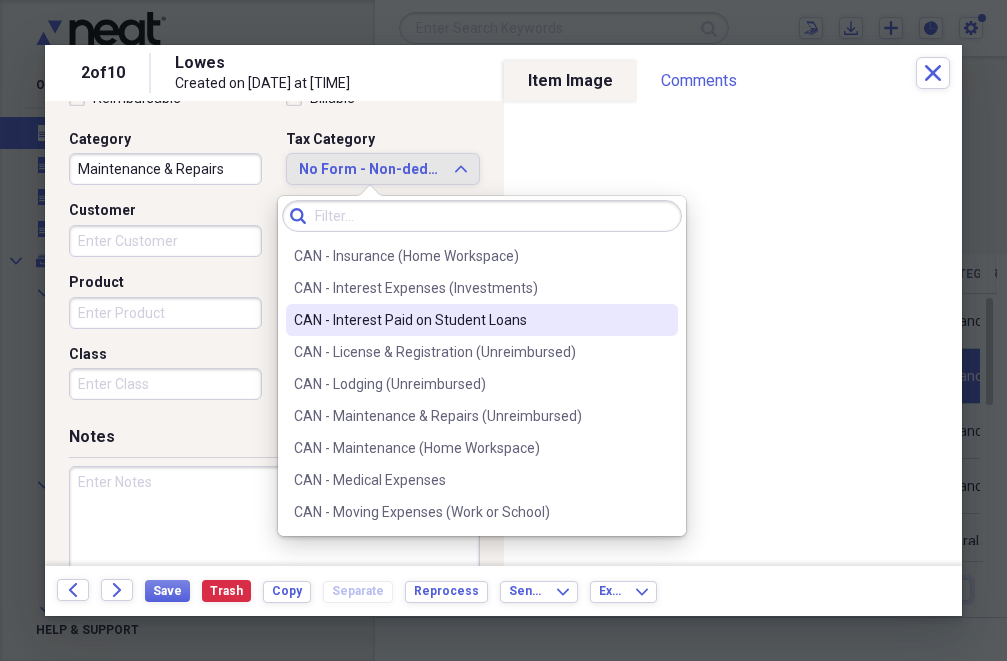 scroll, scrollTop: 800, scrollLeft: 0, axis: vertical 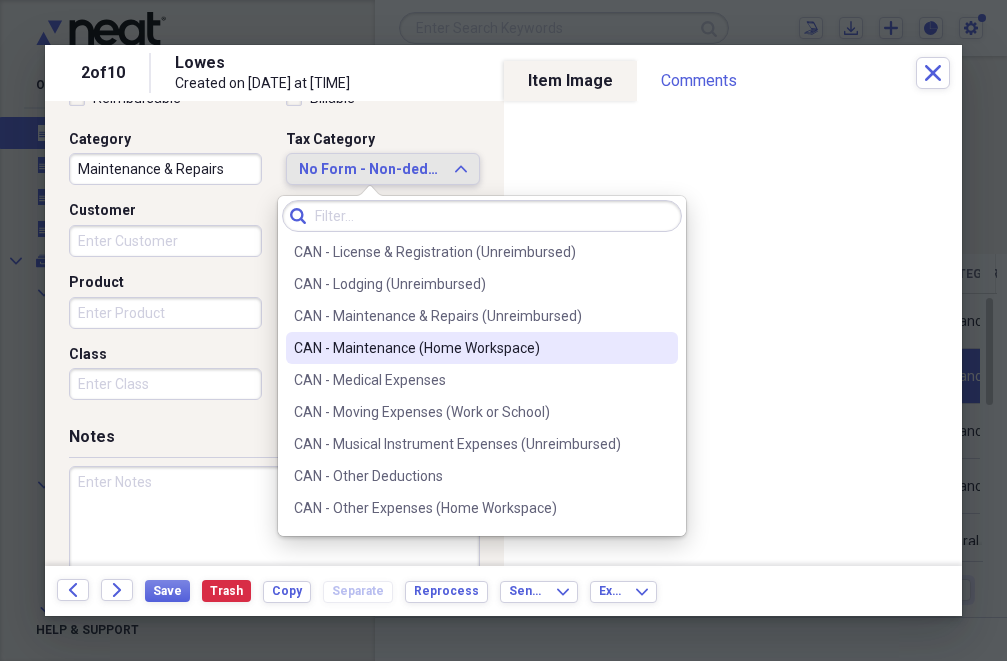 click on "Receipt Classification Reimbursable Billable Category Maintenance & Repairs Tax Category No Form - Non-deductible Expand Customer Project [NUMBER] [STREET] Product Location [NUMBER] [STREET] Class" at bounding box center [274, 234] 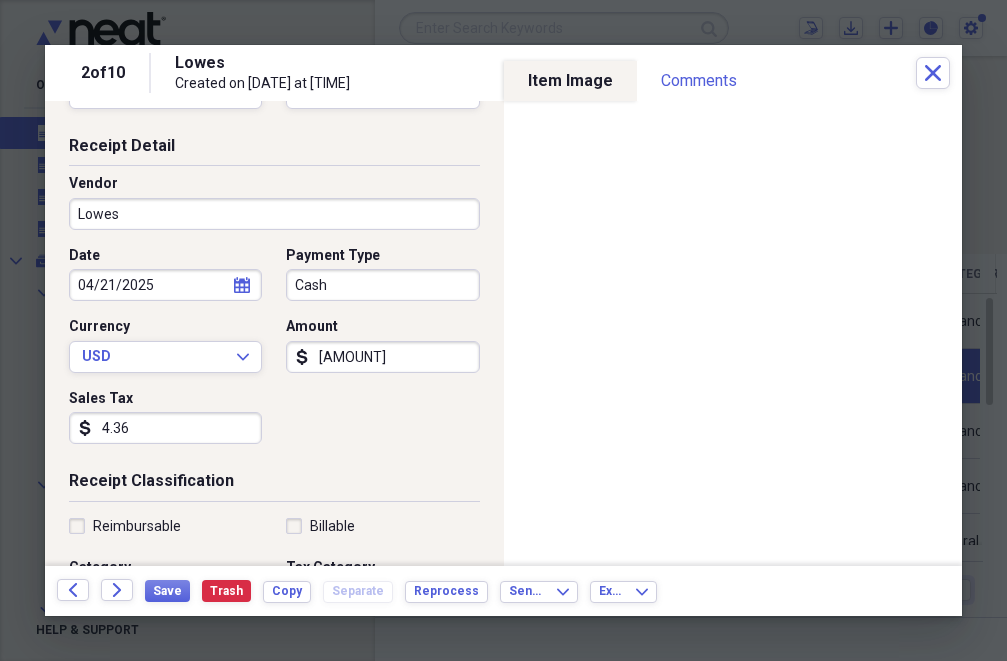 scroll, scrollTop: 0, scrollLeft: 0, axis: both 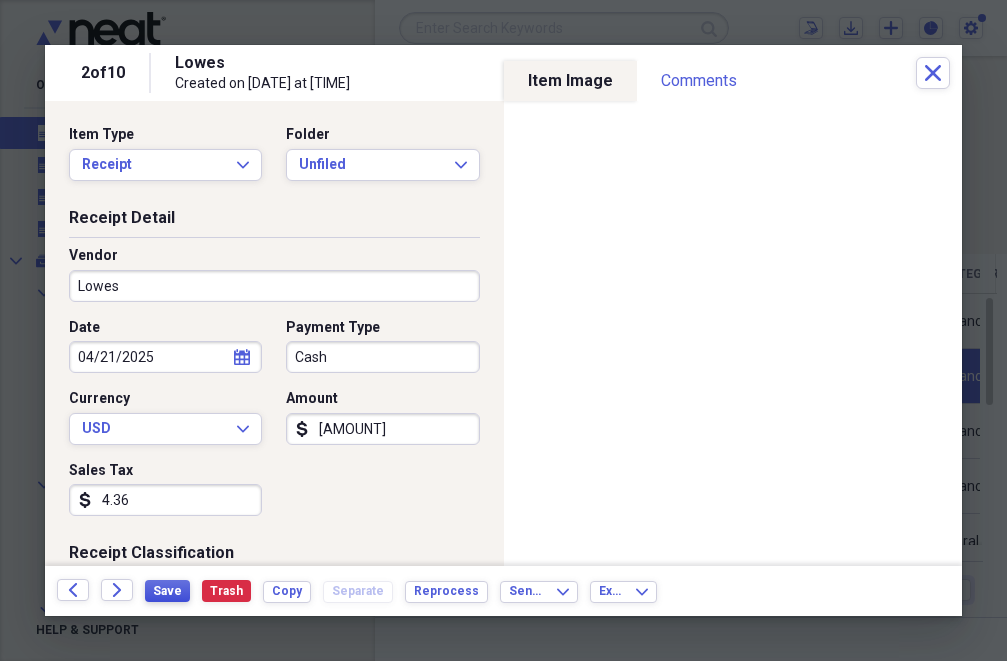click on "Save" at bounding box center [167, 591] 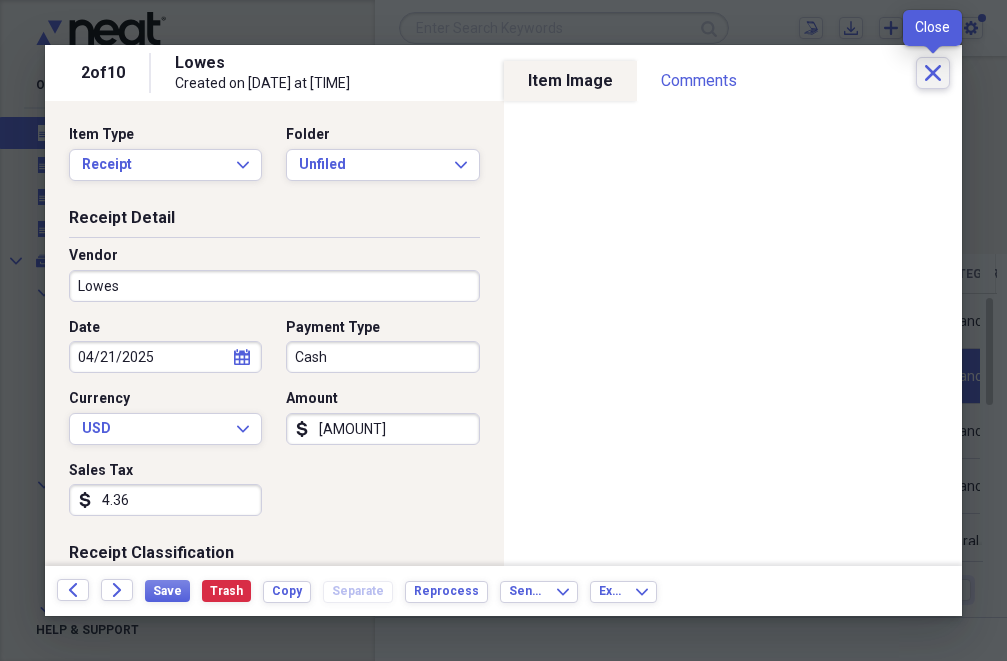 click 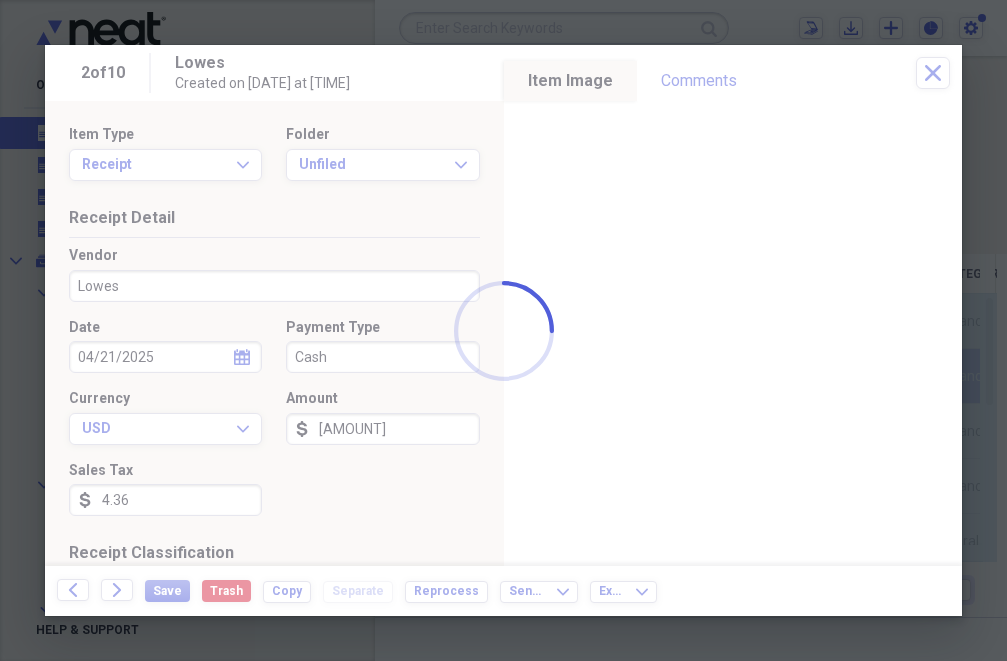 checkbox on "false" 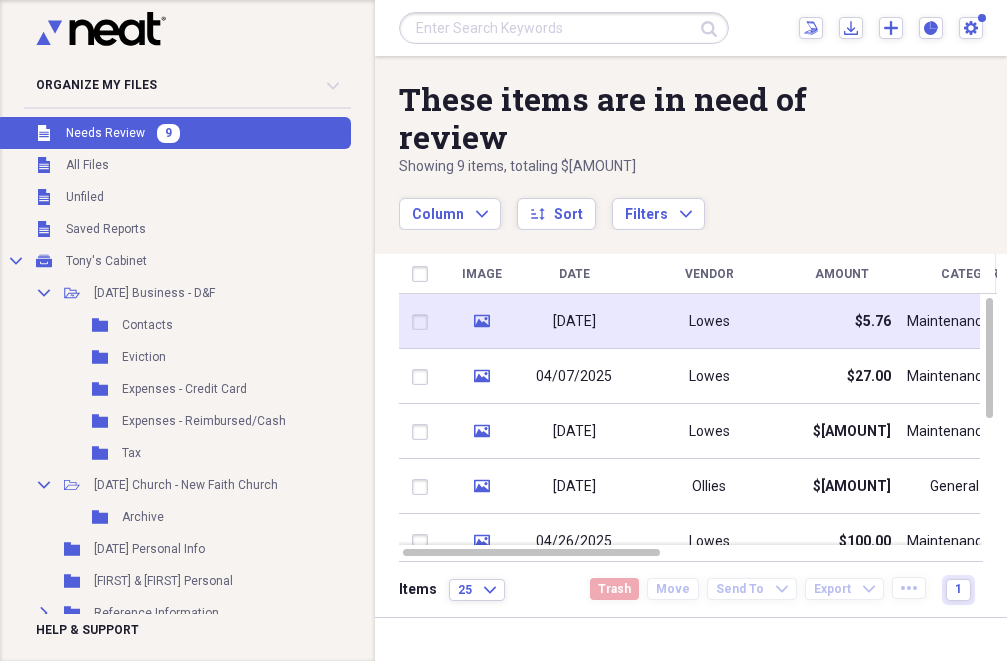 click at bounding box center (424, 322) 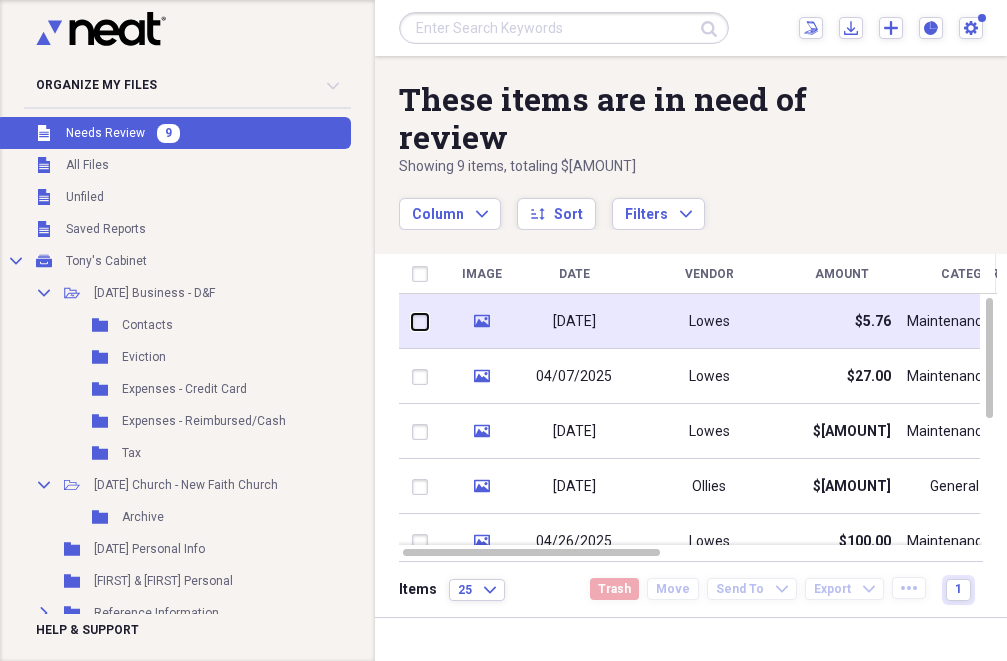 click at bounding box center (412, 321) 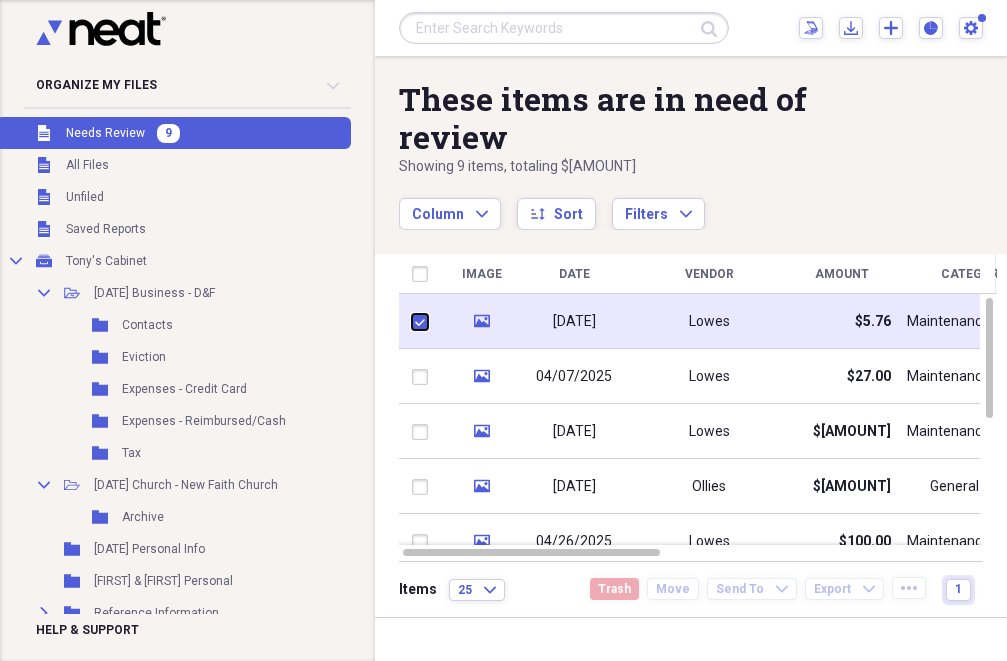 checkbox on "true" 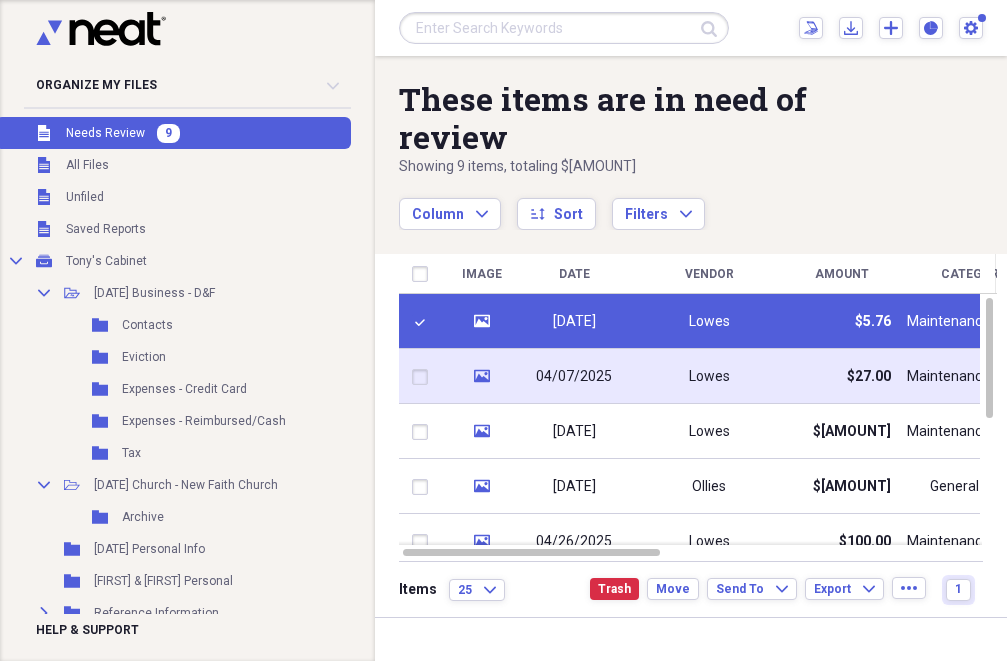 click at bounding box center (424, 377) 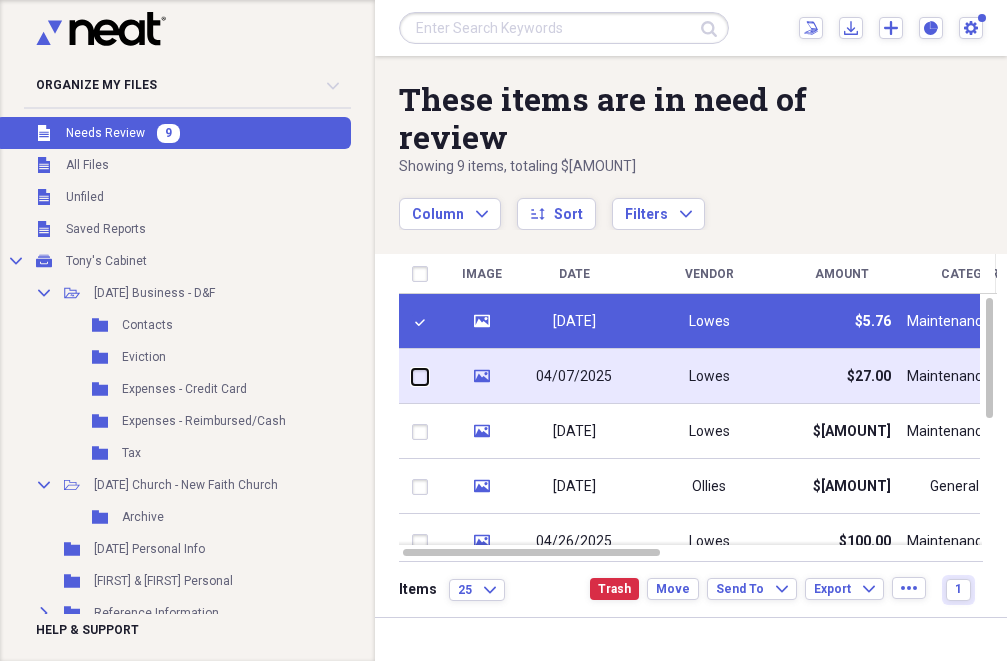 click at bounding box center [412, 376] 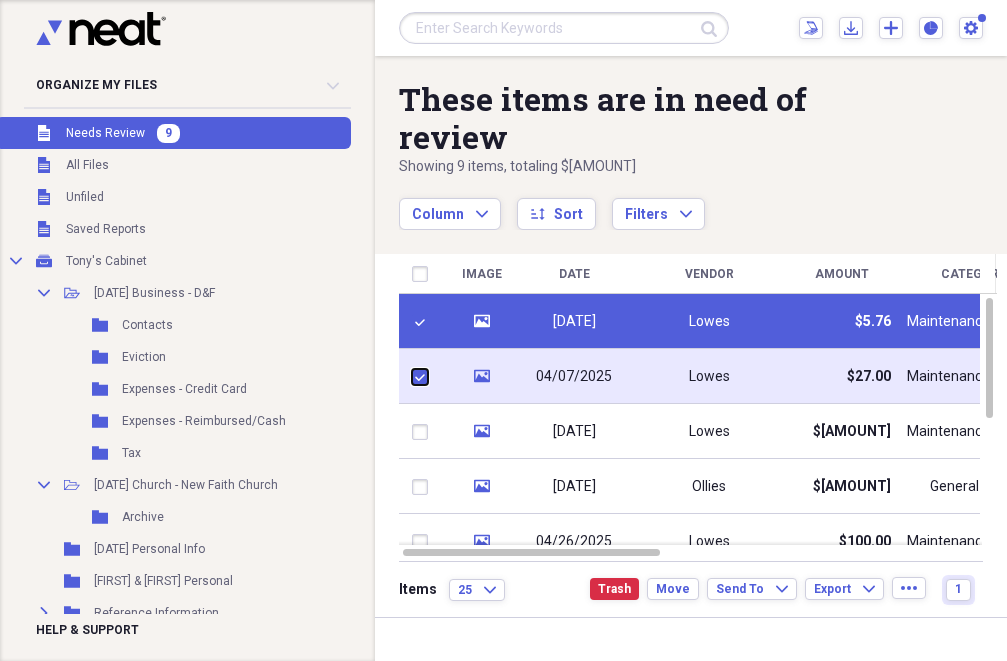 checkbox on "true" 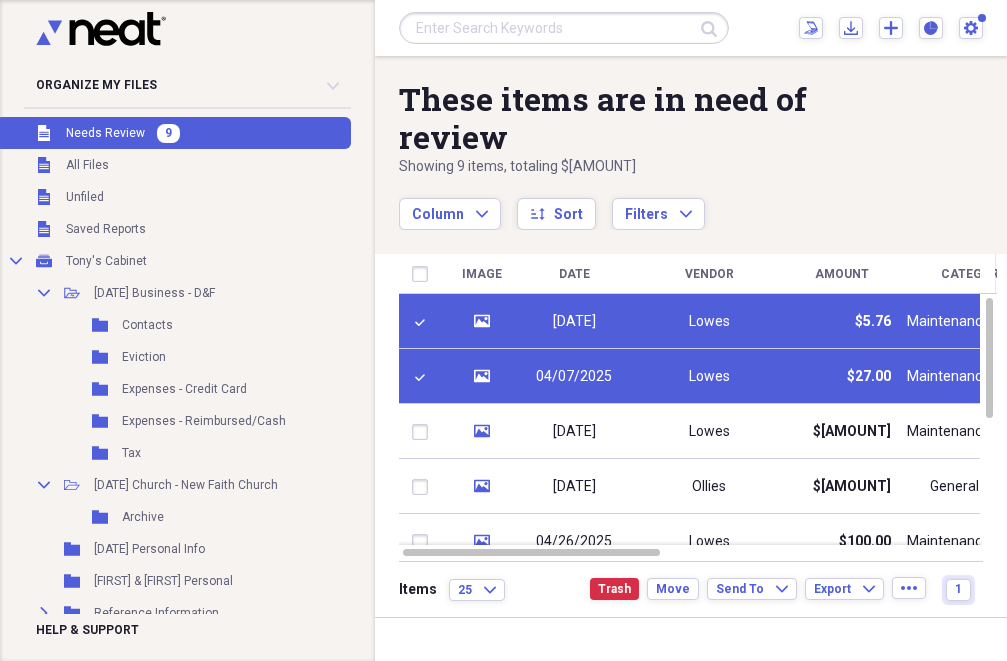 click at bounding box center [424, 322] 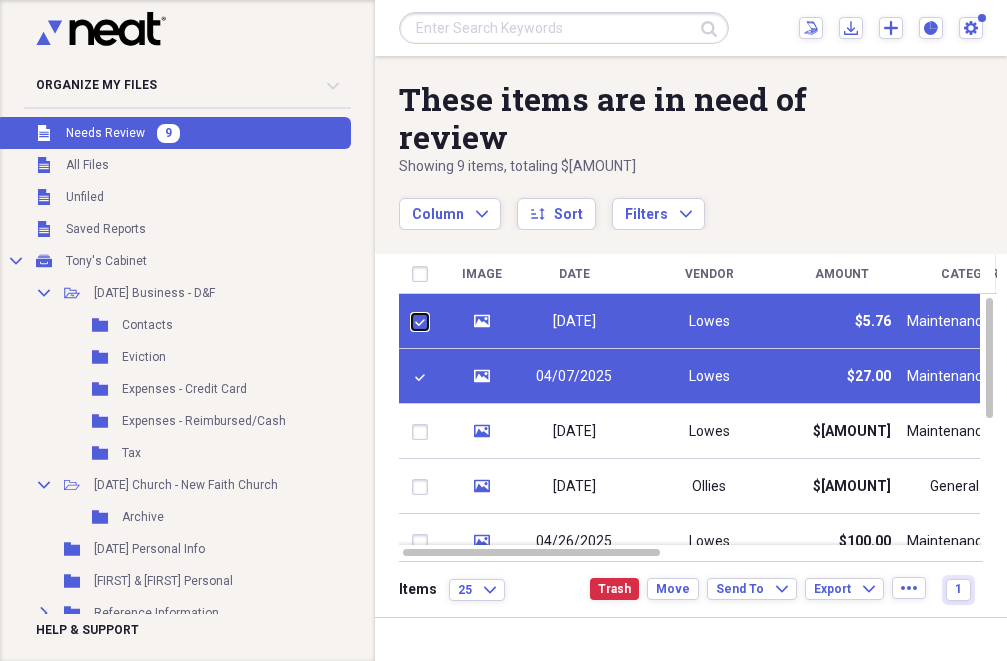 click at bounding box center [412, 321] 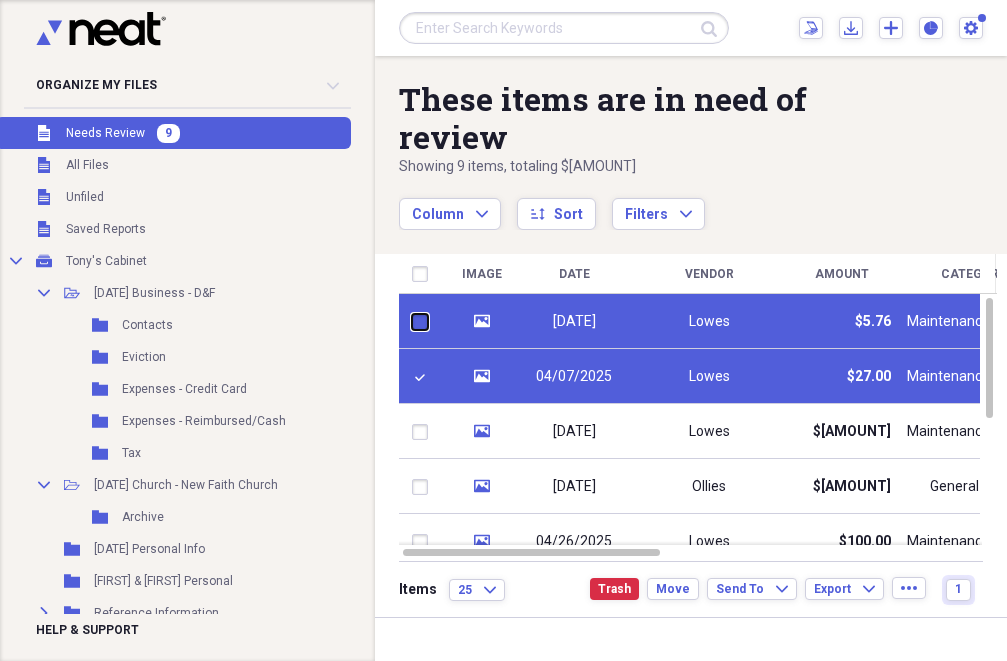 checkbox on "false" 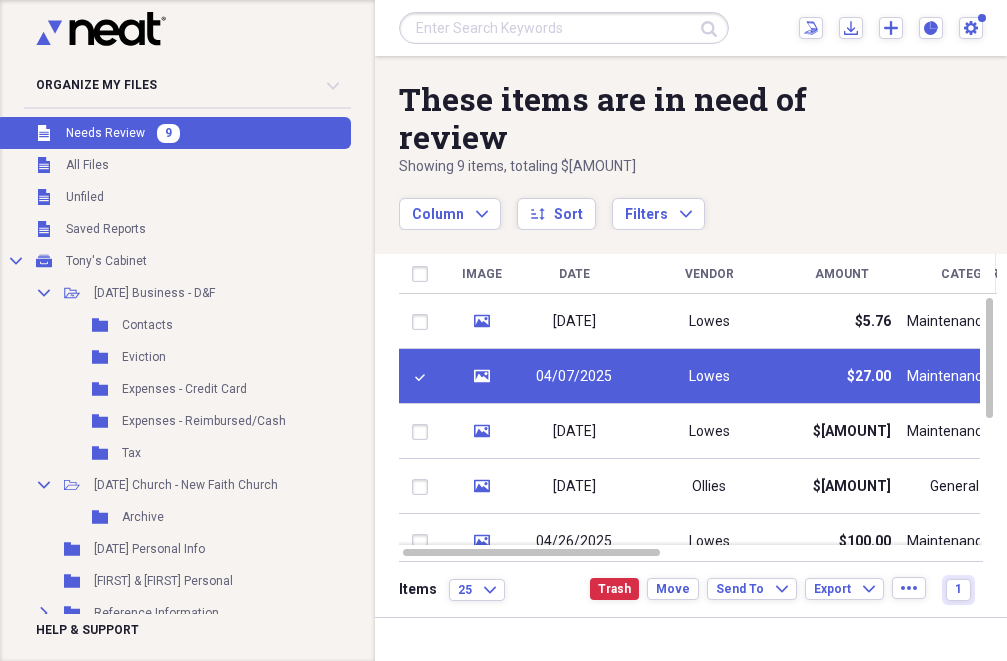 click at bounding box center (424, 377) 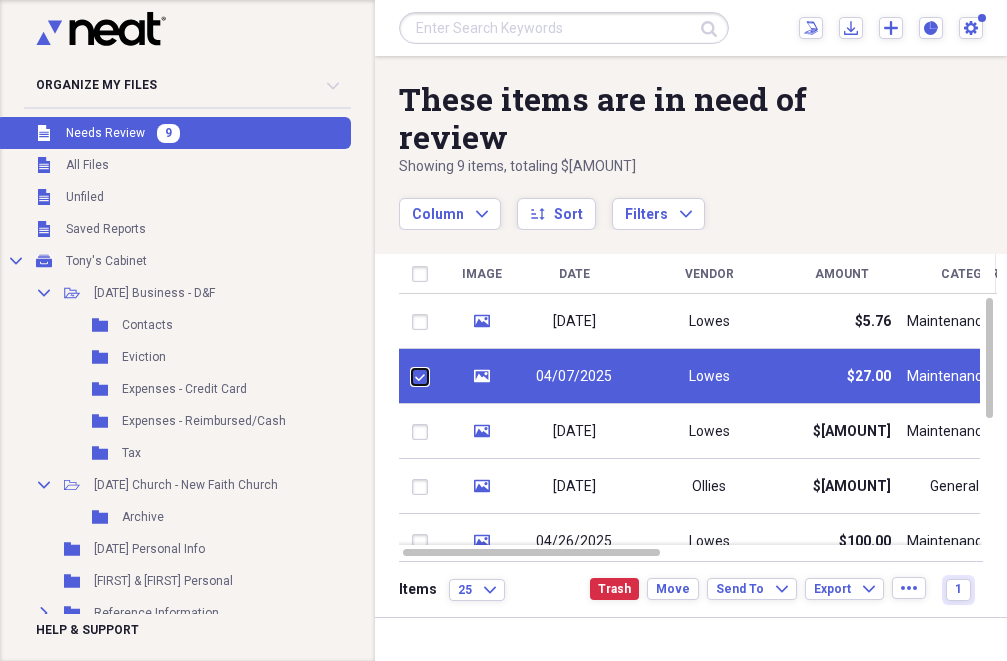 click at bounding box center [412, 376] 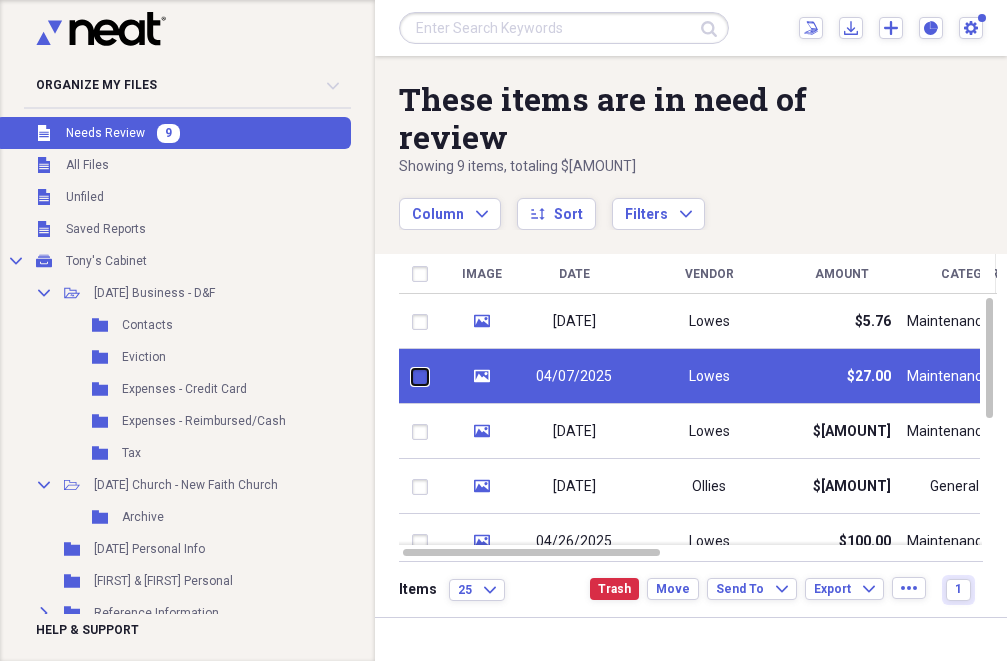 checkbox on "false" 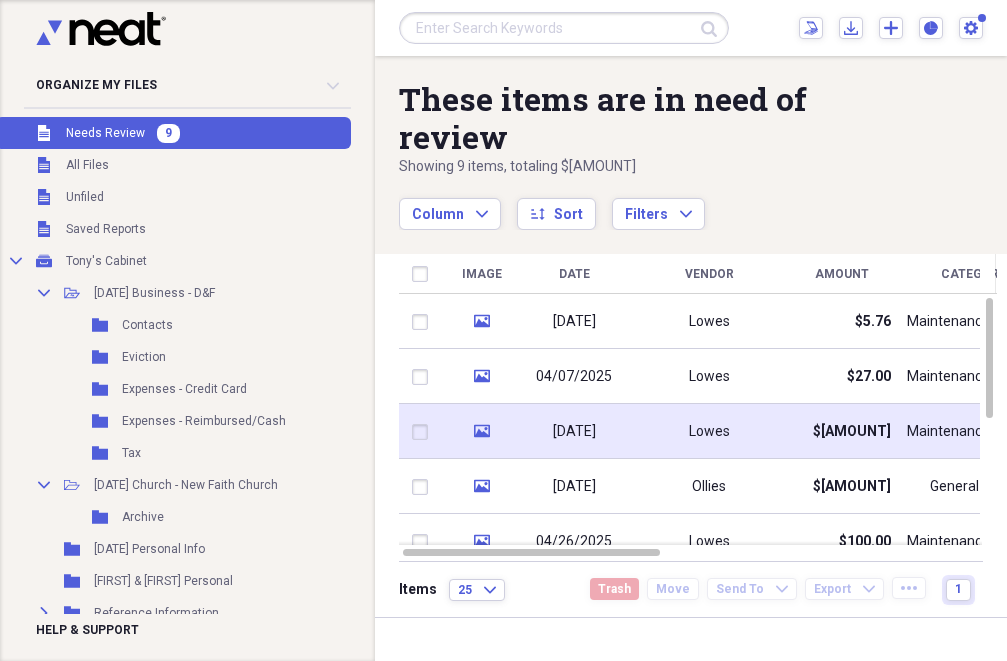 click at bounding box center (424, 432) 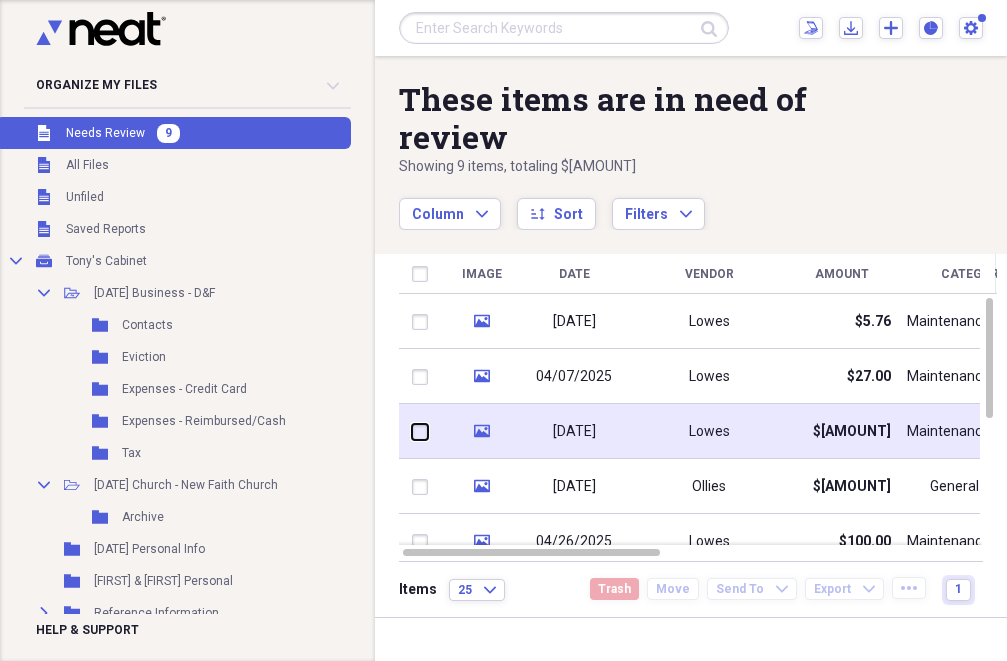 click at bounding box center [412, 431] 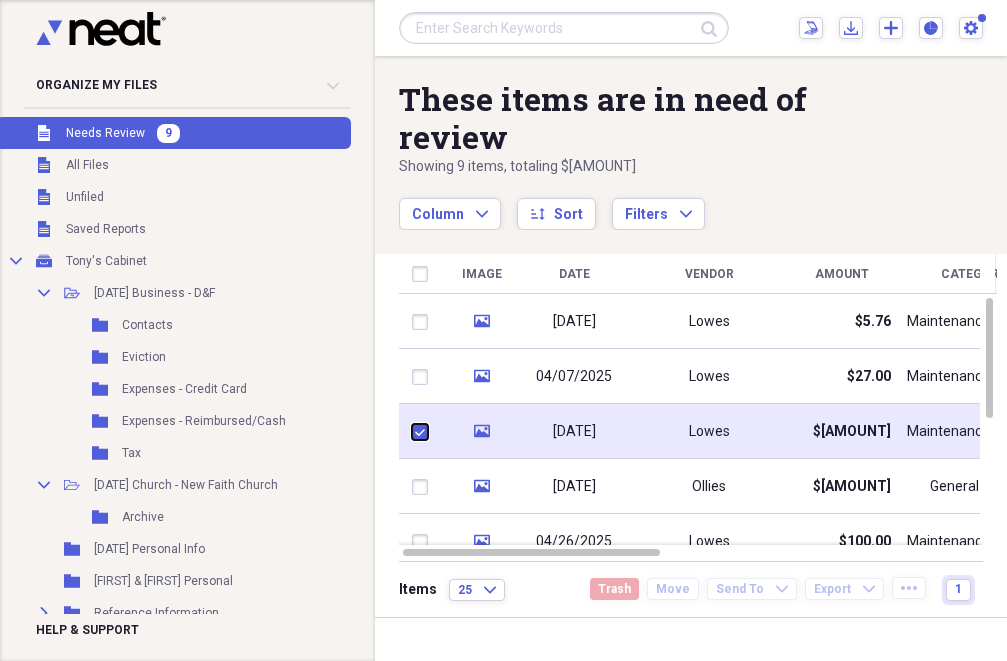 checkbox on "true" 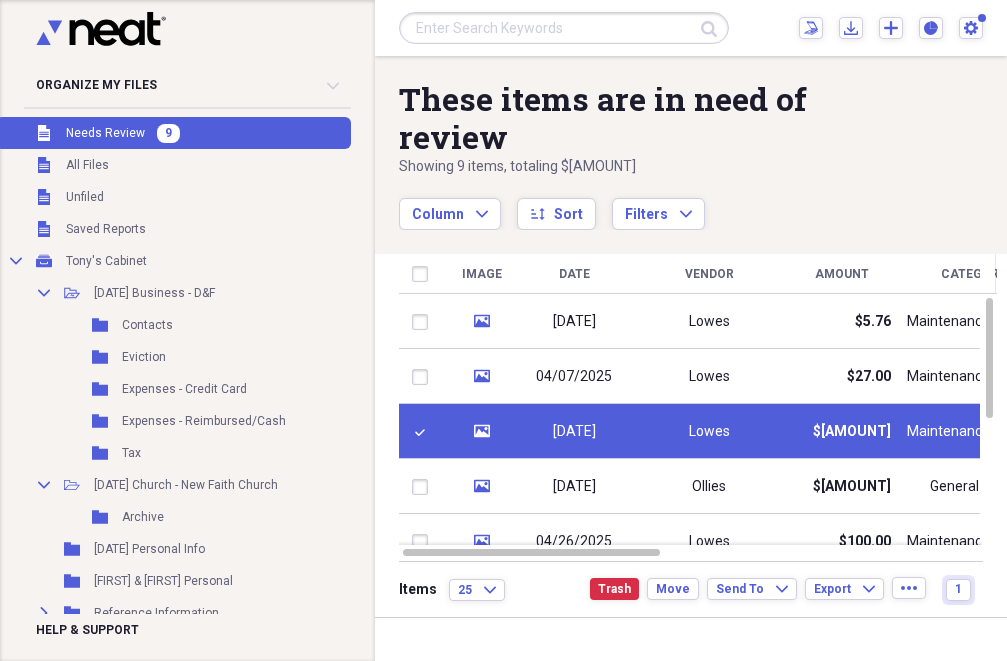 click on "Lowes" at bounding box center (709, 431) 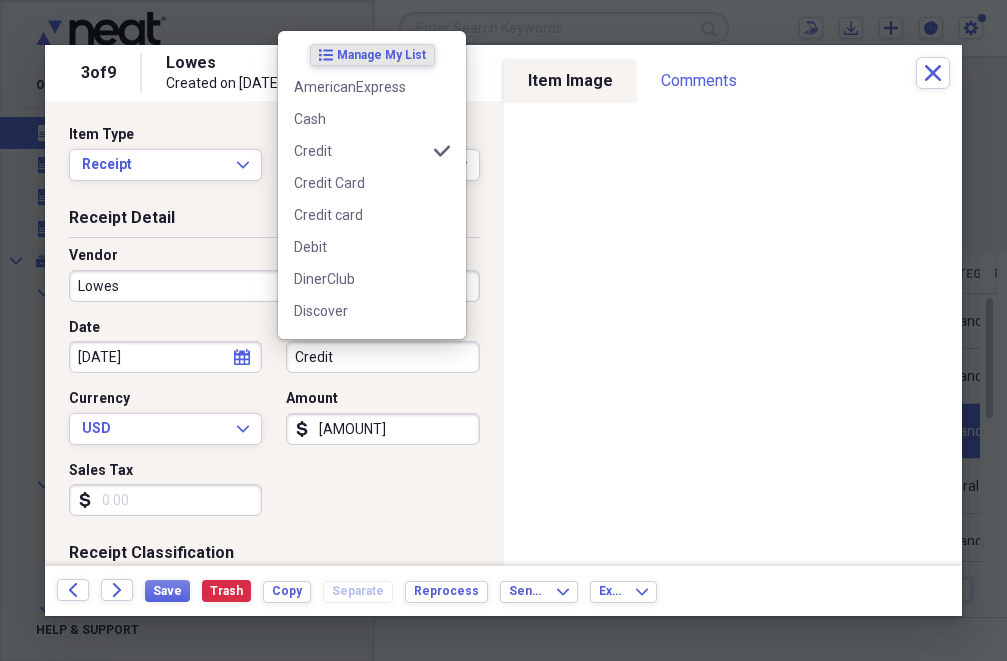 click on "Credit" at bounding box center (382, 357) 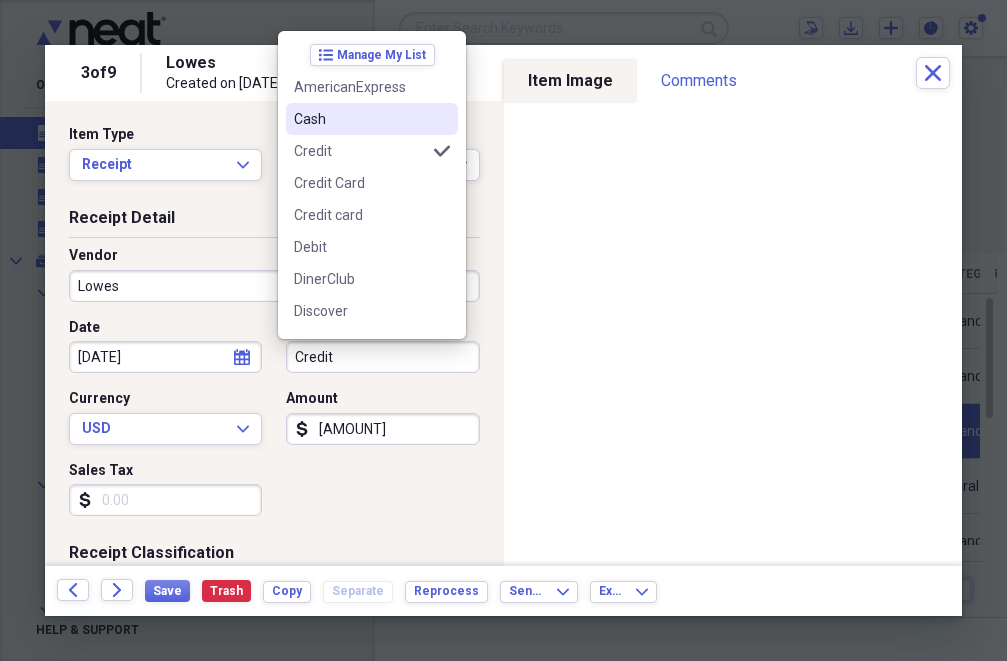 click on "Cash" at bounding box center [360, 119] 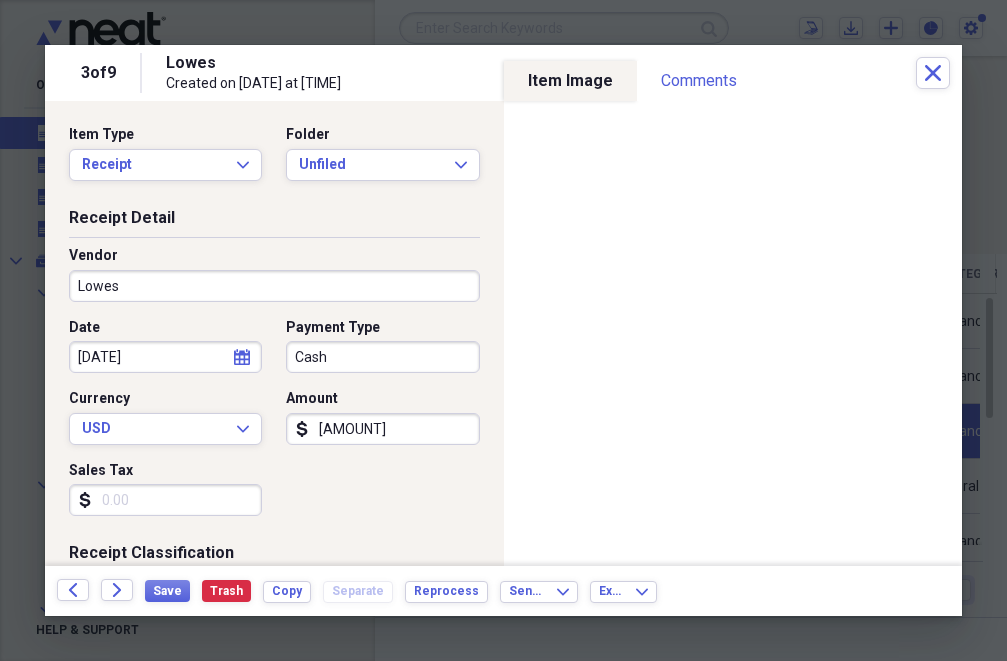 click on "Sales Tax" at bounding box center [165, 500] 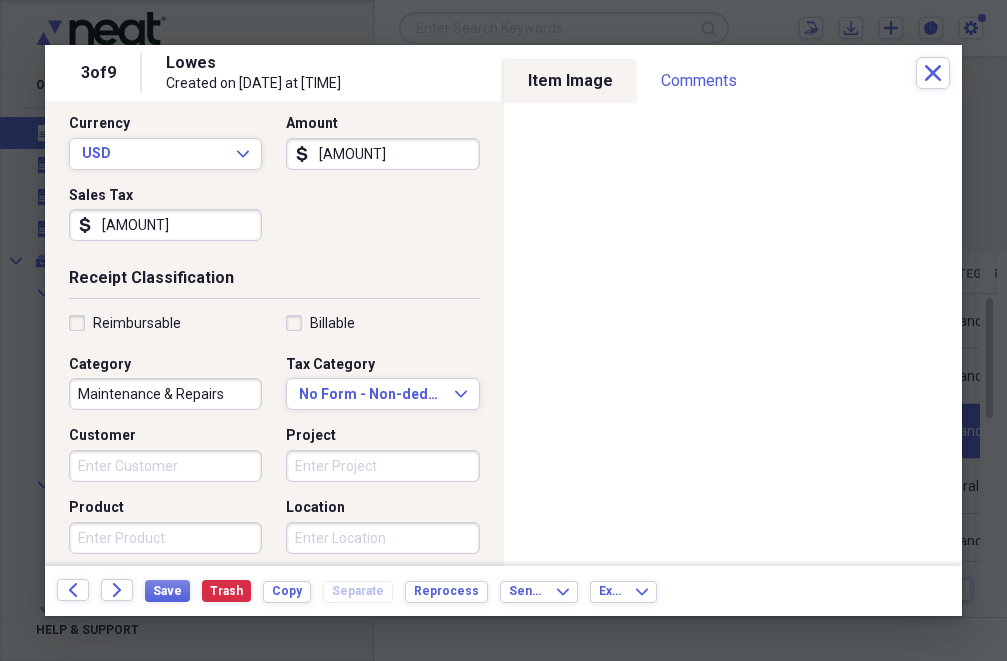 scroll, scrollTop: 300, scrollLeft: 0, axis: vertical 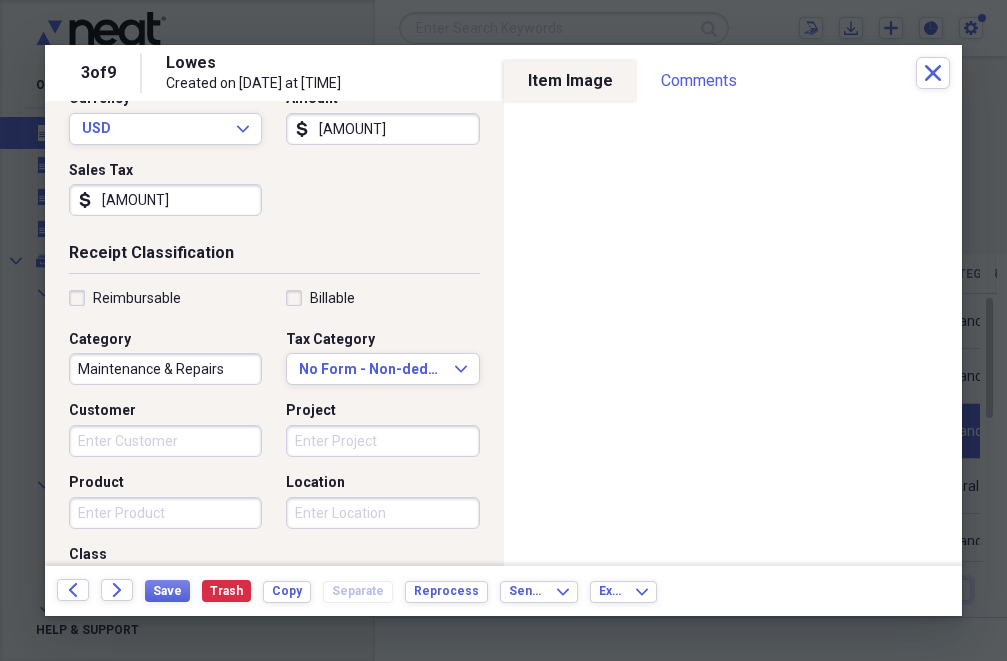 type on "[AMOUNT]" 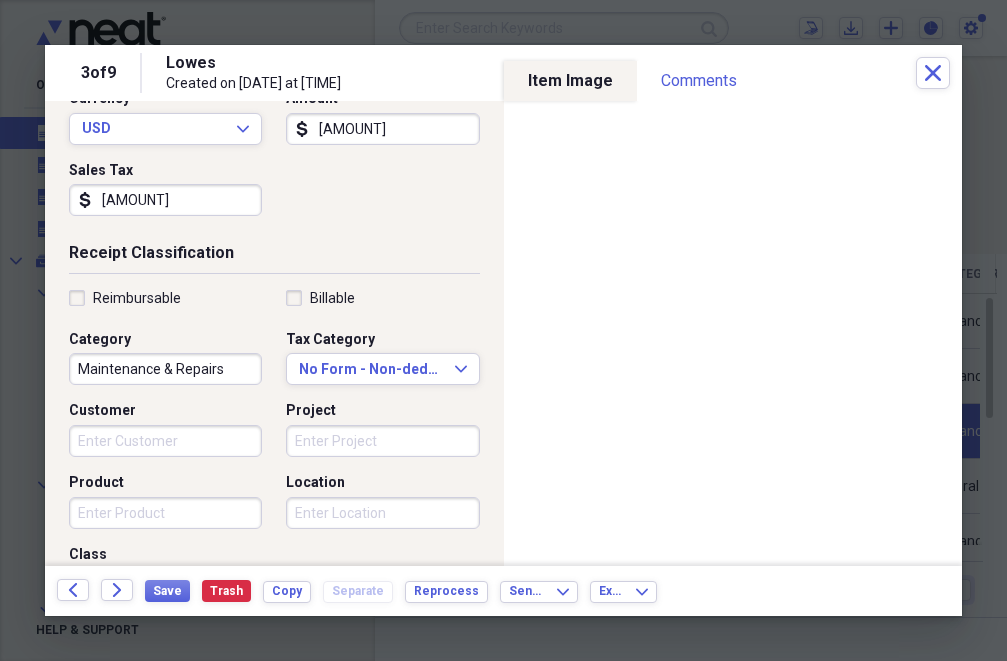 click on "Receipt Detail Vendor Lowes Date [DATE] calendar Calendar Payment Type Cash Currency USD Expand Amount dollar-sign [AMOUNT] Sales Tax dollar-sign [AMOUNT]" at bounding box center [274, 75] 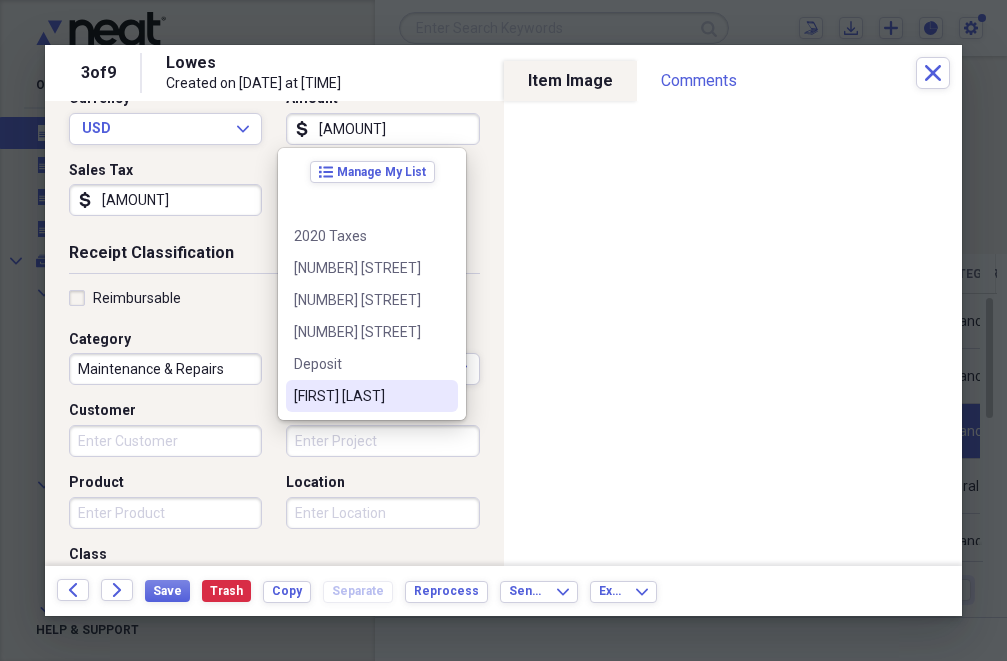 click on "Project" at bounding box center [382, 441] 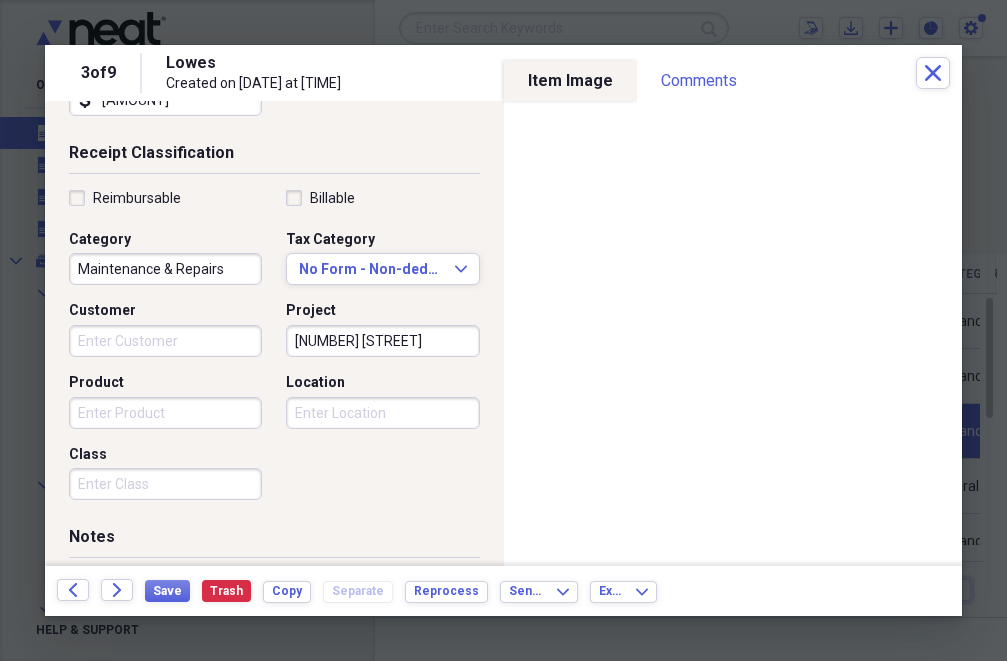 scroll, scrollTop: 500, scrollLeft: 0, axis: vertical 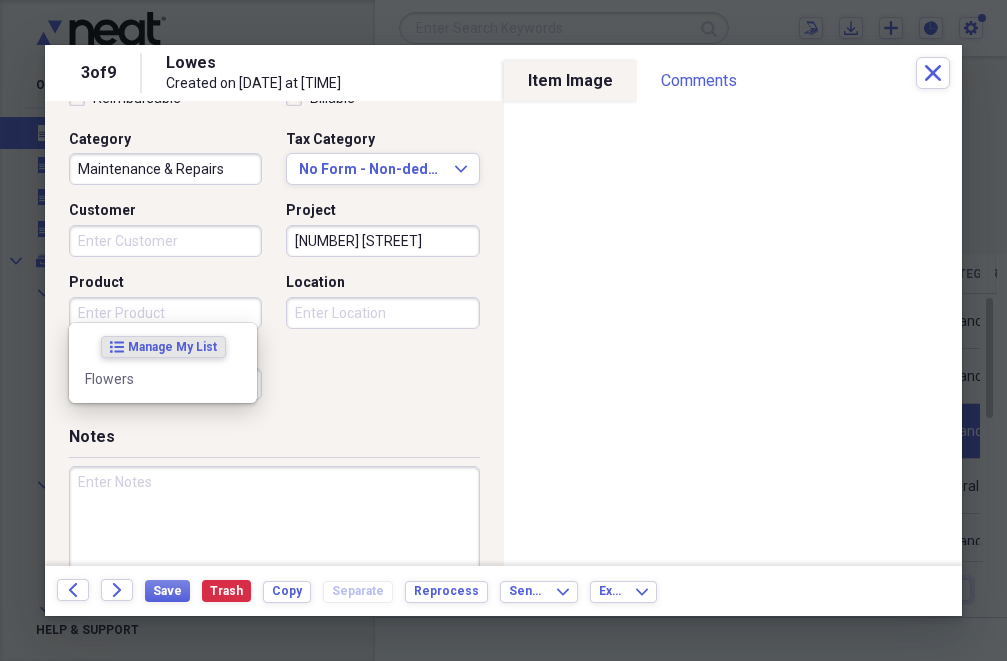 click on "Product" at bounding box center (165, 313) 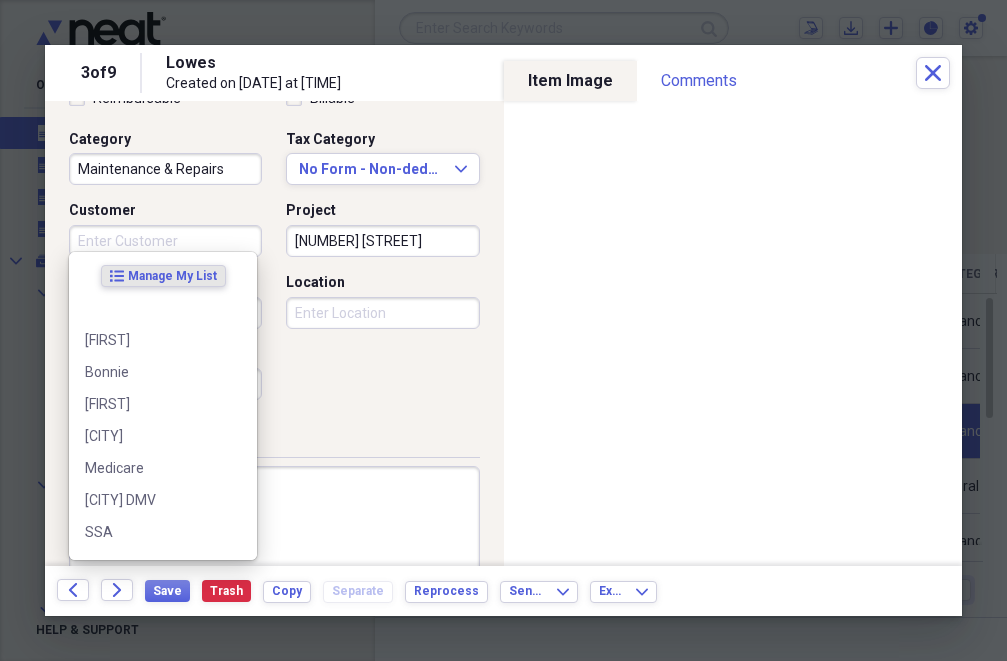 click on "Customer" at bounding box center (165, 241) 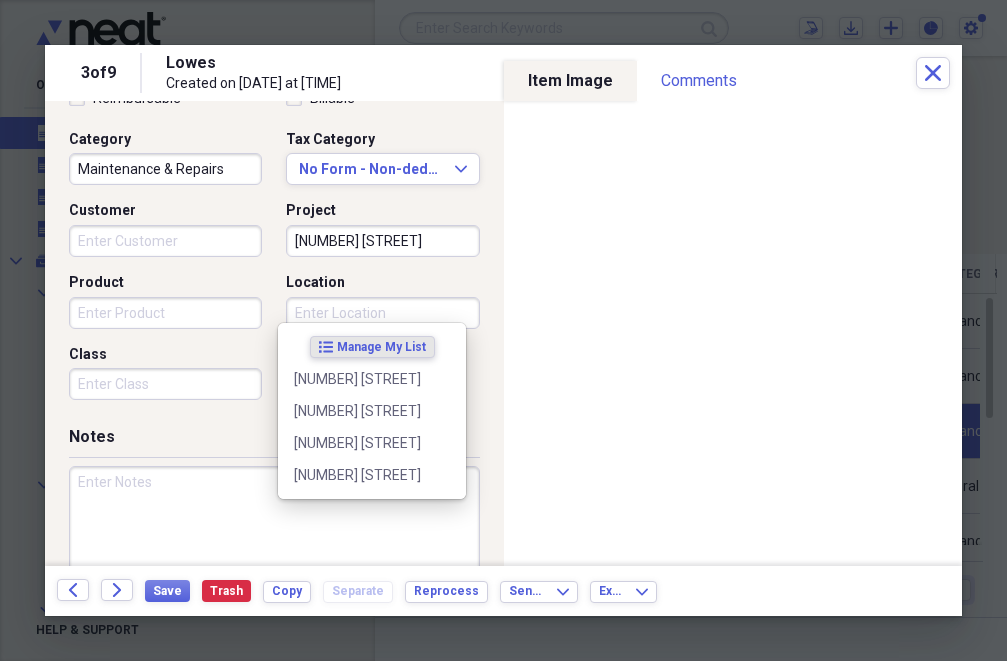 click on "Location" at bounding box center (382, 313) 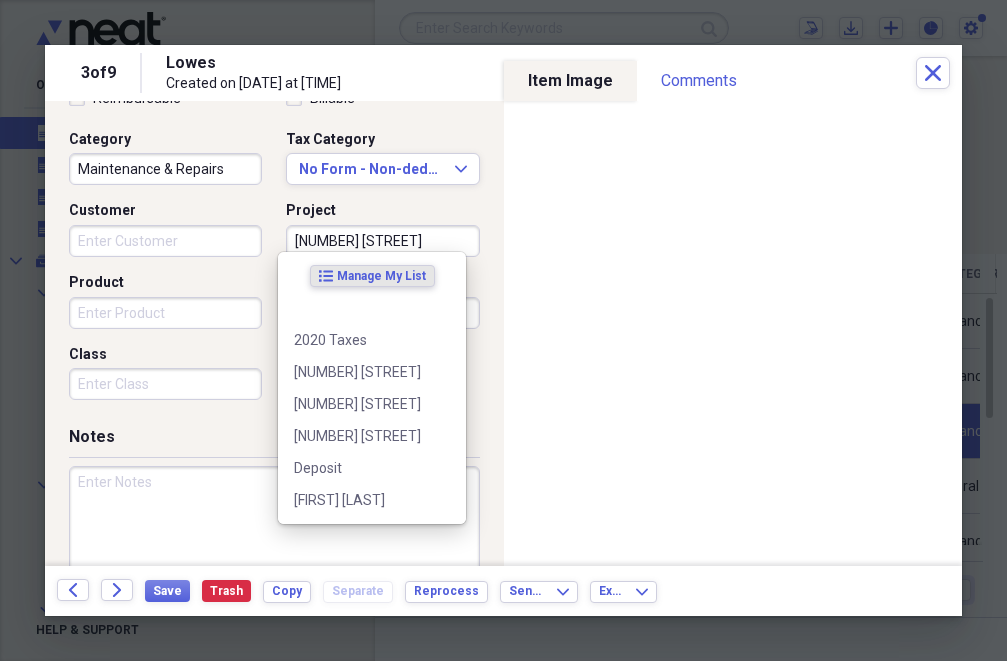 click on "[NUMBER] [STREET]" at bounding box center [382, 241] 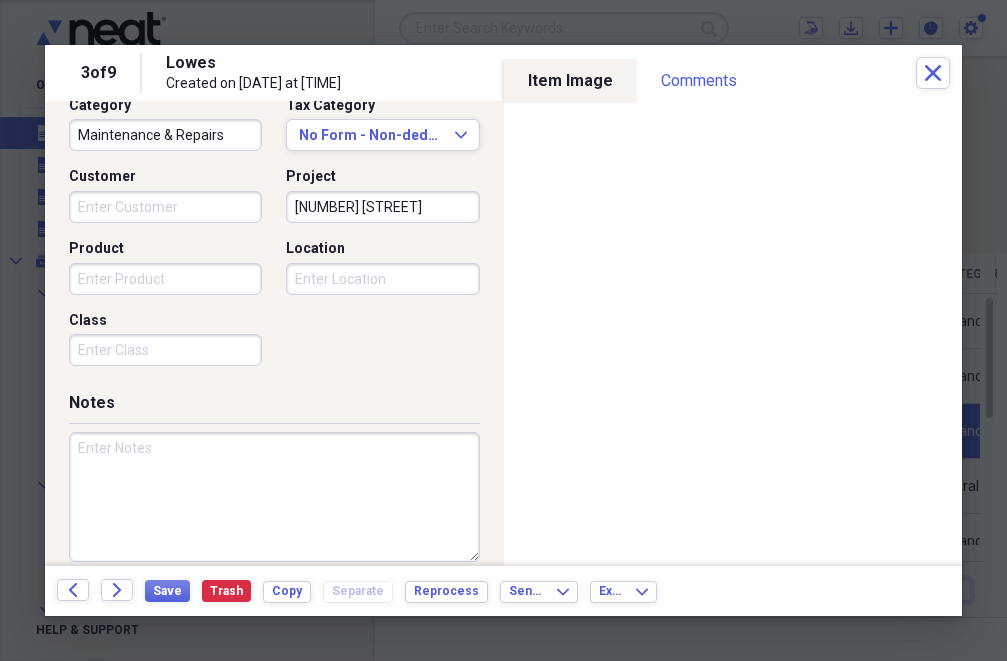 scroll, scrollTop: 549, scrollLeft: 0, axis: vertical 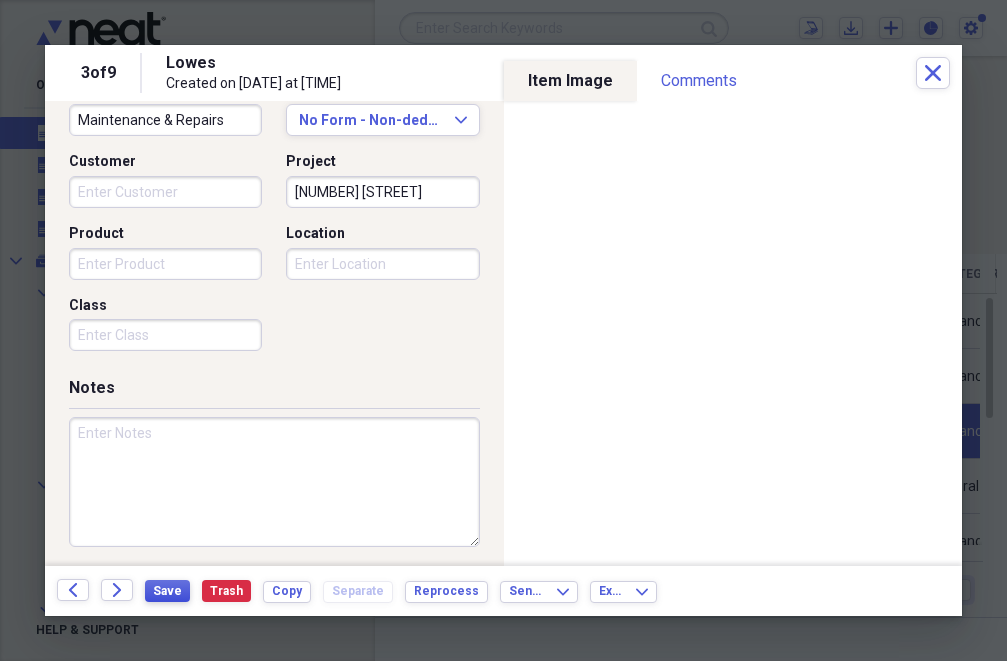 type on "[NUMBER] [STREET]" 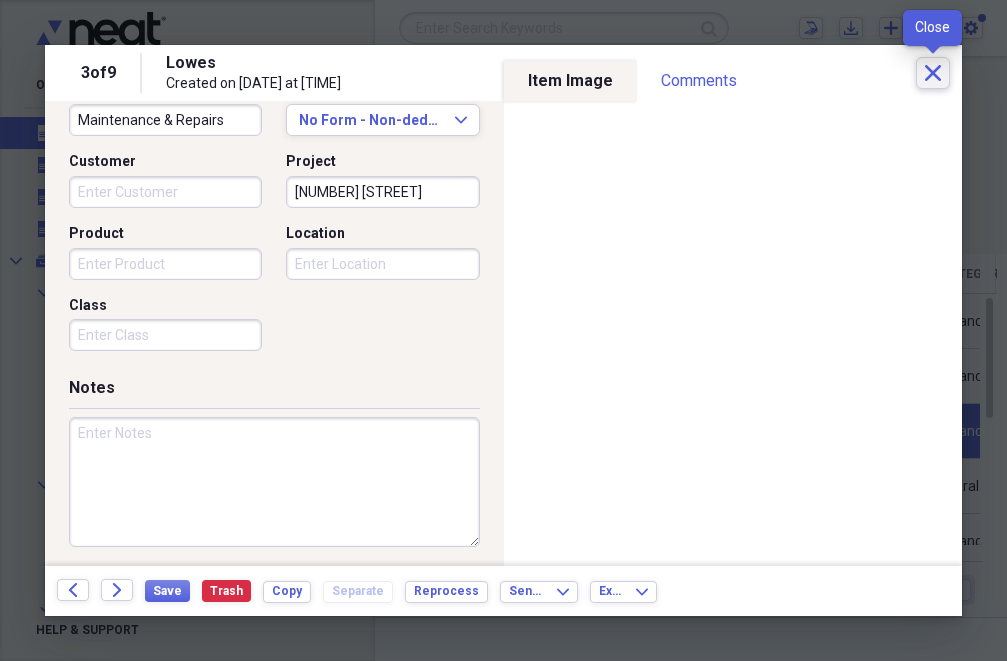 click 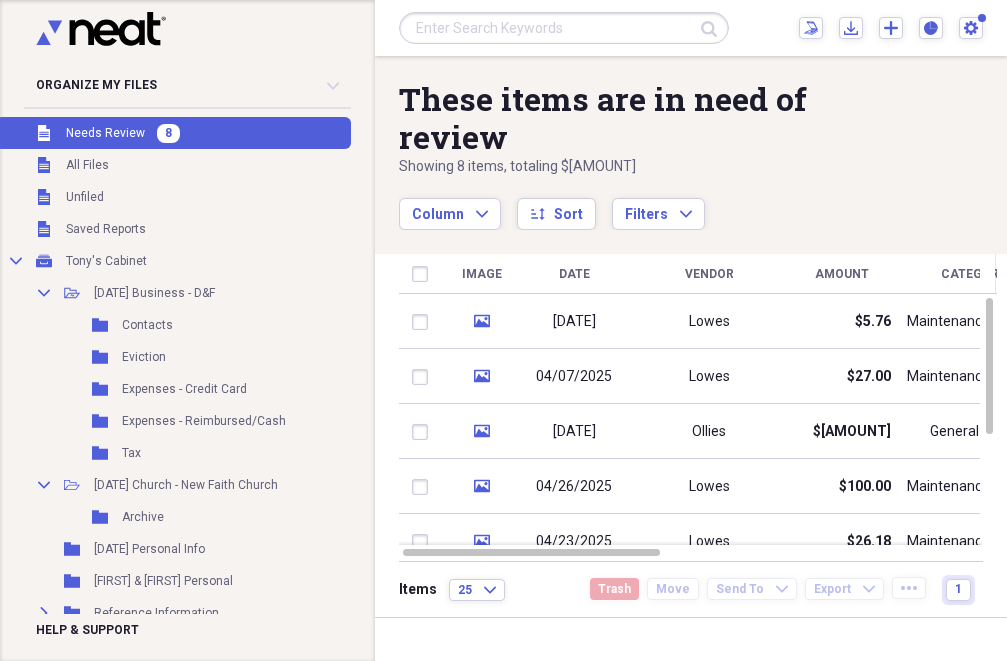 checkbox on "false" 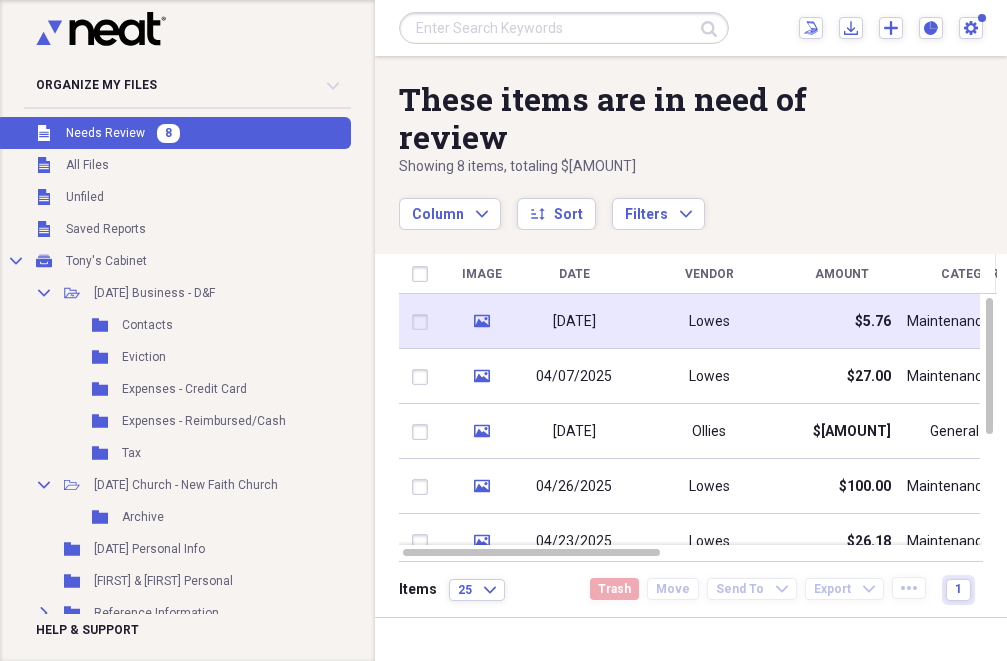 click on "Lowes" at bounding box center [709, 321] 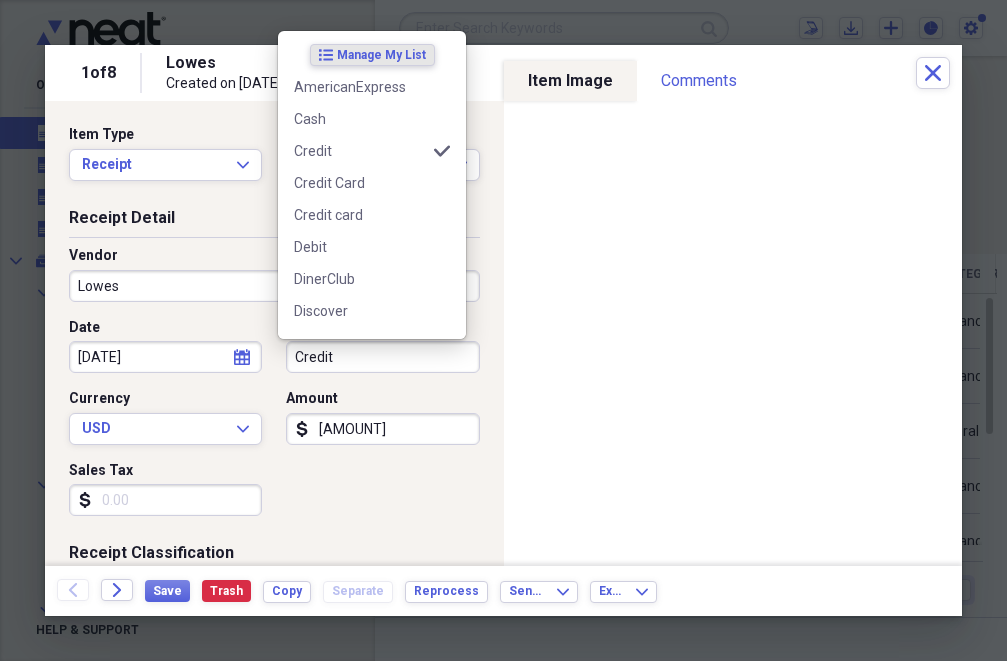click on "Credit" at bounding box center [382, 357] 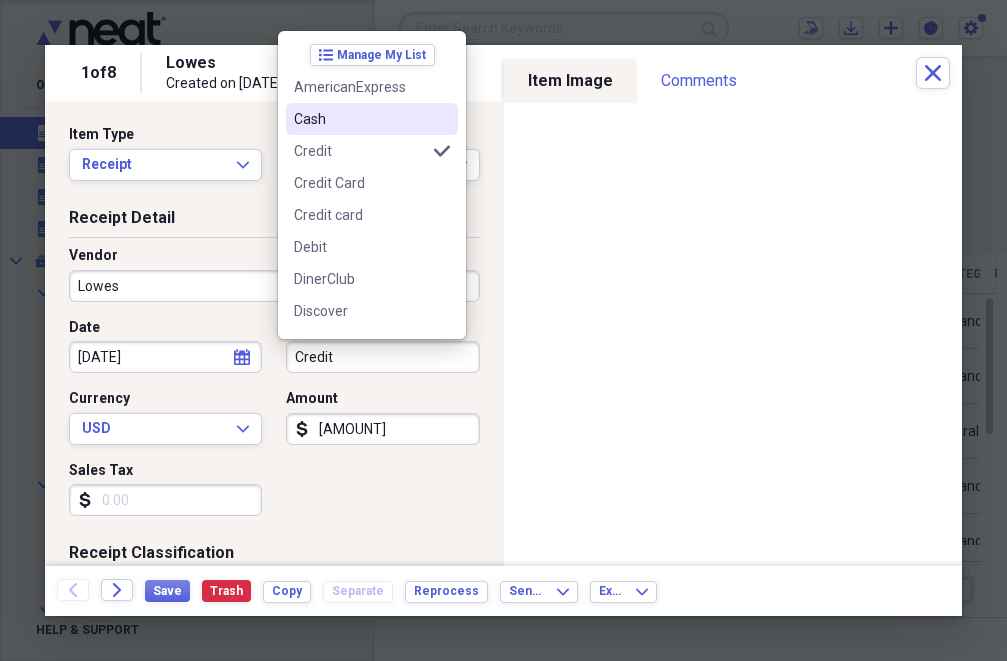 click on "Cash" at bounding box center [360, 119] 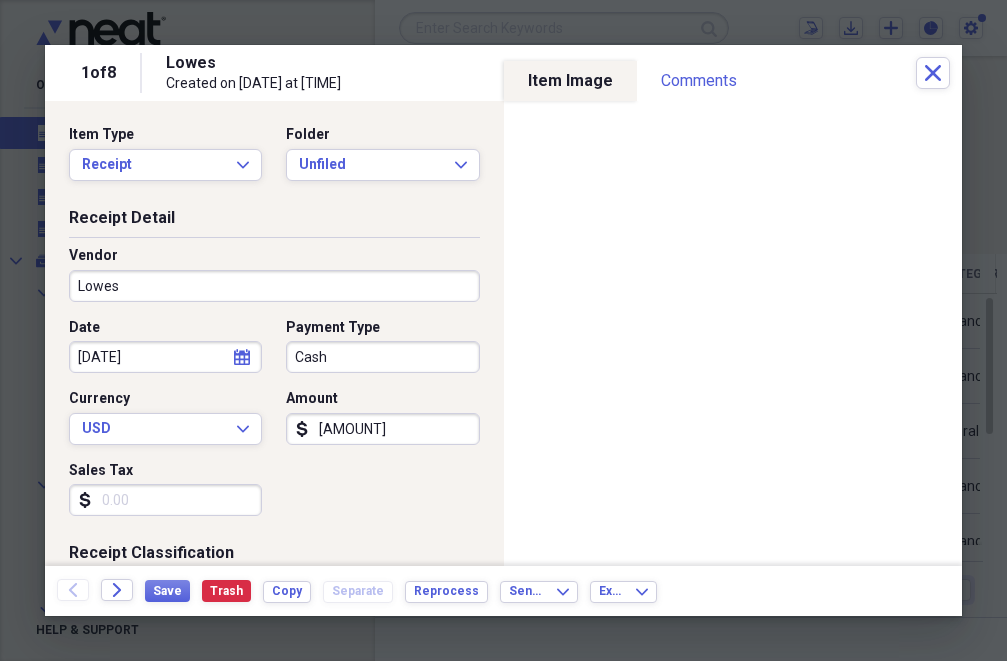 type on "[AMOUNT]" 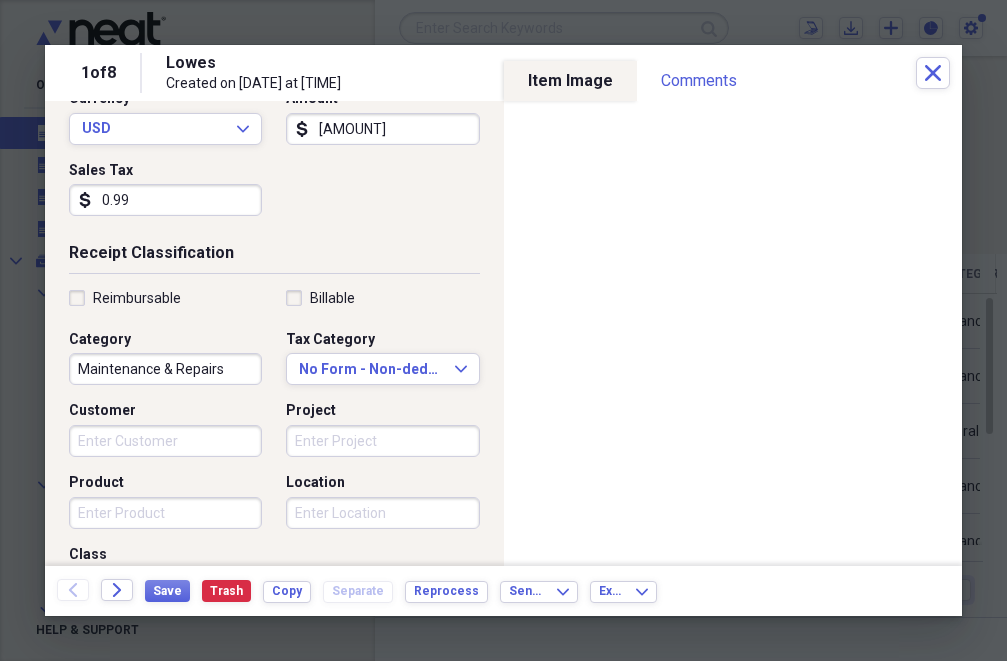 scroll, scrollTop: 400, scrollLeft: 0, axis: vertical 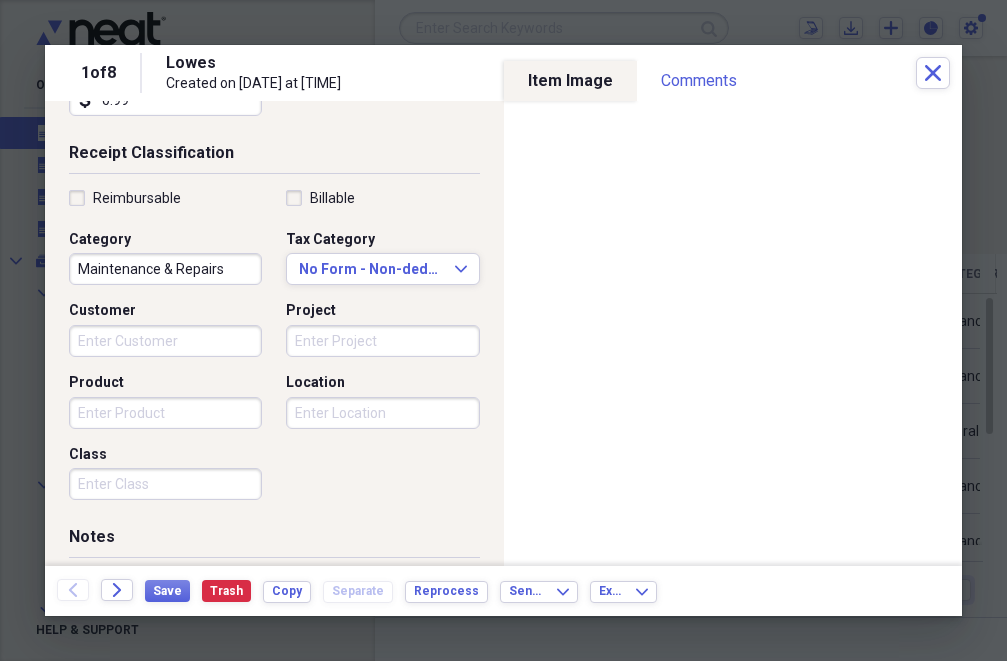 type on "0.99" 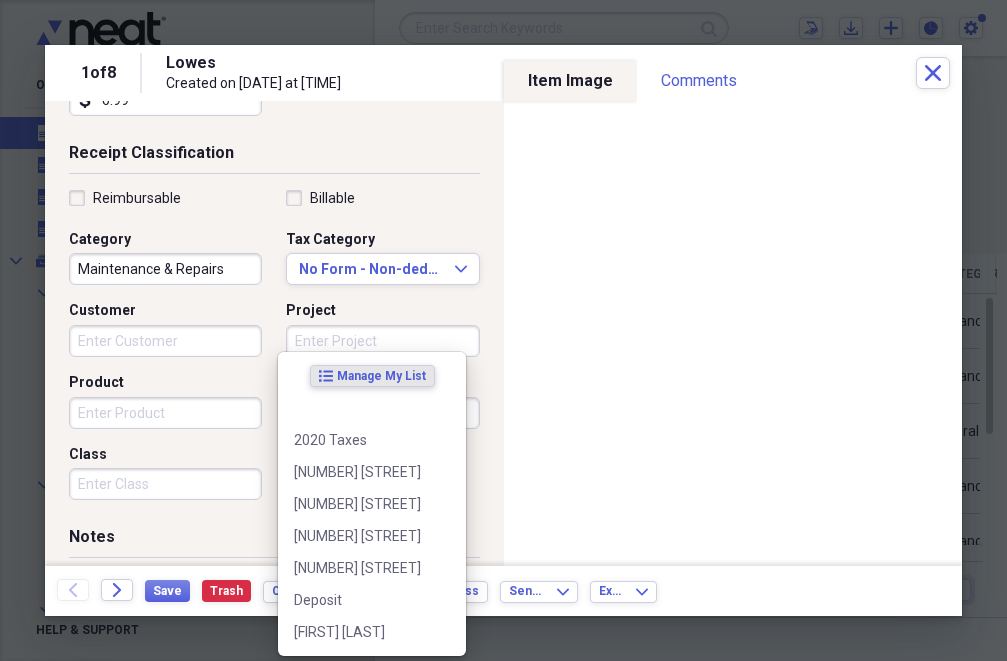 click on "Project" at bounding box center [382, 341] 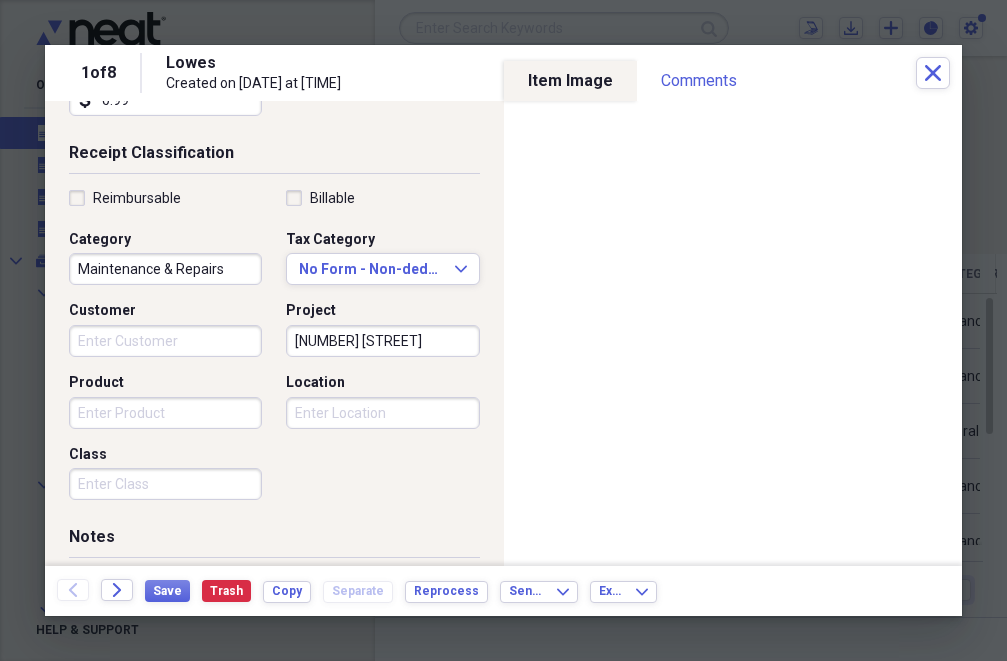 type on "[NUMBER] [STREET]" 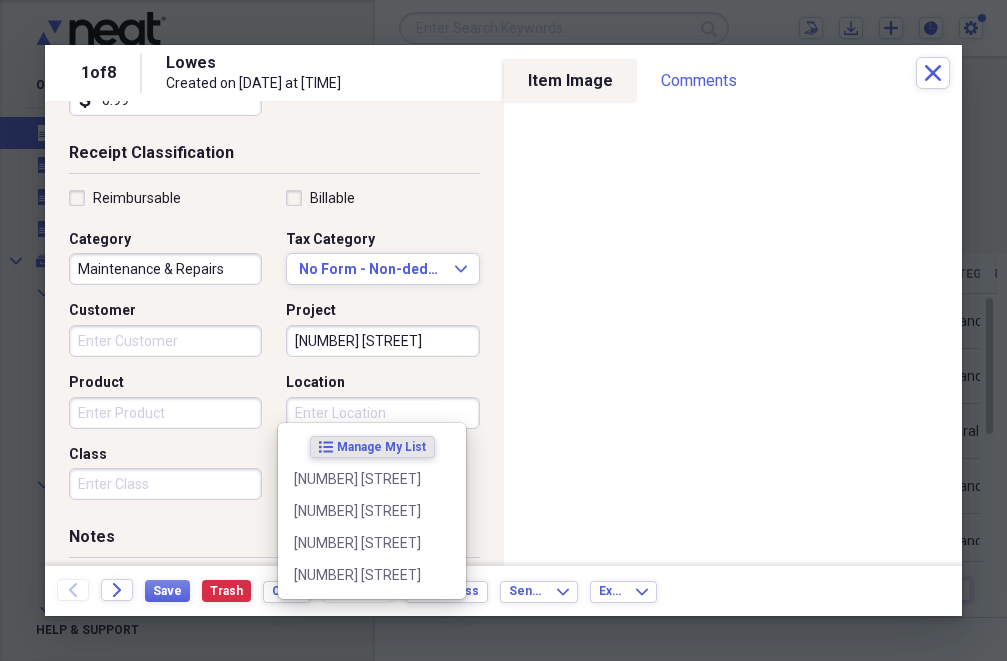 click on "Location" at bounding box center (382, 413) 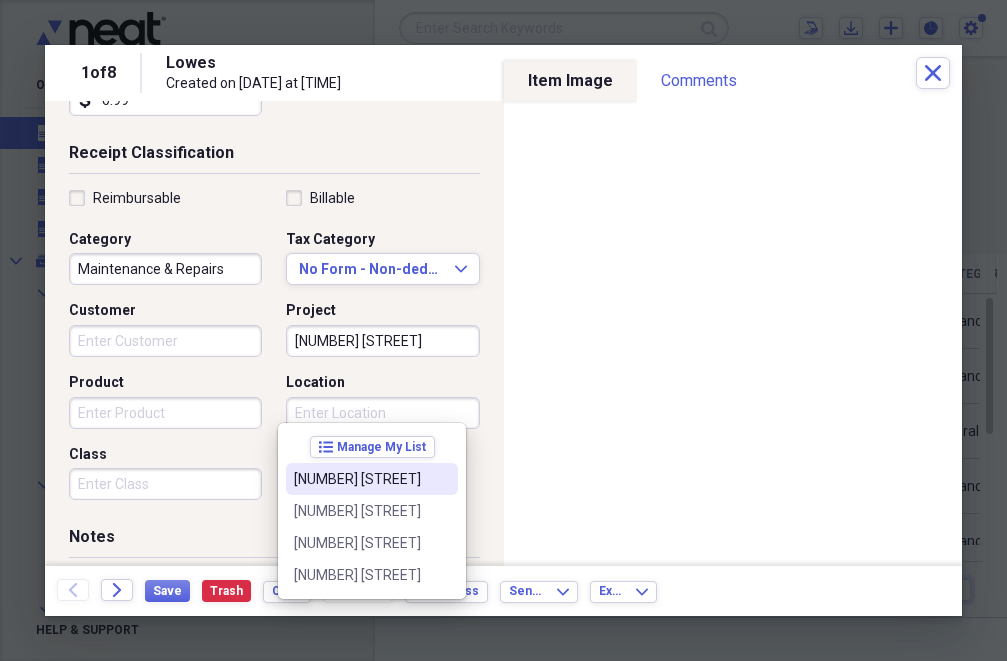 click on "[NUMBER] [STREET]" at bounding box center (360, 479) 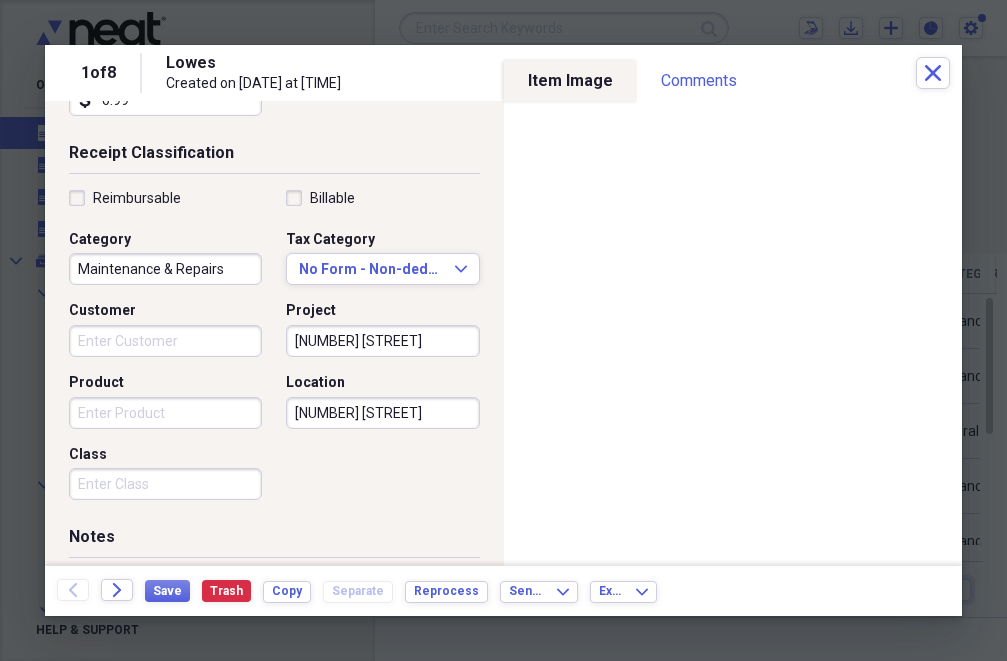 click on "[NUMBER] [STREET]" at bounding box center (382, 341) 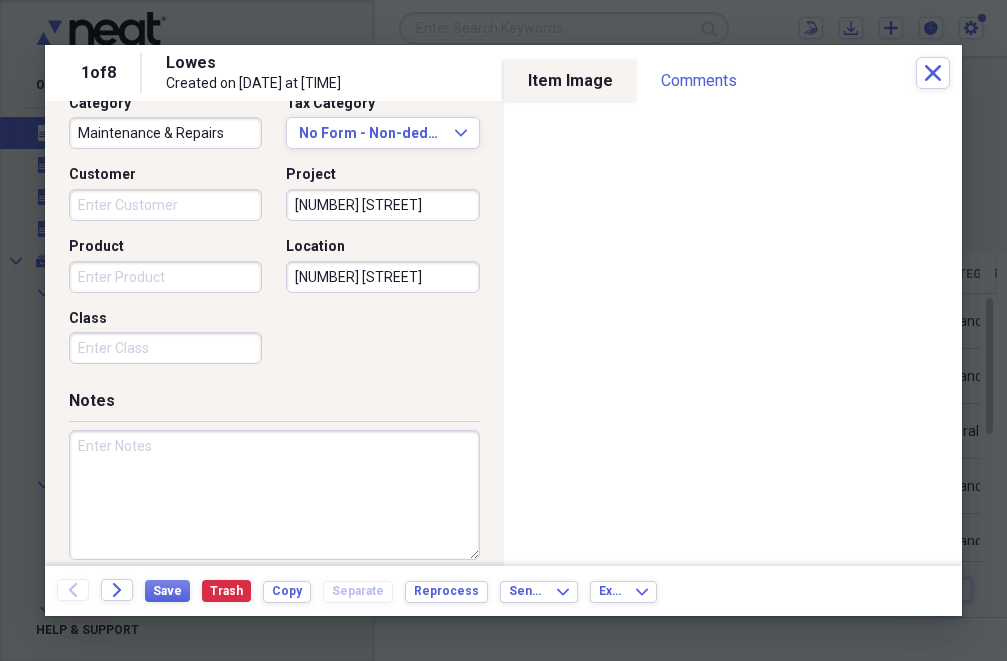 scroll, scrollTop: 549, scrollLeft: 0, axis: vertical 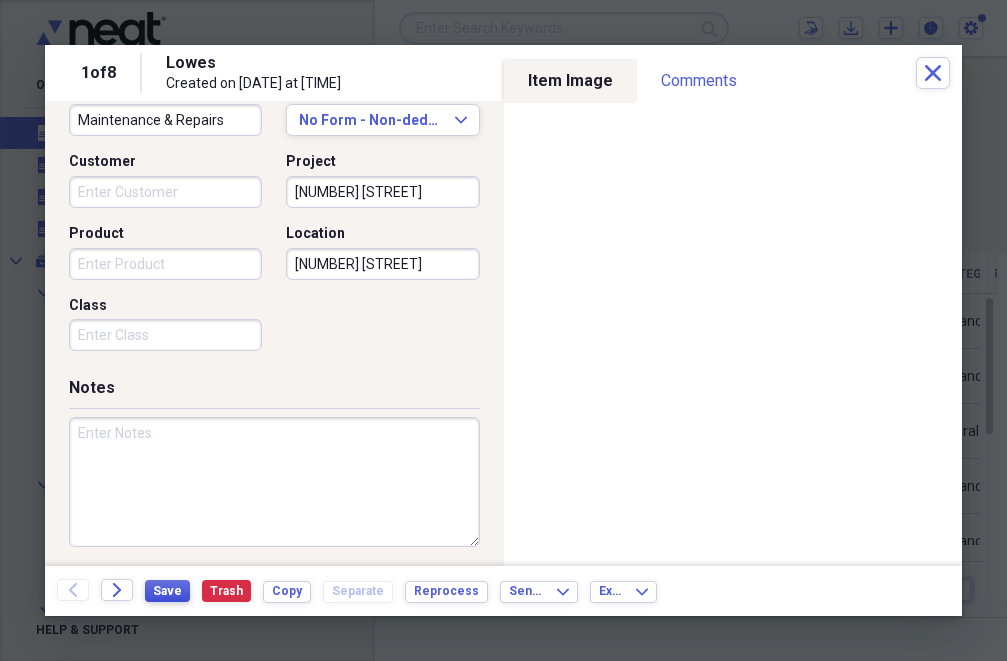 click on "Save" at bounding box center [167, 591] 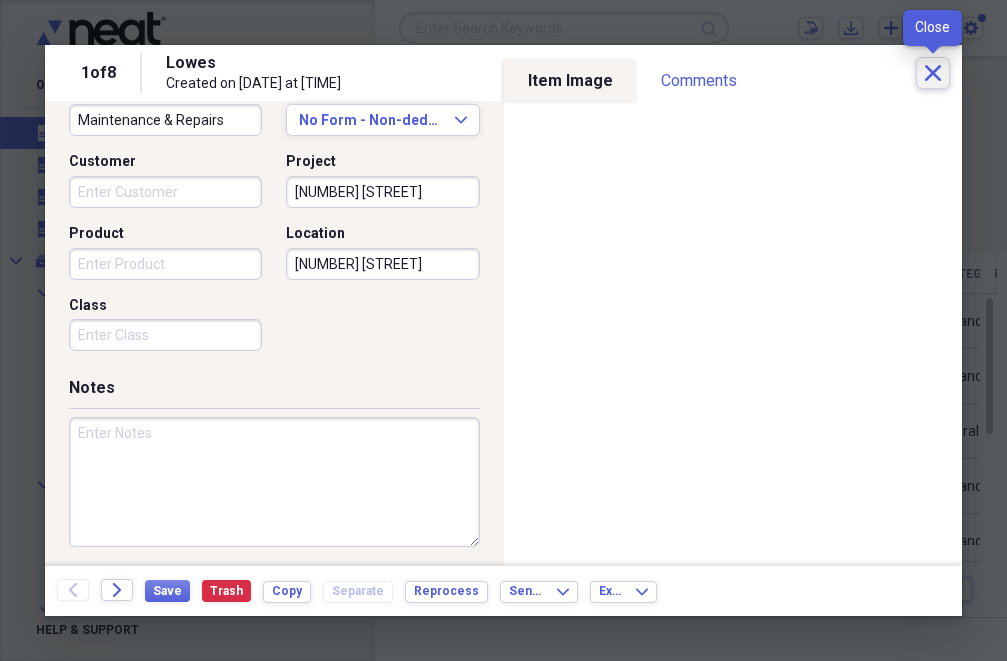 click 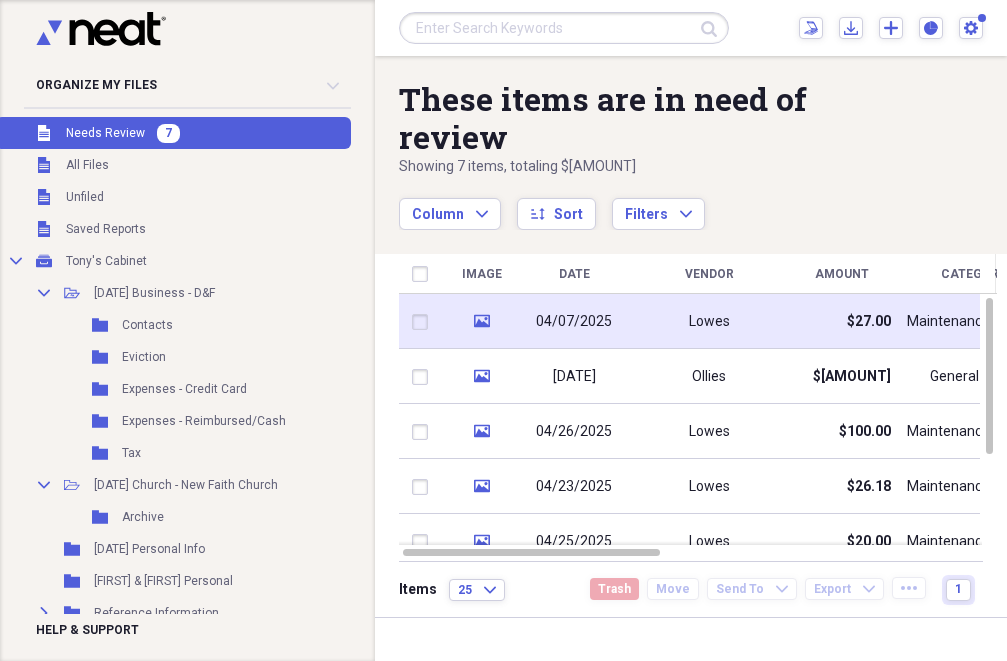 click on "04/07/2025" at bounding box center (574, 322) 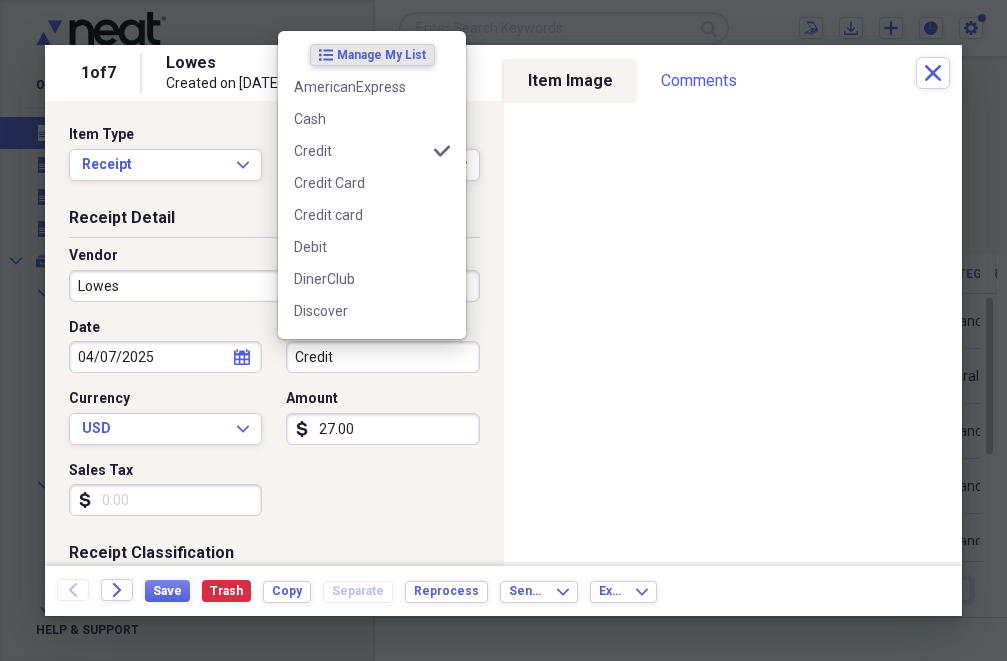 click on "Credit" at bounding box center (382, 357) 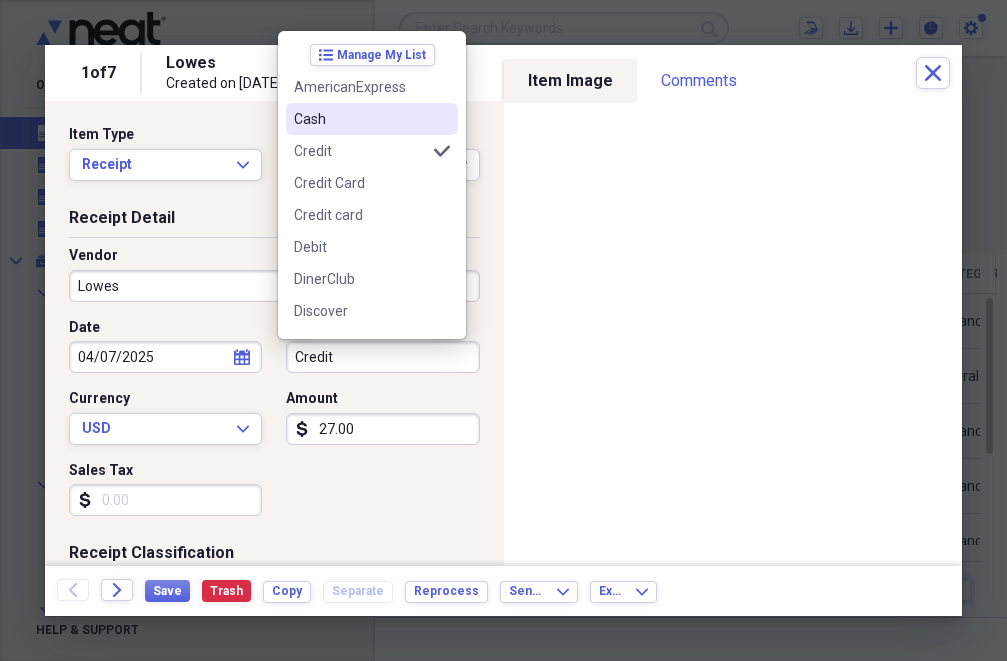 click on "Cash" at bounding box center [360, 119] 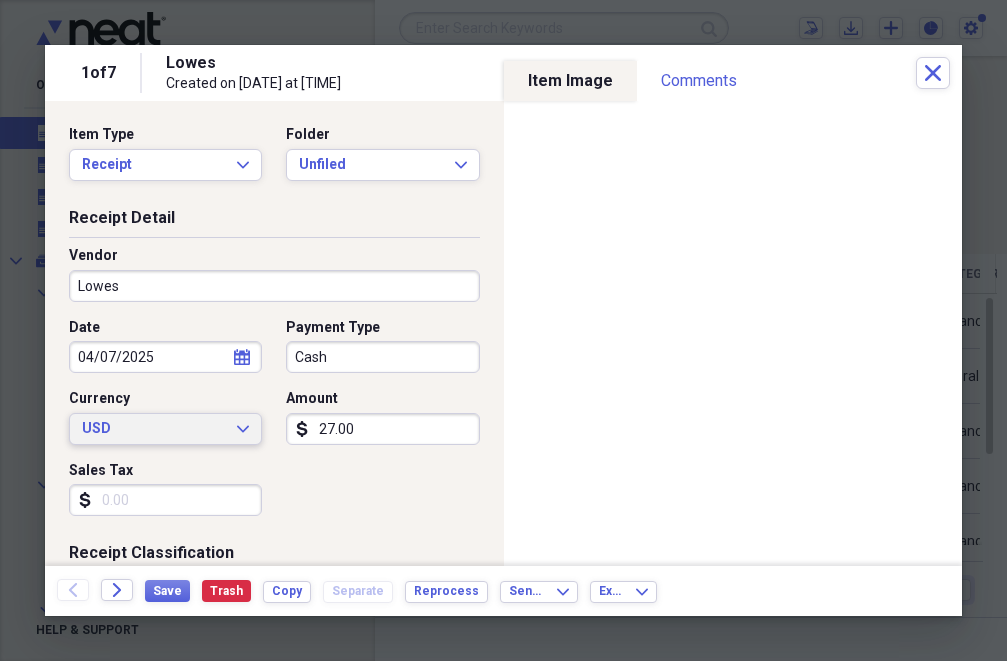 drag, startPoint x: 368, startPoint y: 425, endPoint x: 312, endPoint y: 364, distance: 82.80701 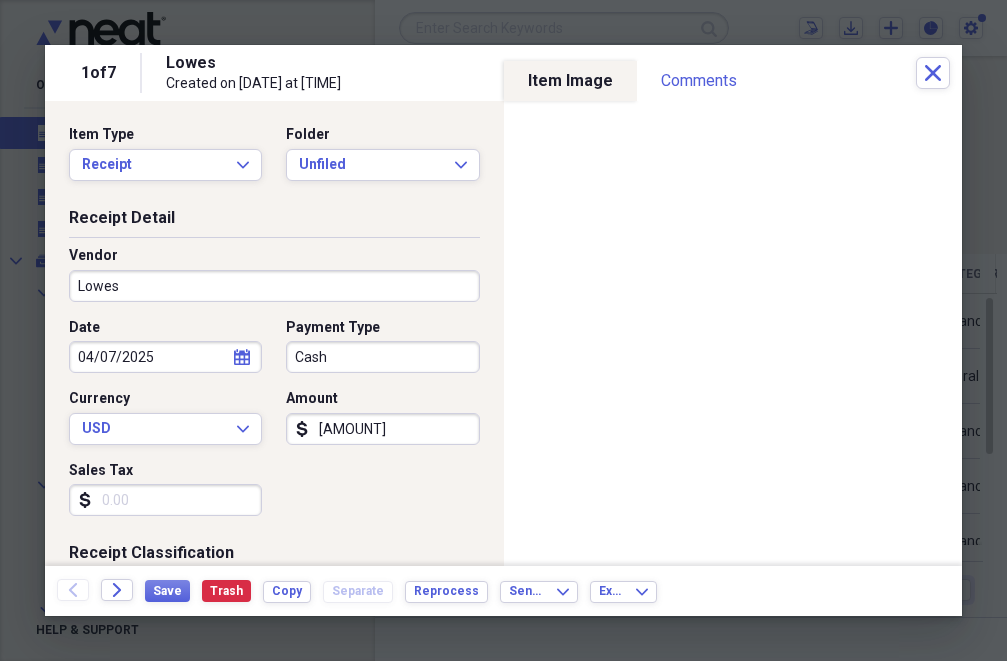 drag, startPoint x: 383, startPoint y: 425, endPoint x: 288, endPoint y: 383, distance: 103.87011 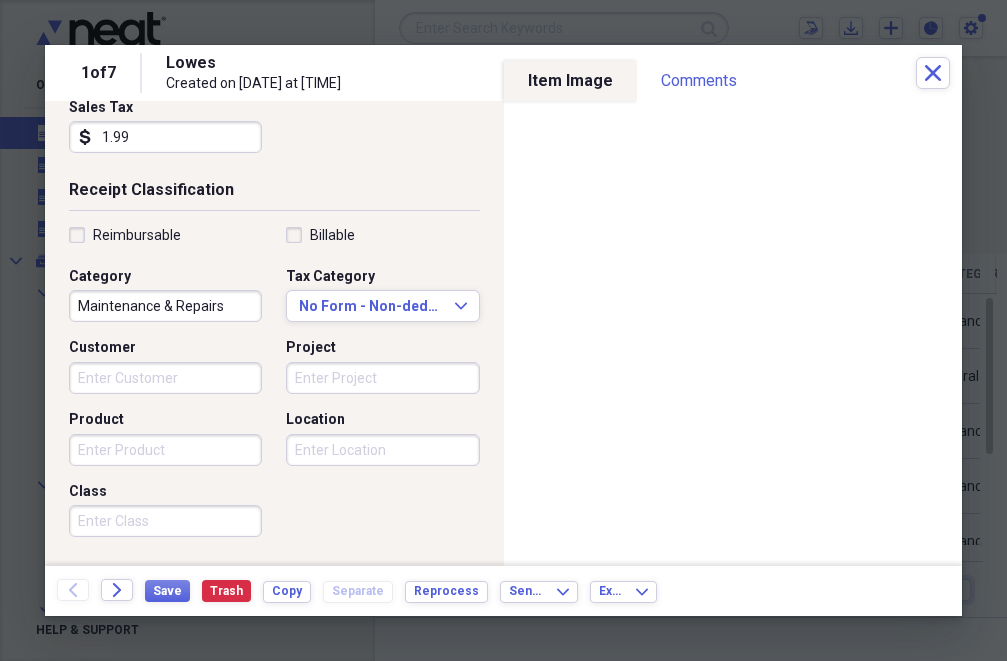 scroll, scrollTop: 400, scrollLeft: 0, axis: vertical 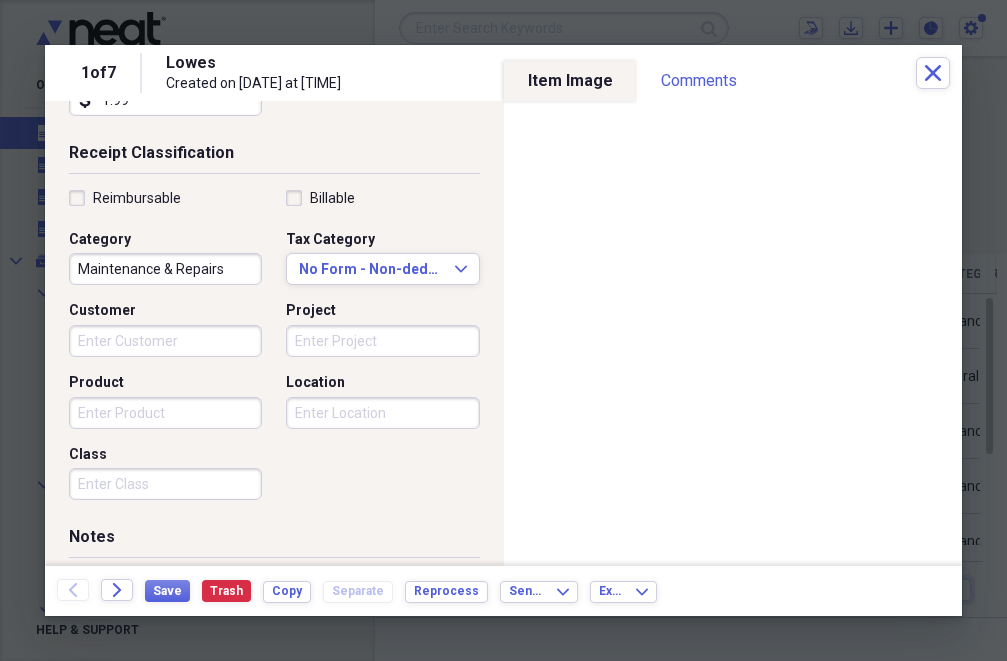 type on "1.99" 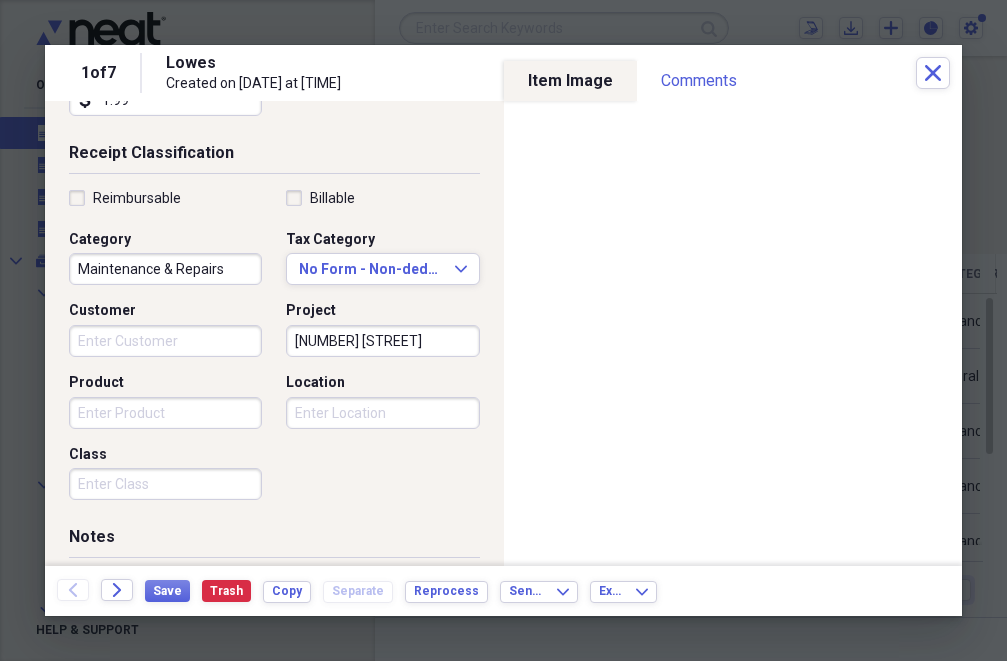 type on "[NUMBER] [STREET]" 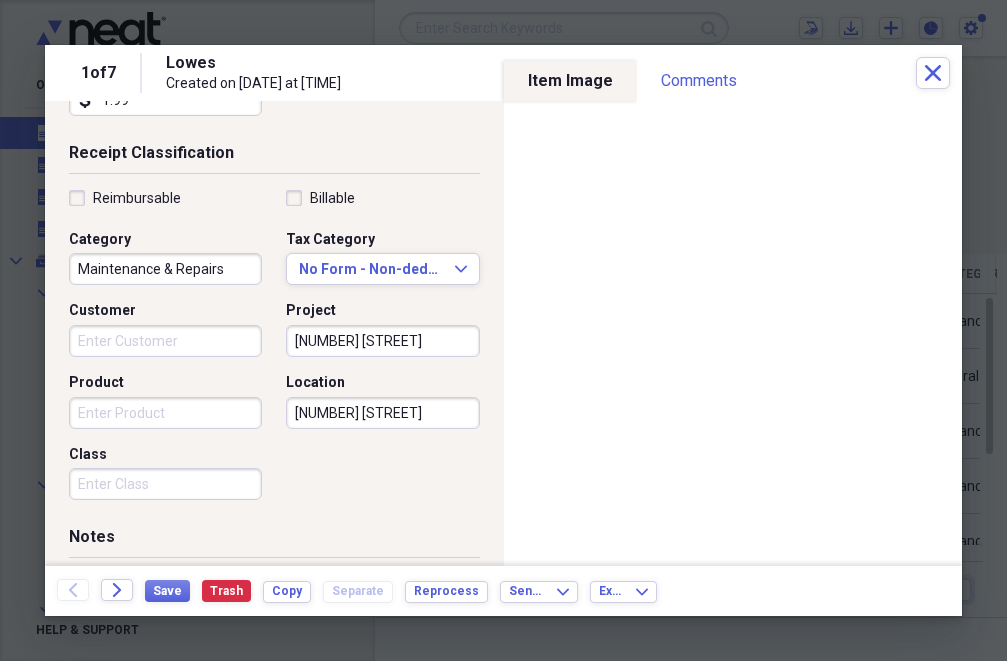type on "[NUMBER] [STREET]" 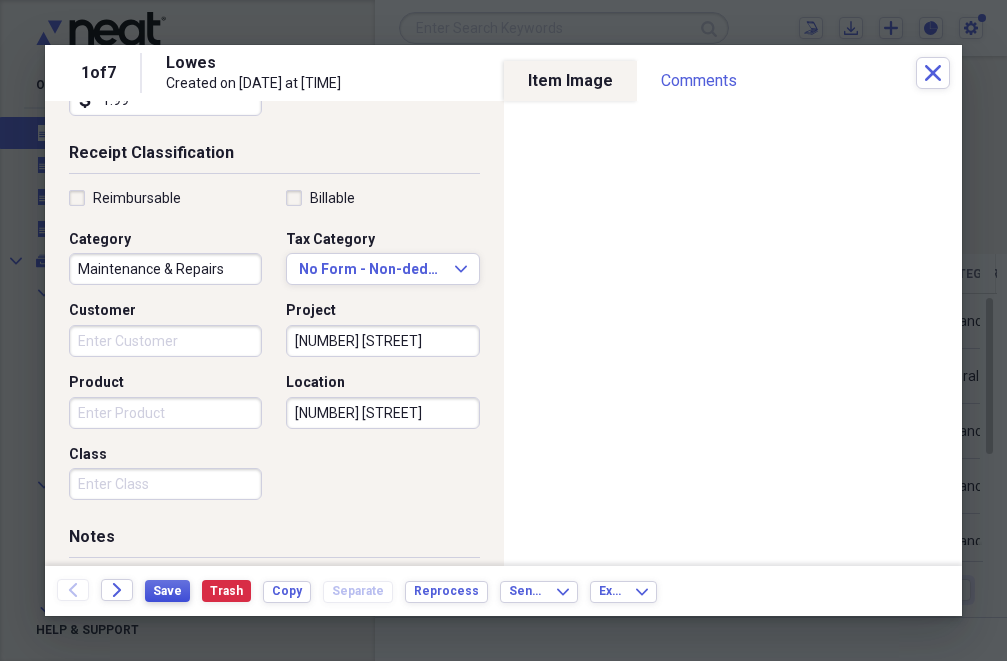 click on "Save" at bounding box center [167, 591] 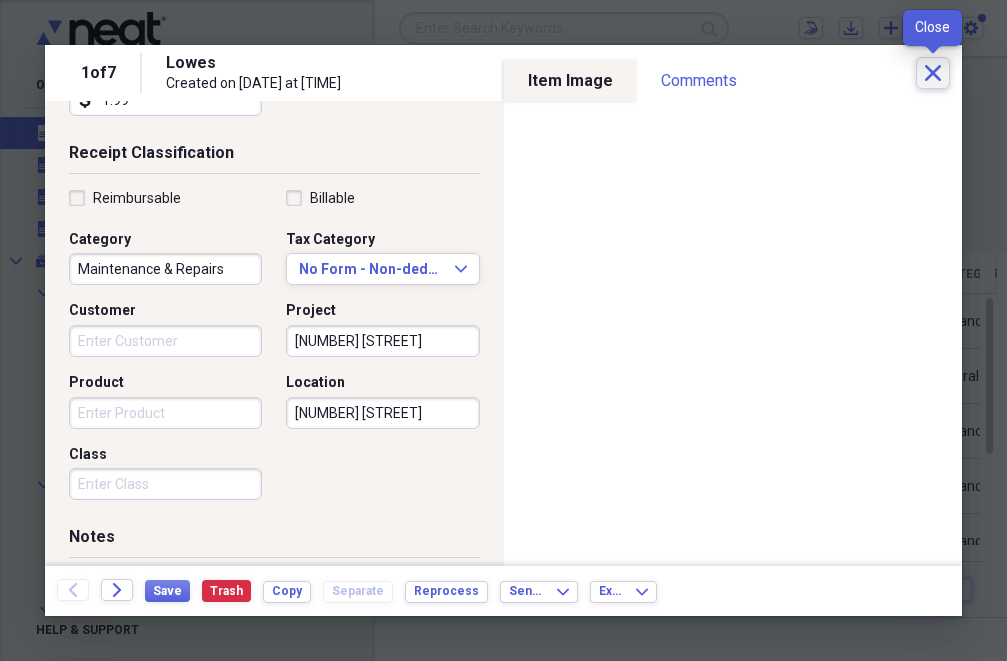 click 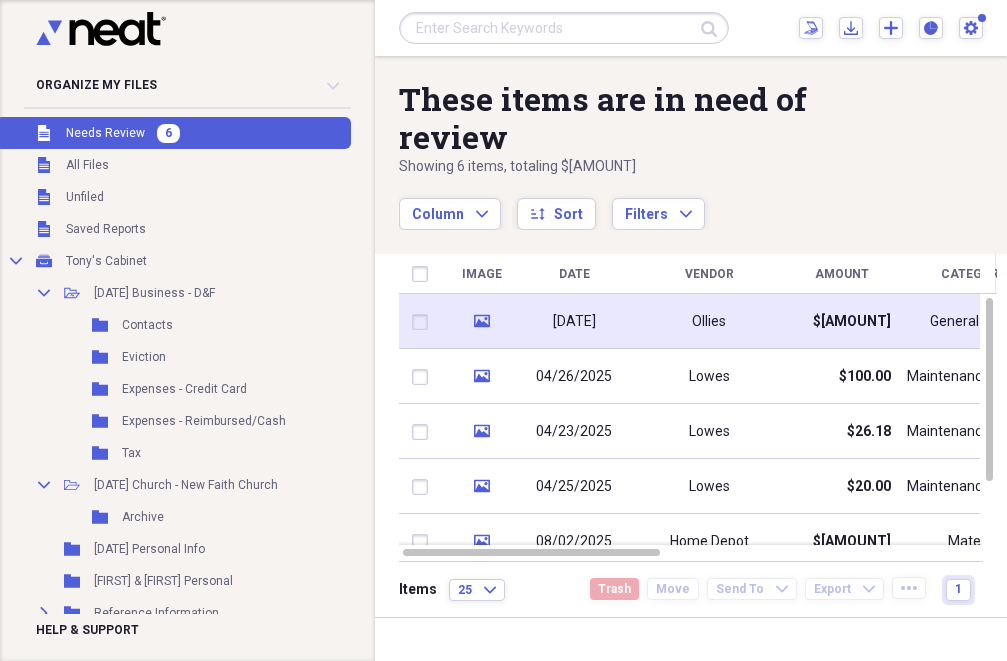 click on "Ollies" at bounding box center [709, 321] 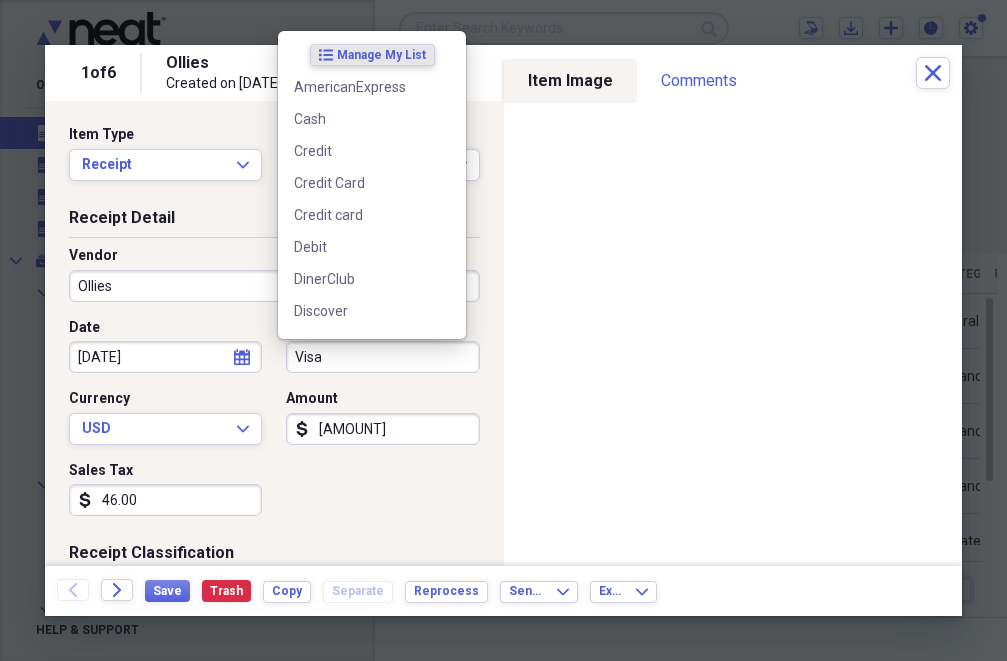 click on "Visa" at bounding box center [382, 357] 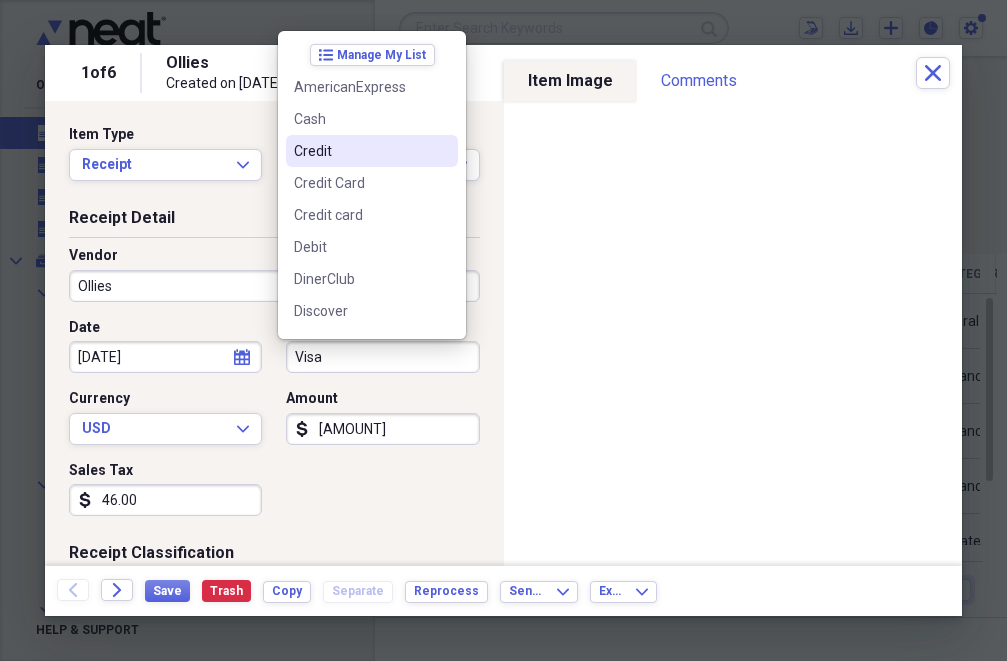 click on "Credit" at bounding box center [360, 151] 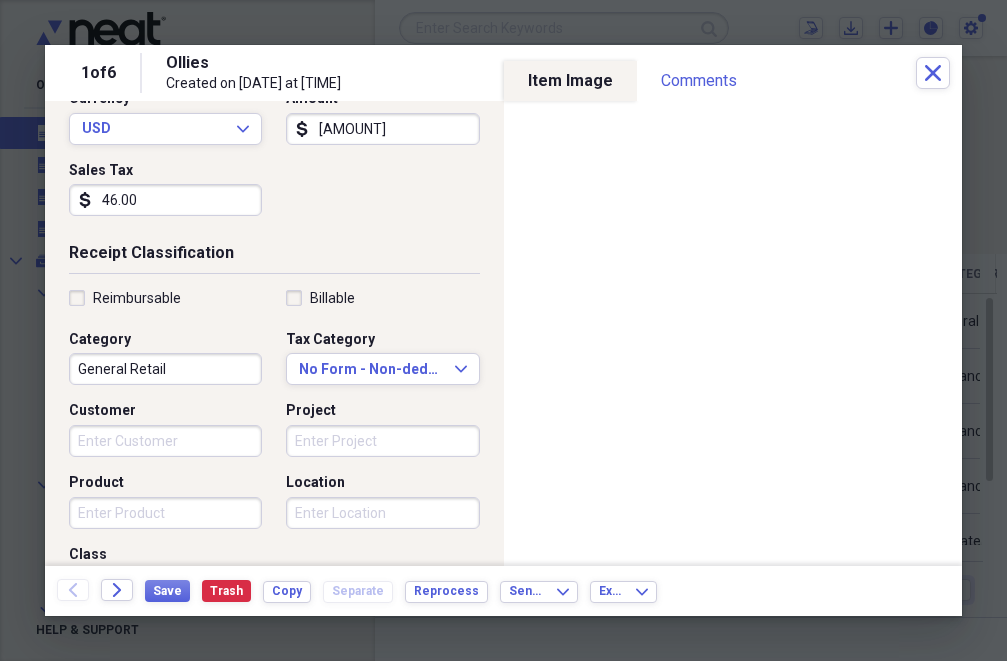 scroll, scrollTop: 400, scrollLeft: 0, axis: vertical 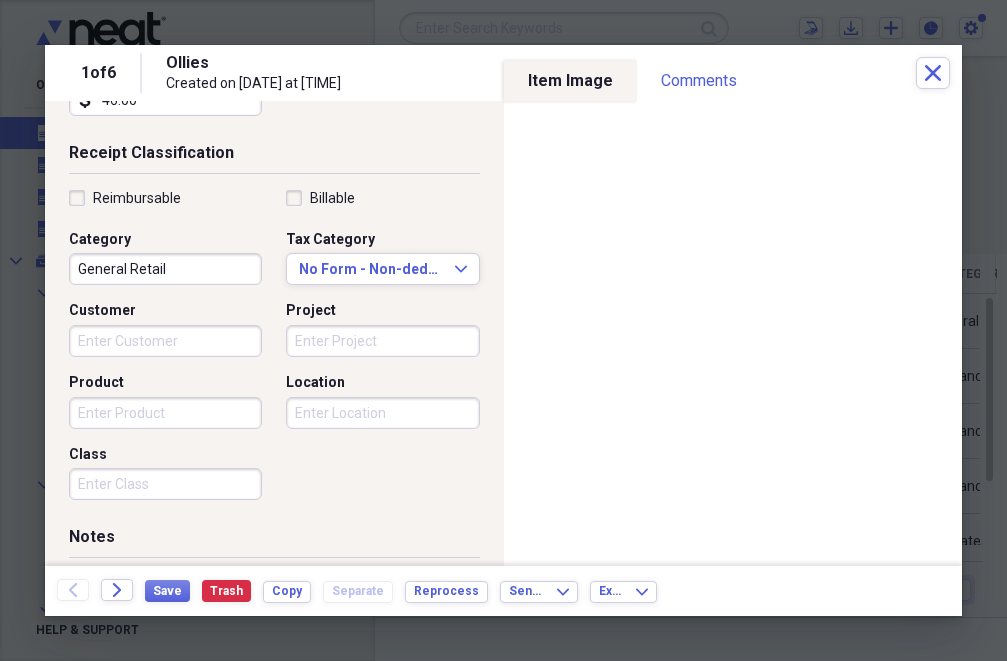 click on "General Retail" at bounding box center [165, 269] 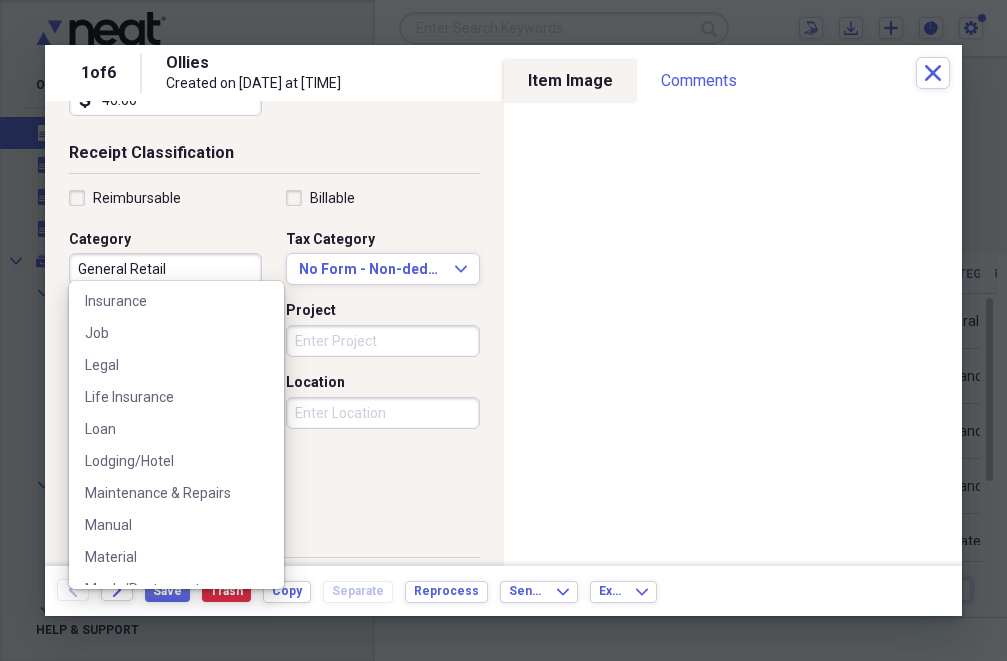 scroll, scrollTop: 1000, scrollLeft: 0, axis: vertical 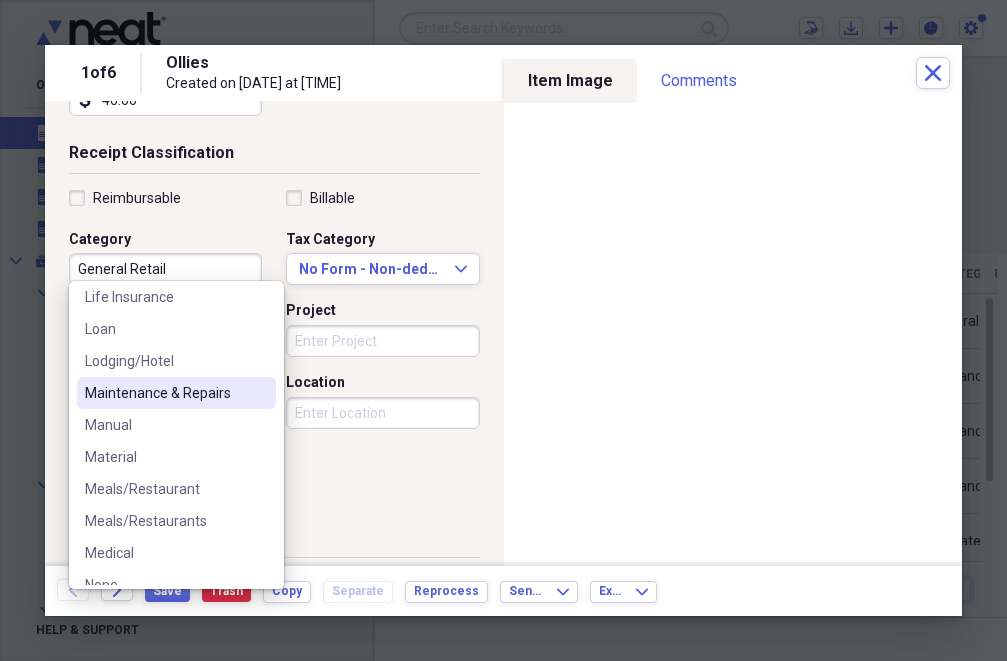 click on "Maintenance & Repairs" at bounding box center (164, 393) 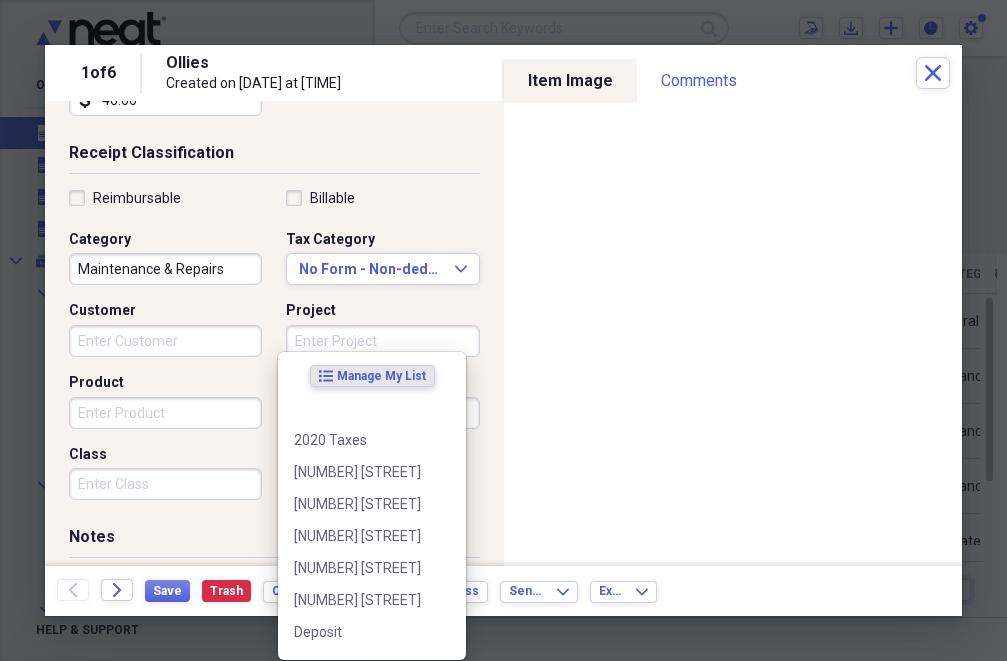 click on "Project" at bounding box center [382, 341] 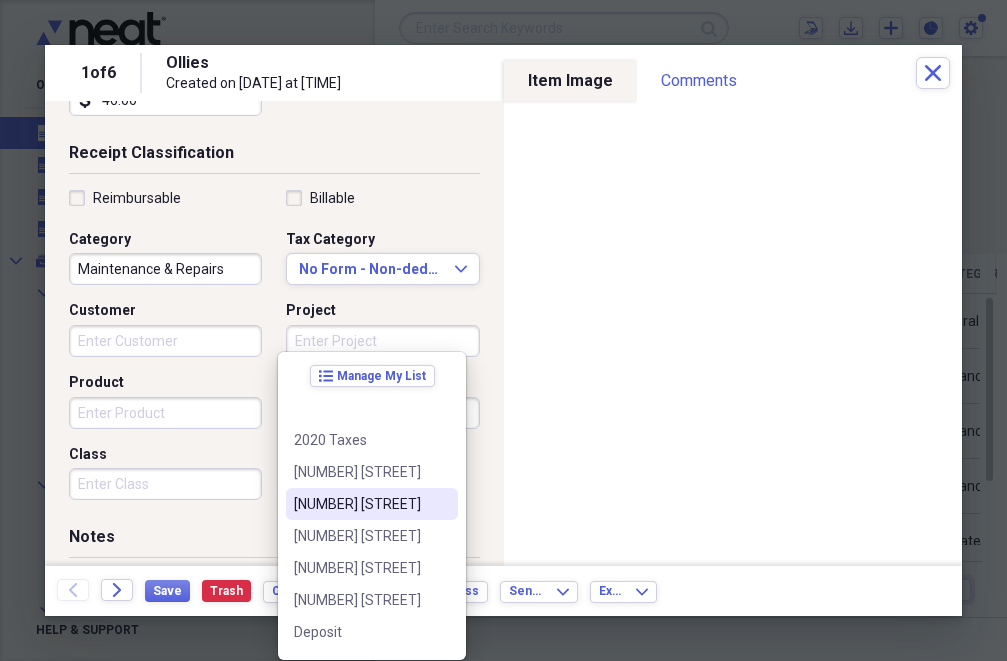 click on "[NUMBER] [STREET]" at bounding box center [360, 504] 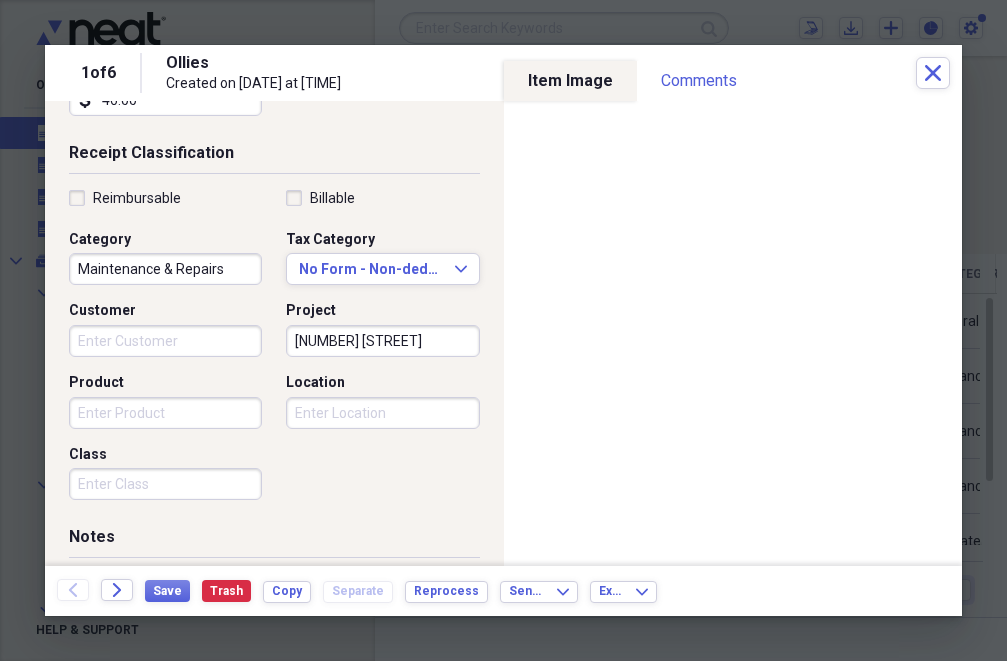 click on "Location" at bounding box center (382, 413) 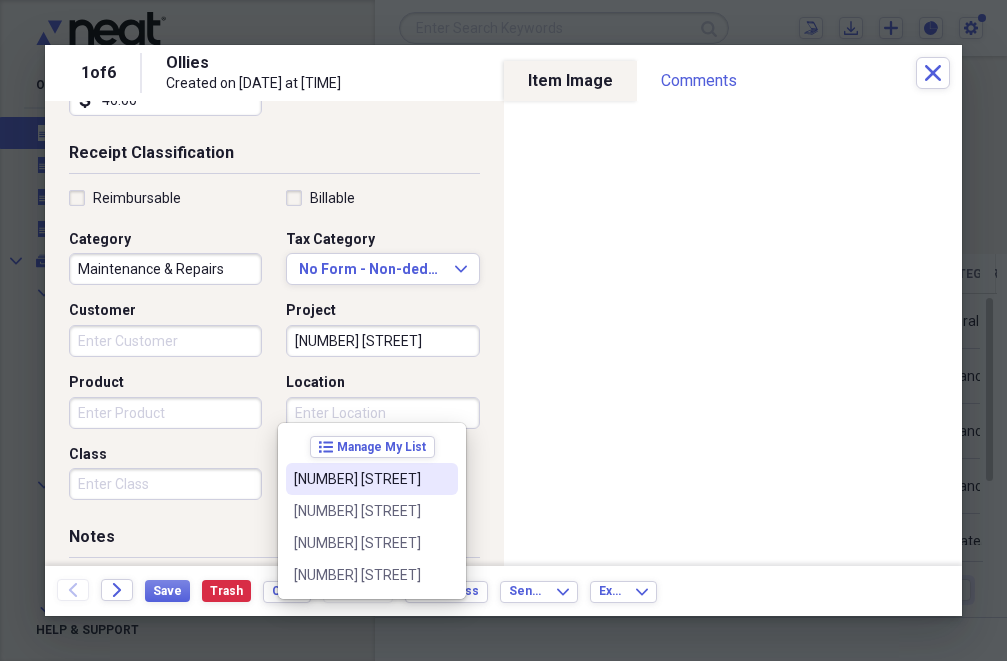 click on "[NUMBER] [STREET]" at bounding box center [360, 479] 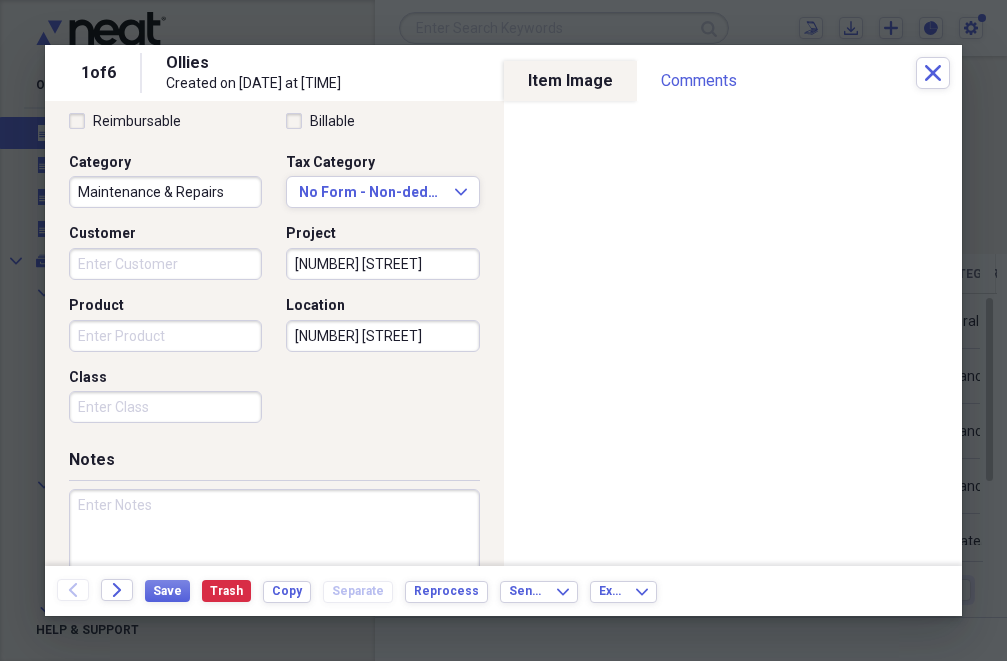 scroll, scrollTop: 449, scrollLeft: 0, axis: vertical 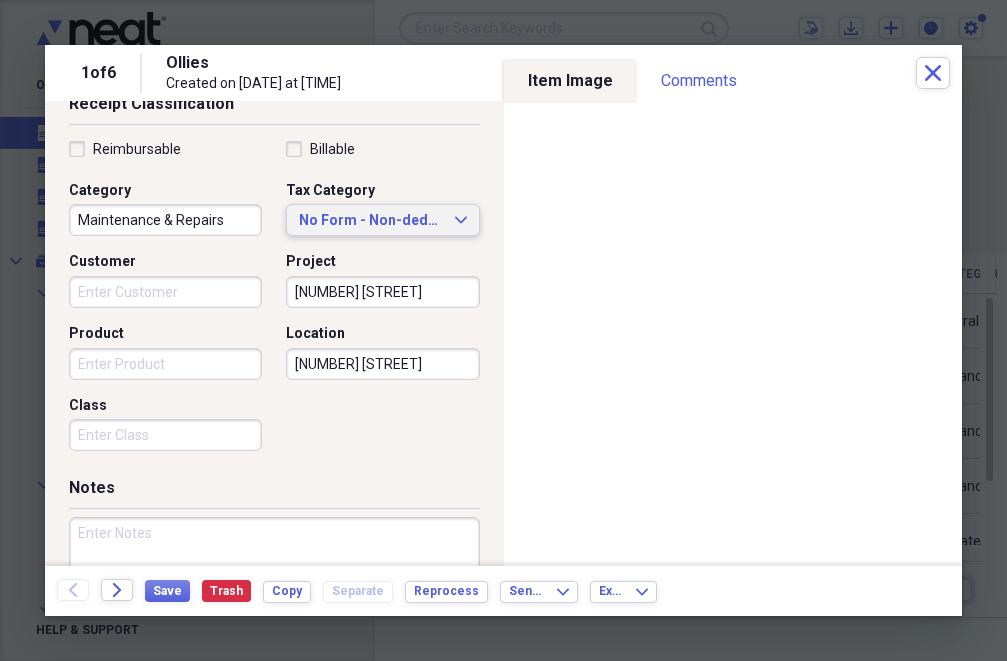 click on "Expand" 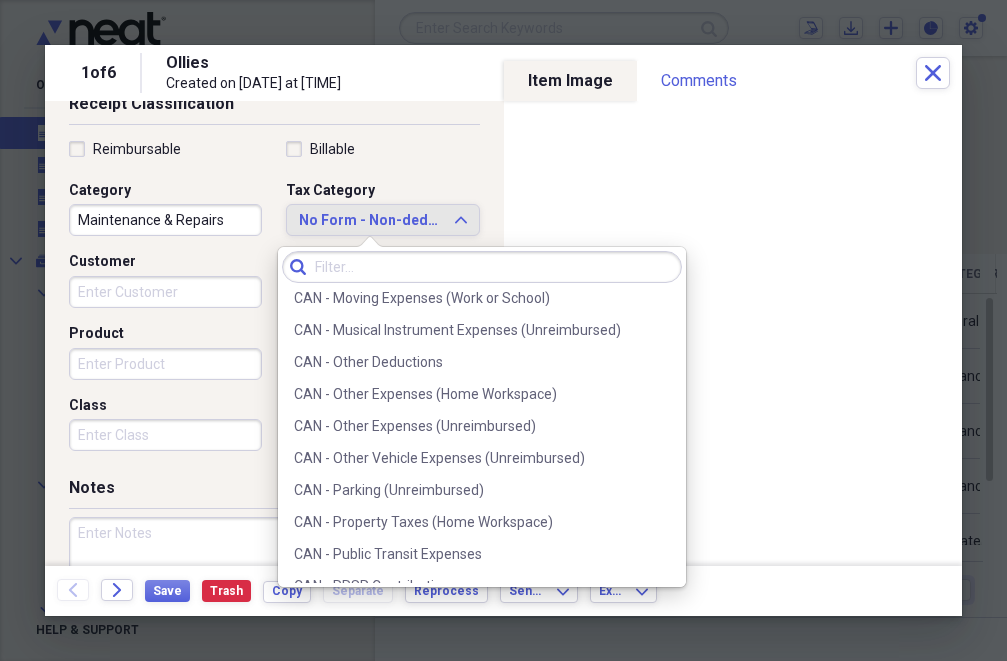 scroll, scrollTop: 1000, scrollLeft: 0, axis: vertical 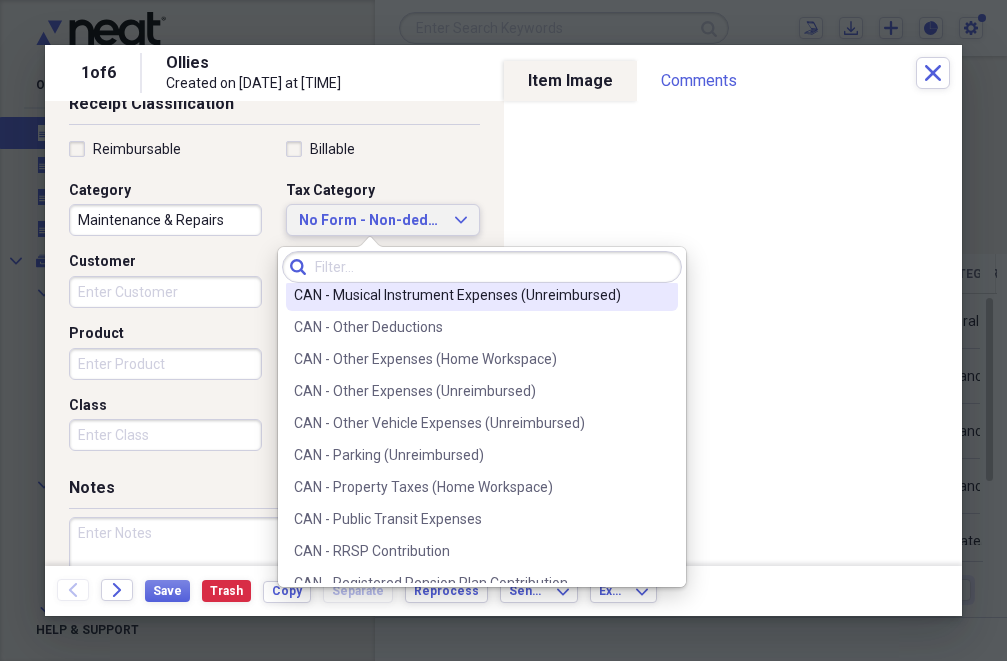 click on "Billable" at bounding box center (382, 149) 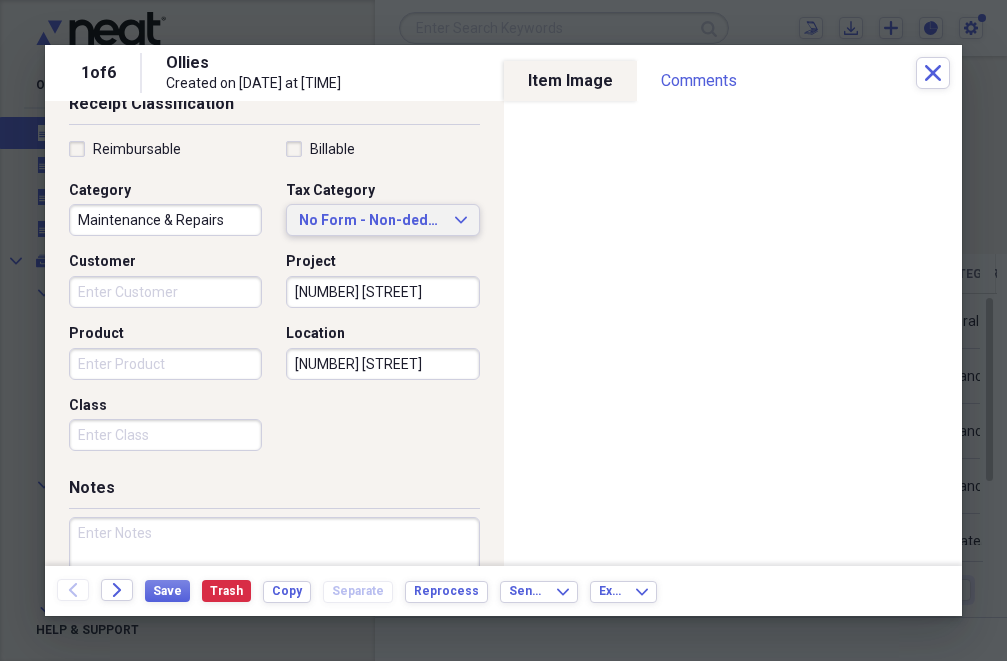click on "No Form - Non-deductible" at bounding box center [370, 221] 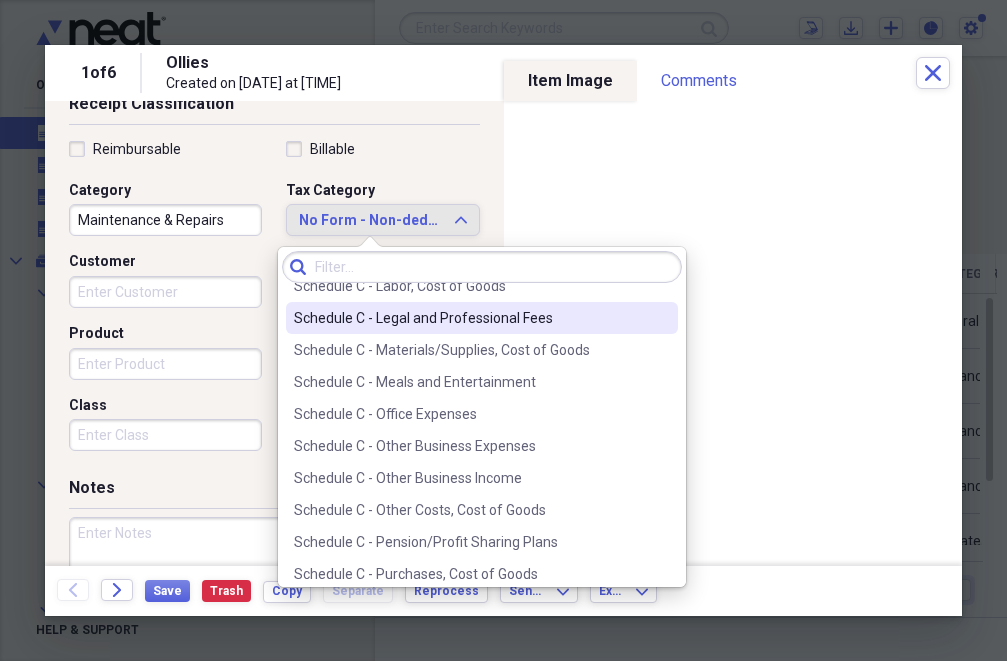 scroll, scrollTop: 4000, scrollLeft: 0, axis: vertical 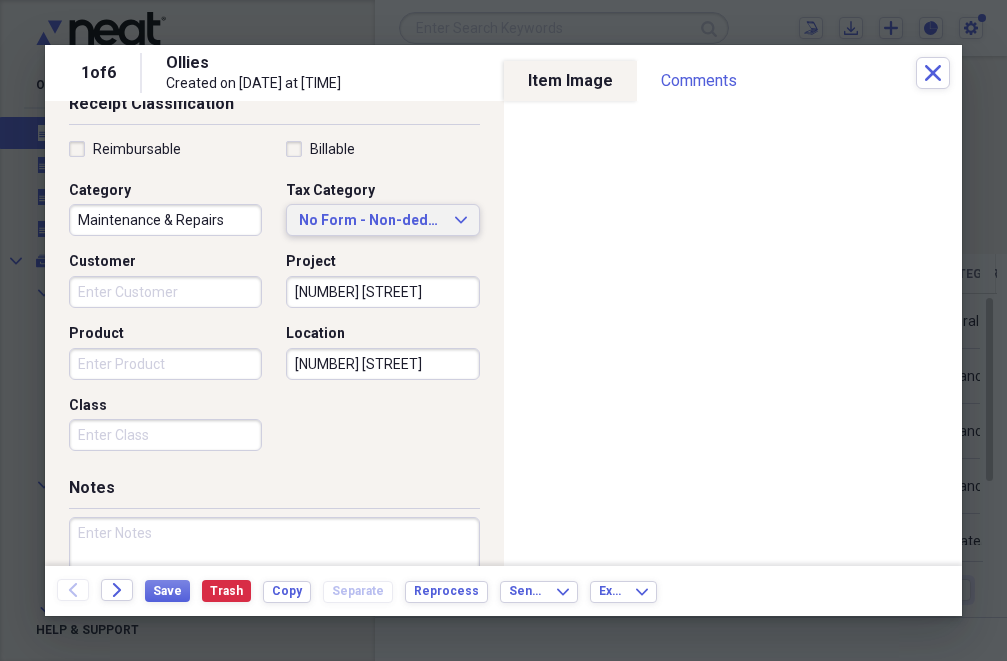 click on "Billable" at bounding box center [382, 149] 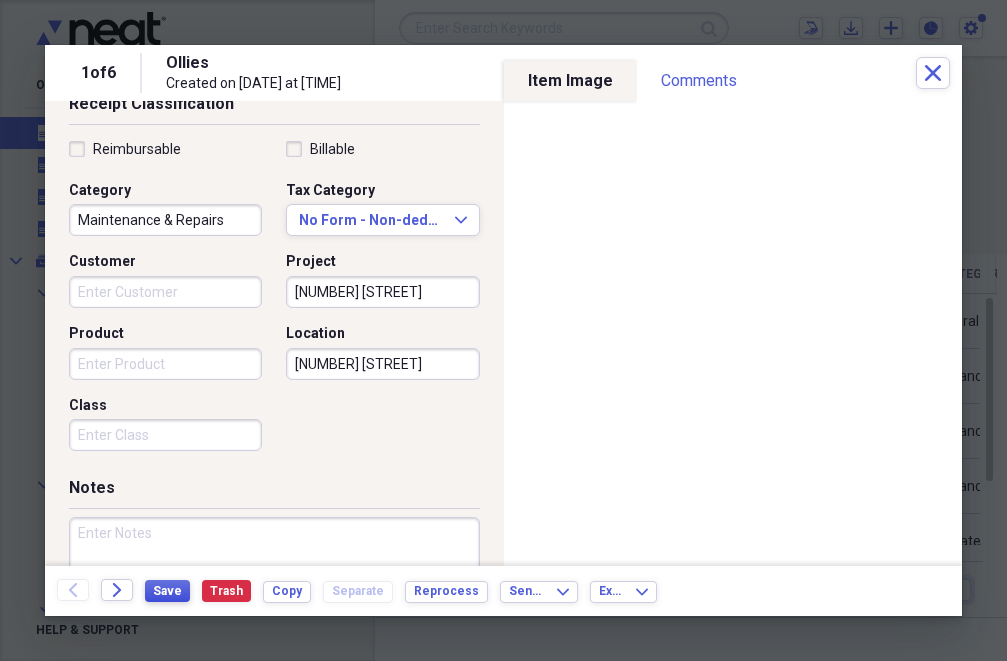 click on "Save" at bounding box center [167, 591] 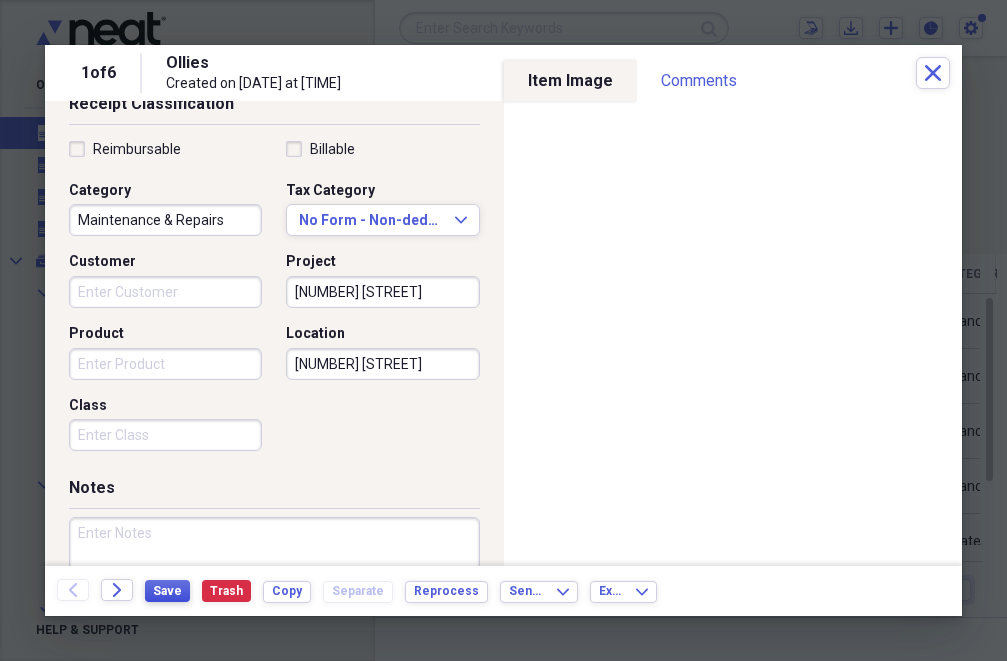 click on "Save" at bounding box center (167, 591) 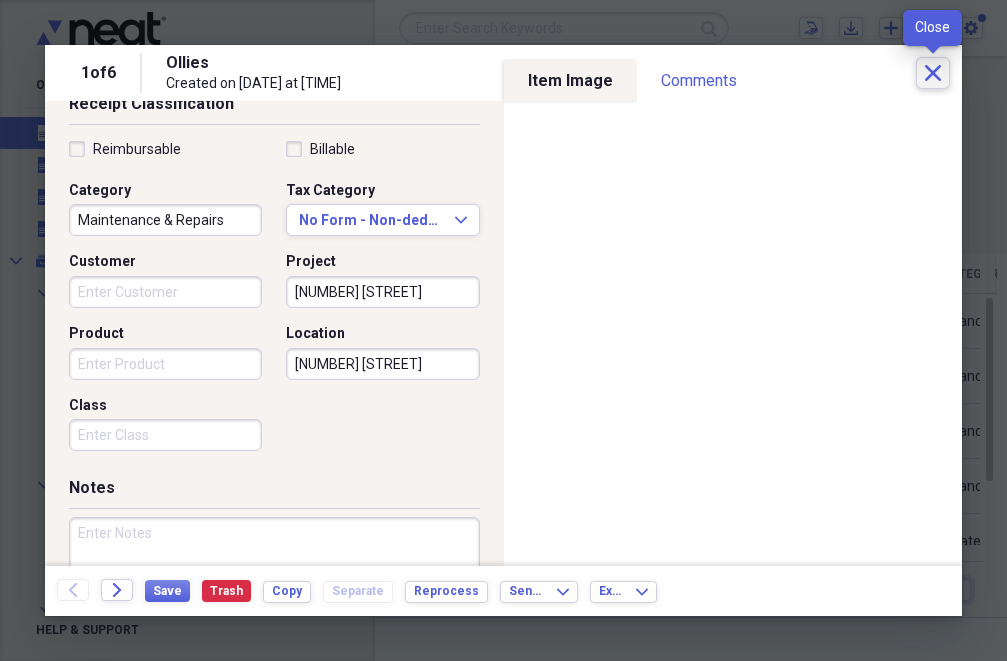 click on "Close" 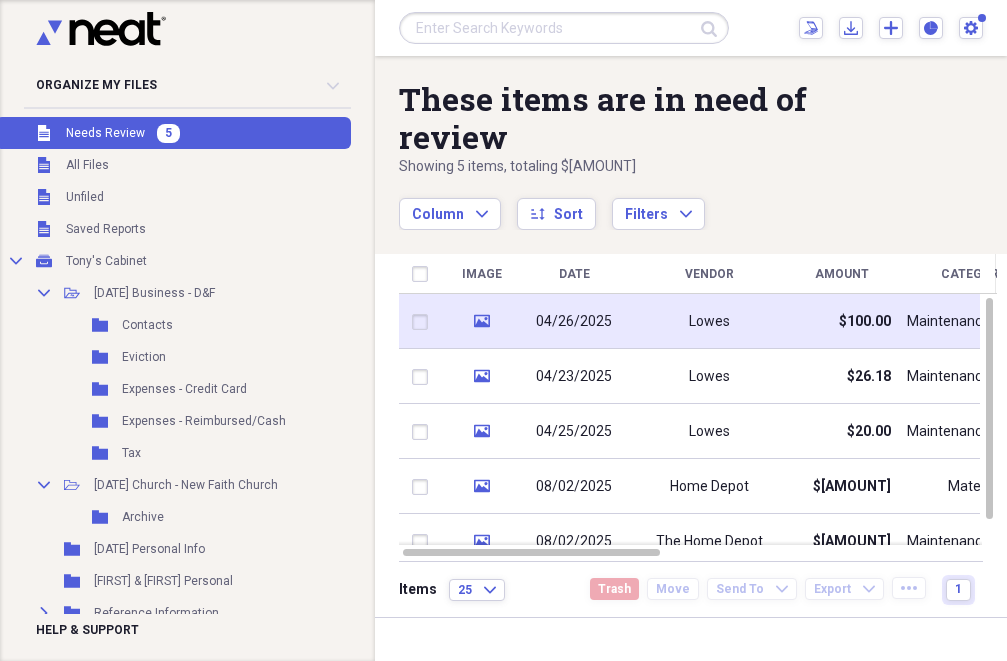 click on "04/26/2025" at bounding box center [574, 322] 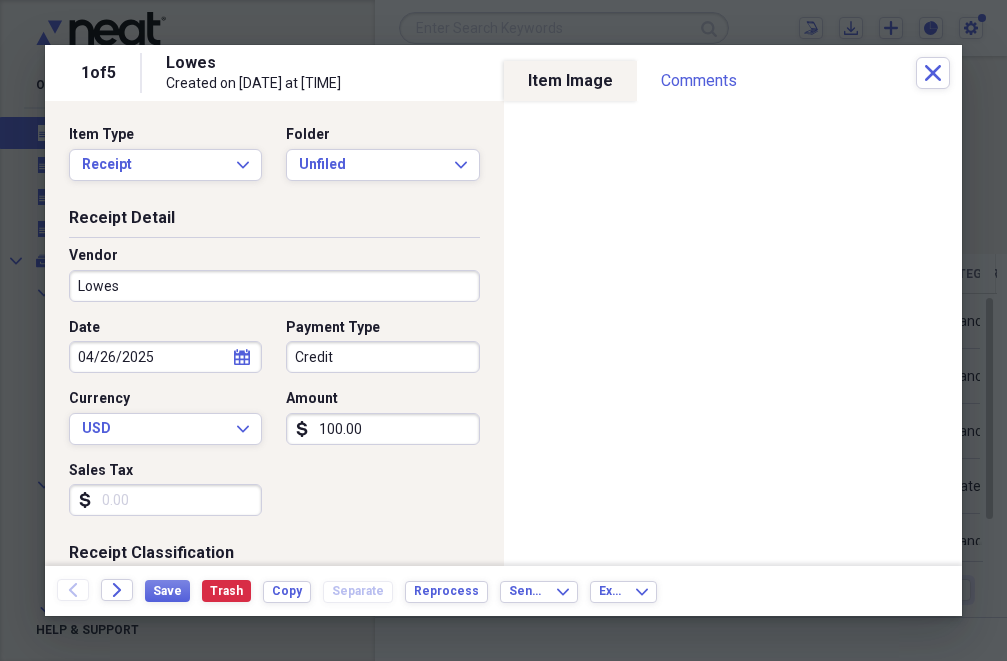 drag, startPoint x: 362, startPoint y: 425, endPoint x: 287, endPoint y: 373, distance: 91.26335 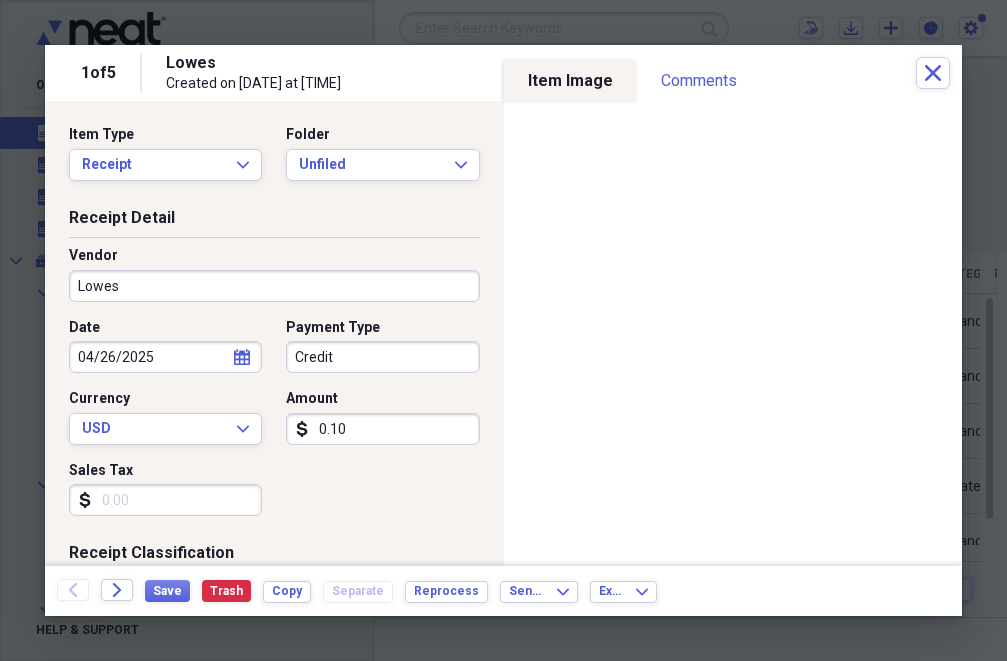 type on "0.01" 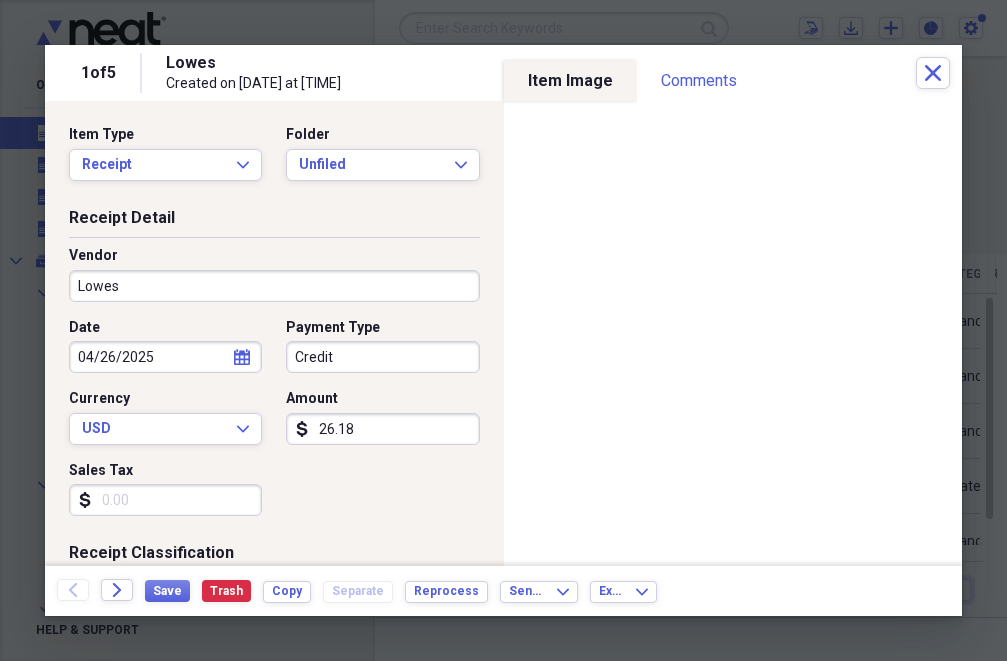 type on "26.18" 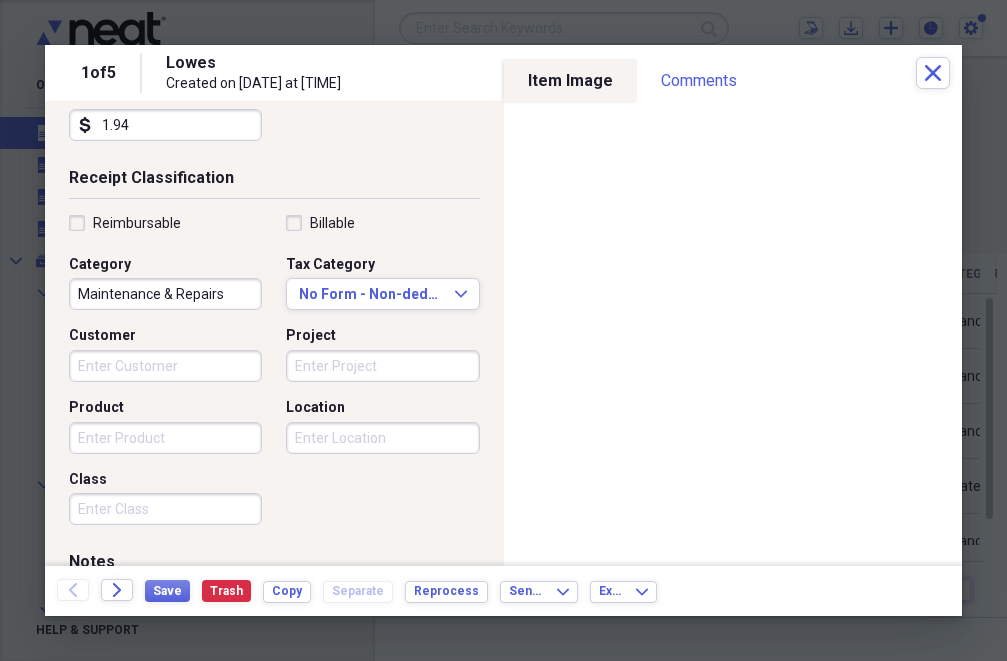 scroll, scrollTop: 400, scrollLeft: 0, axis: vertical 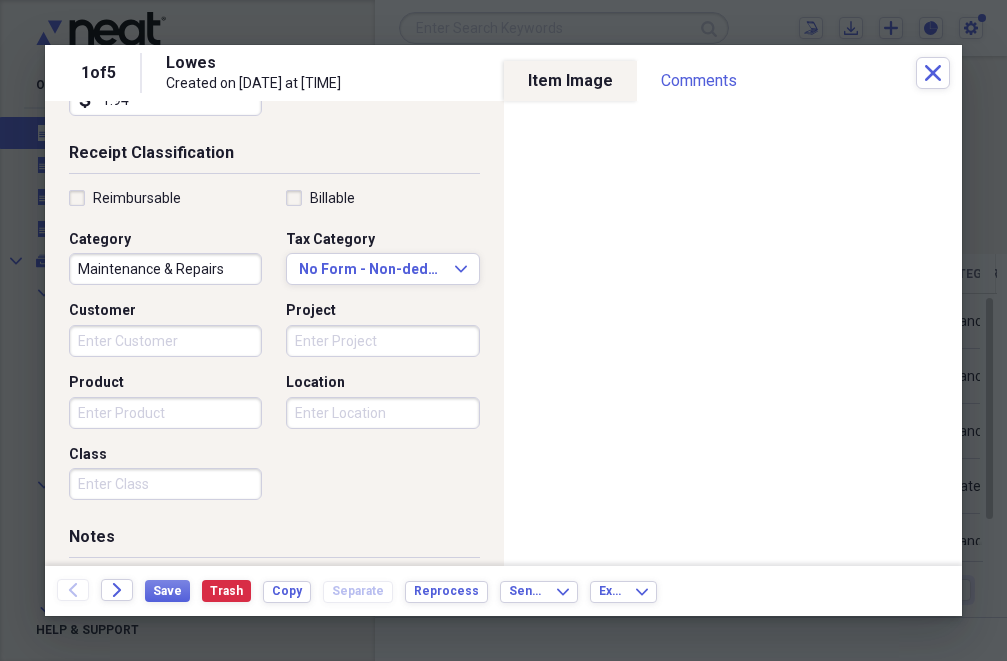 type on "1.94" 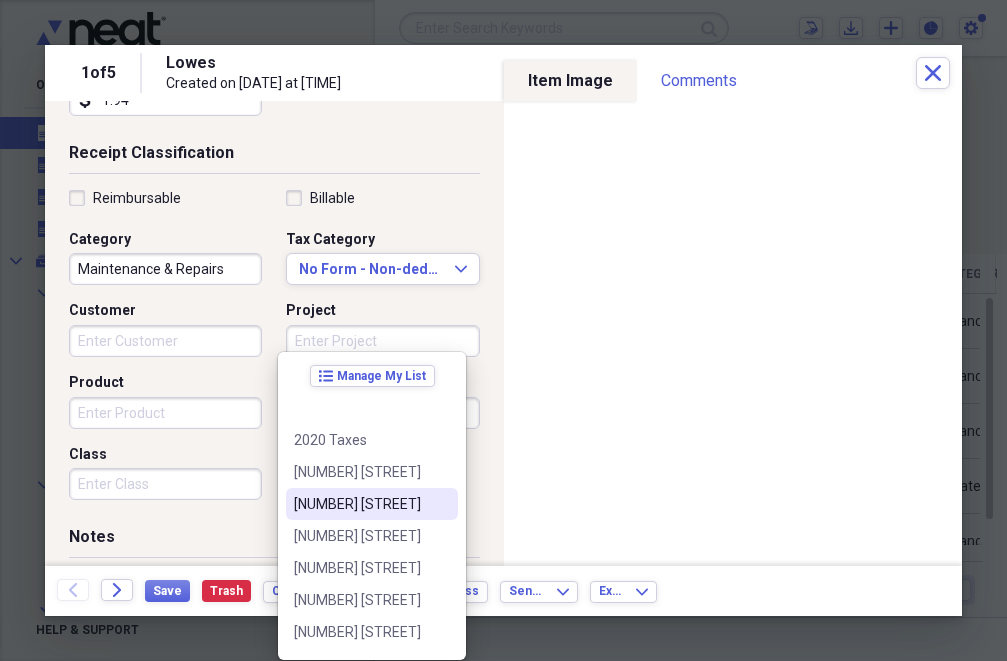 click on "[NUMBER] [STREET]" at bounding box center [360, 504] 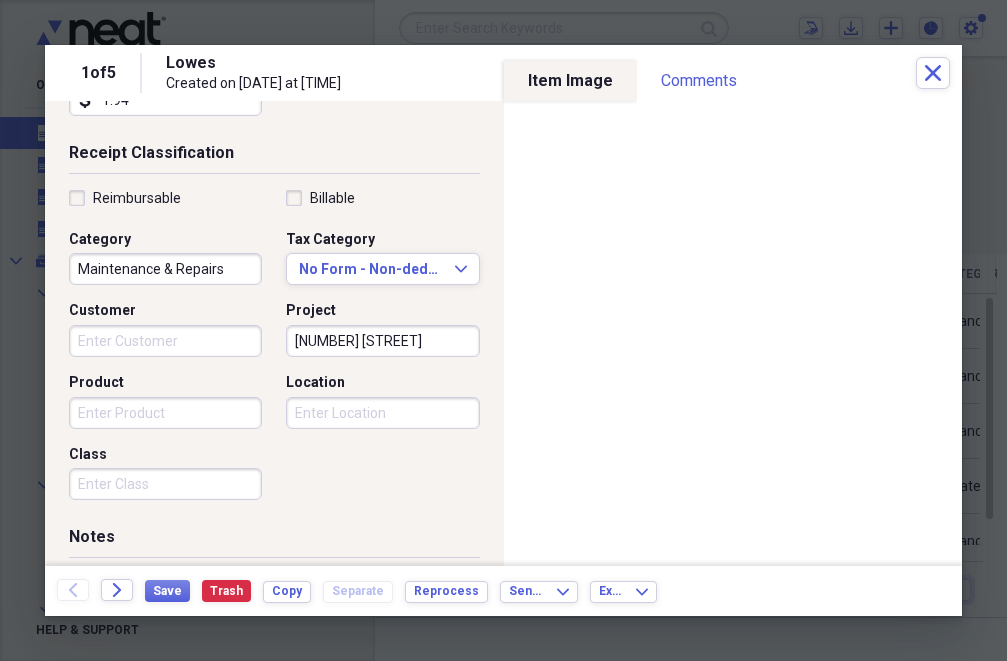 click on "Location" at bounding box center [382, 413] 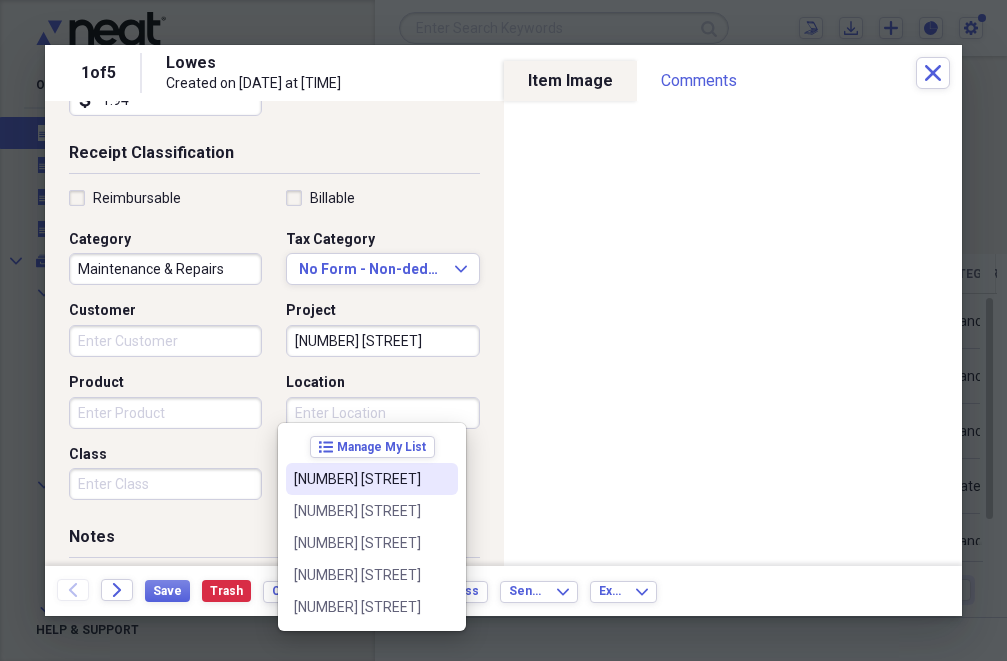 click on "[NUMBER] [STREET]" at bounding box center (360, 479) 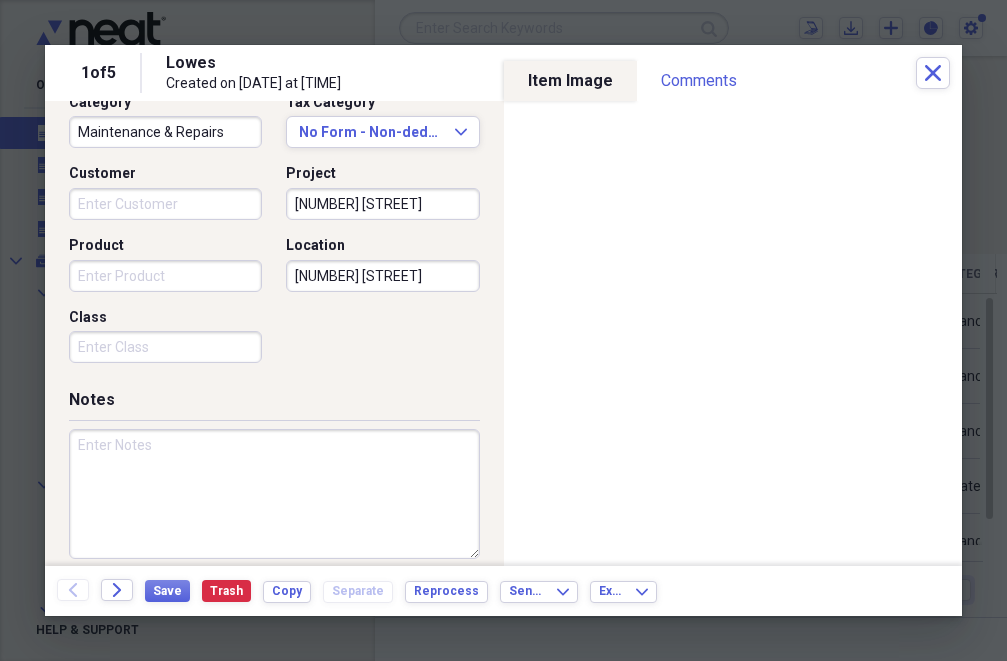 scroll, scrollTop: 549, scrollLeft: 0, axis: vertical 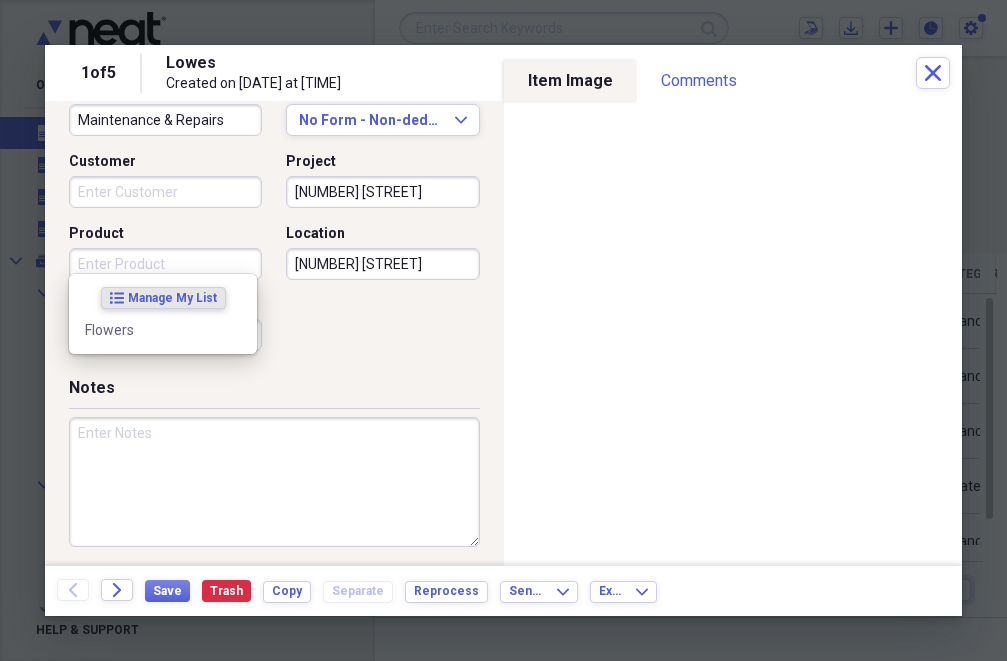 click on "Product" at bounding box center [165, 264] 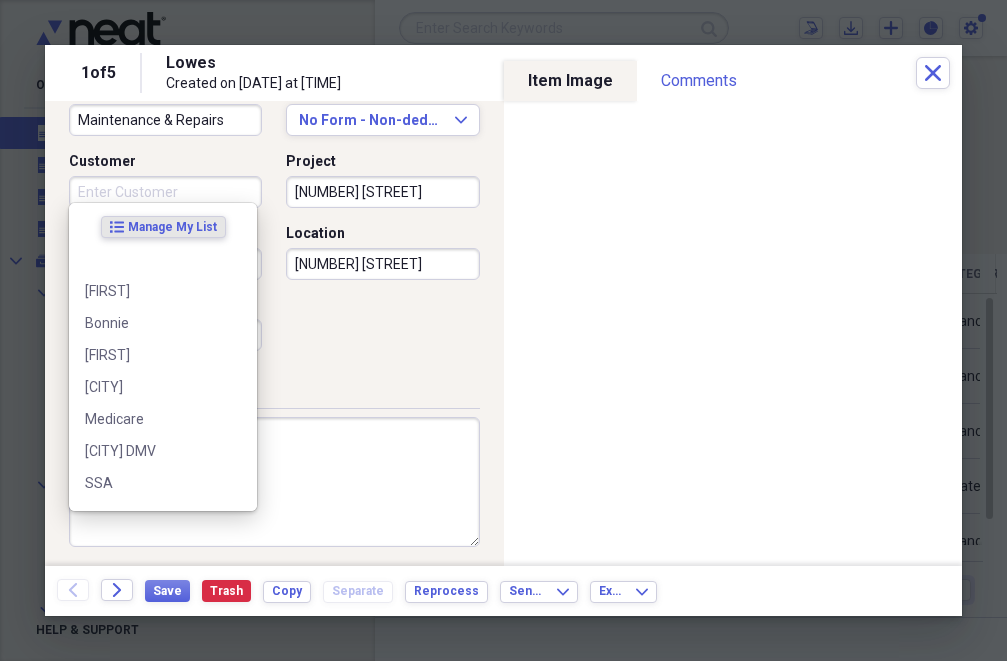 click on "Customer" at bounding box center [165, 192] 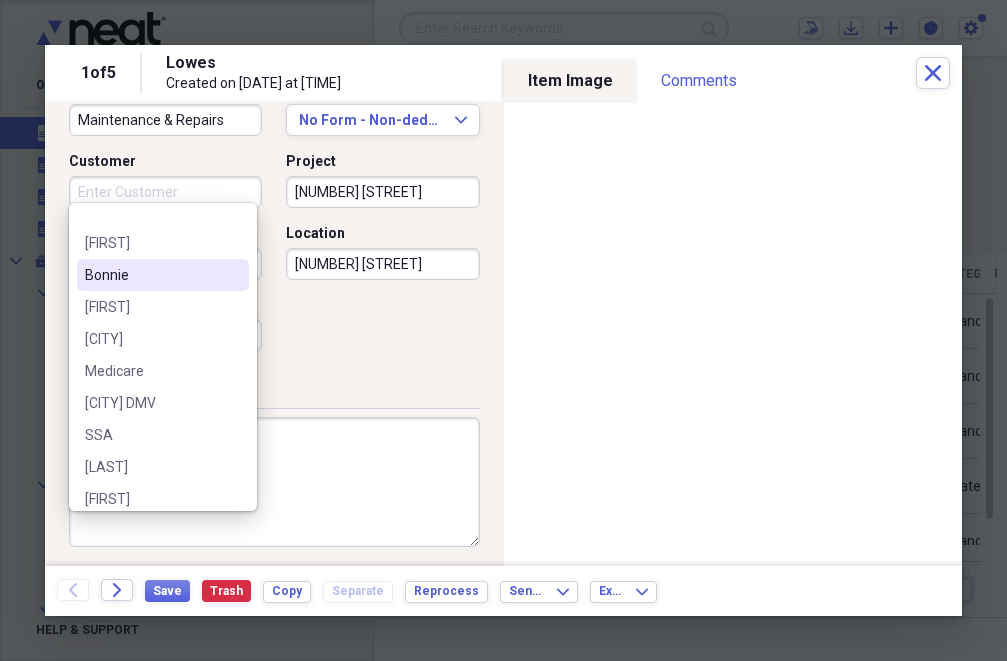 scroll, scrollTop: 0, scrollLeft: 0, axis: both 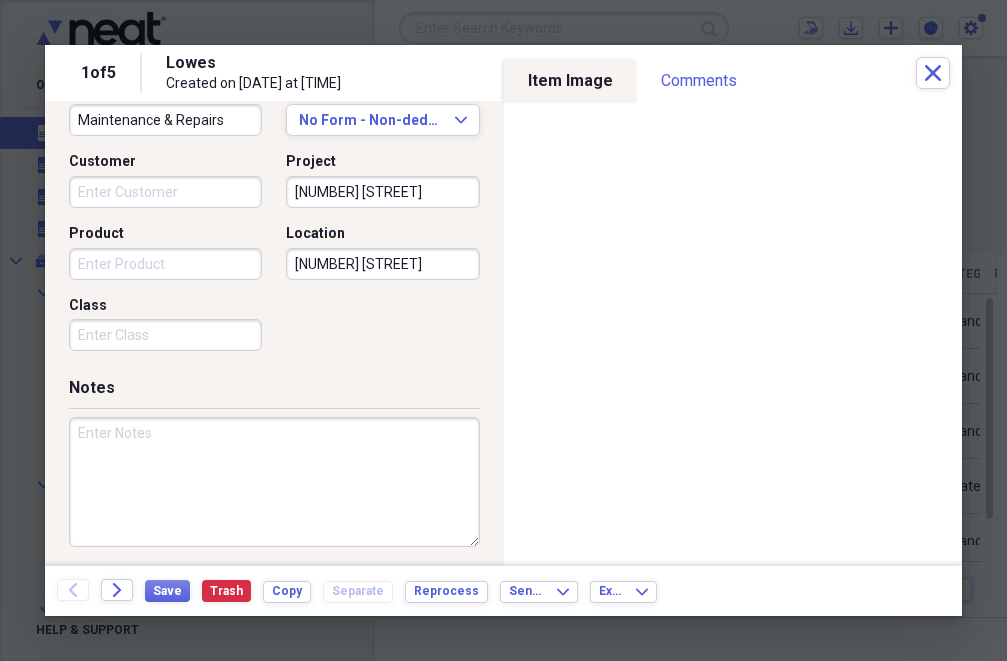 click on "Reimbursable Billable Category Maintenance & Repairs Tax Category No Form - Non-deductible Expand Customer Project [NUMBER] [STREET] Product Location [NUMBER] [STREET] Class" at bounding box center [274, 200] 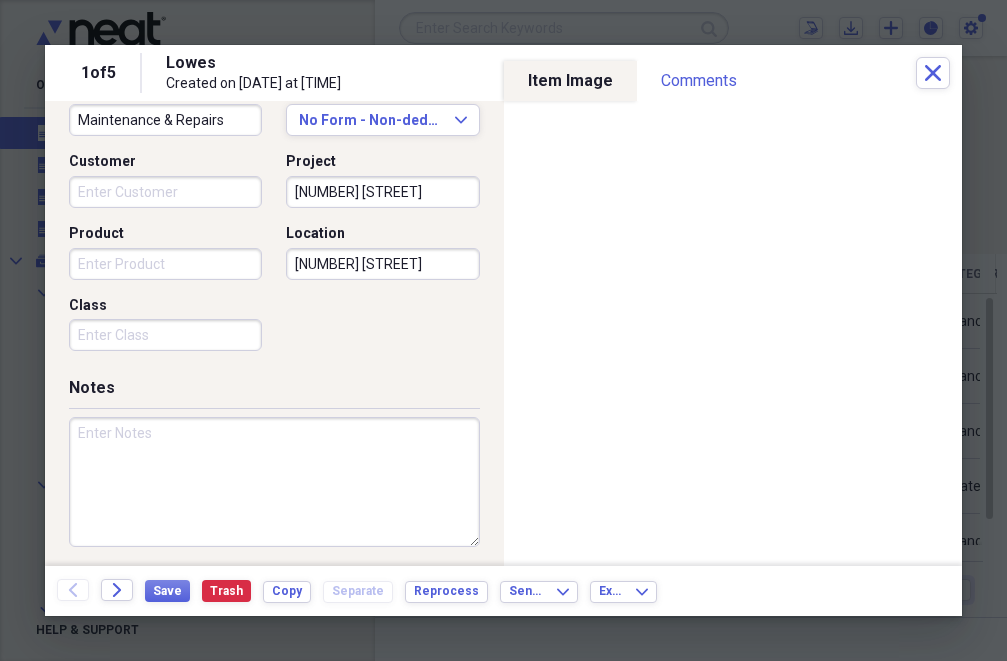 click on "Class" at bounding box center (165, 335) 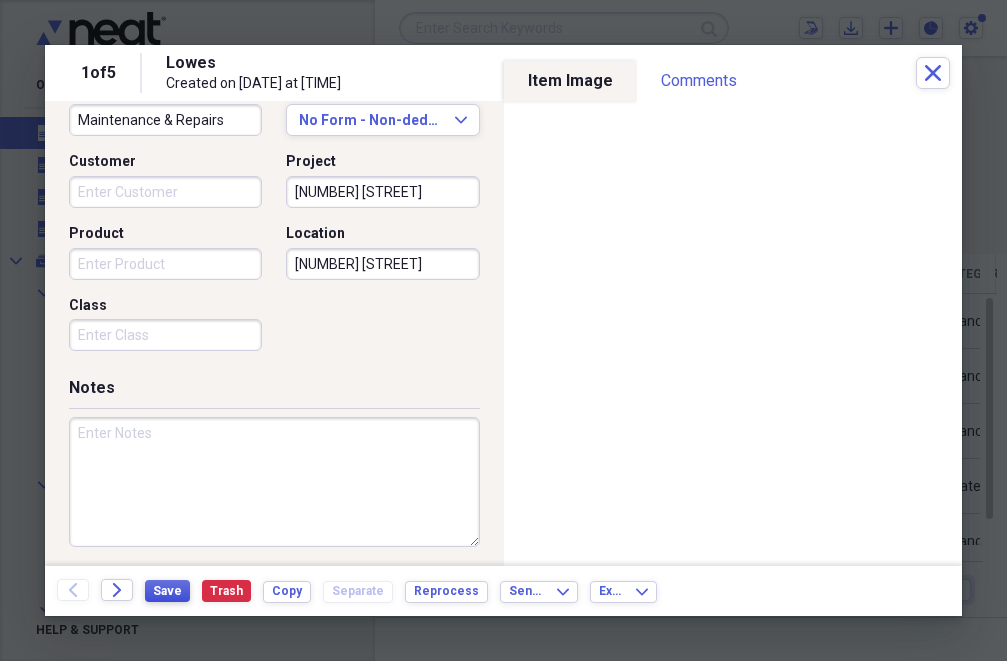 click on "Save" at bounding box center (167, 591) 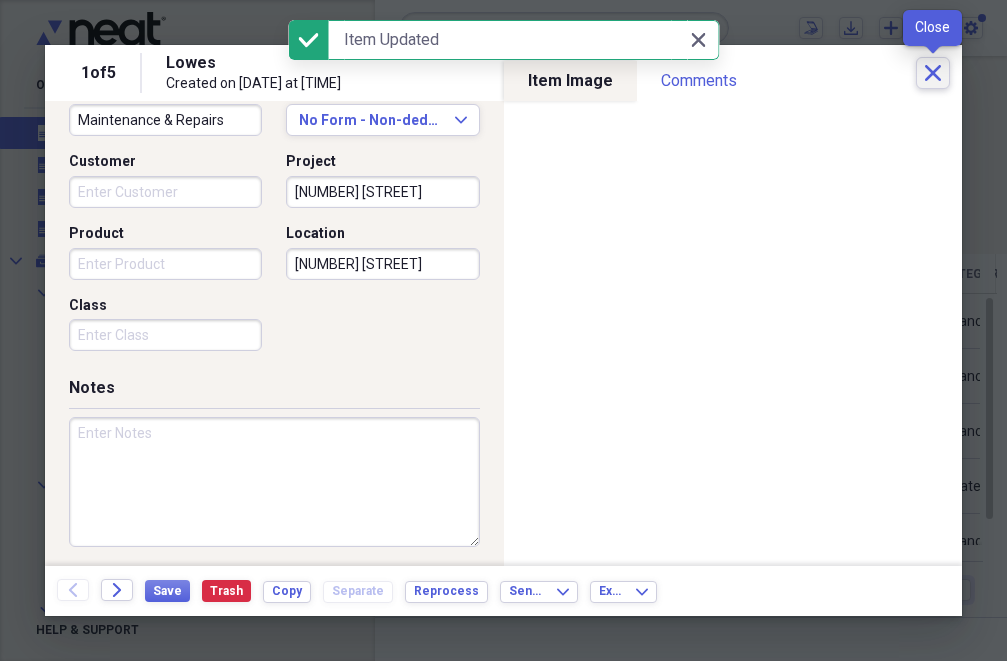 click 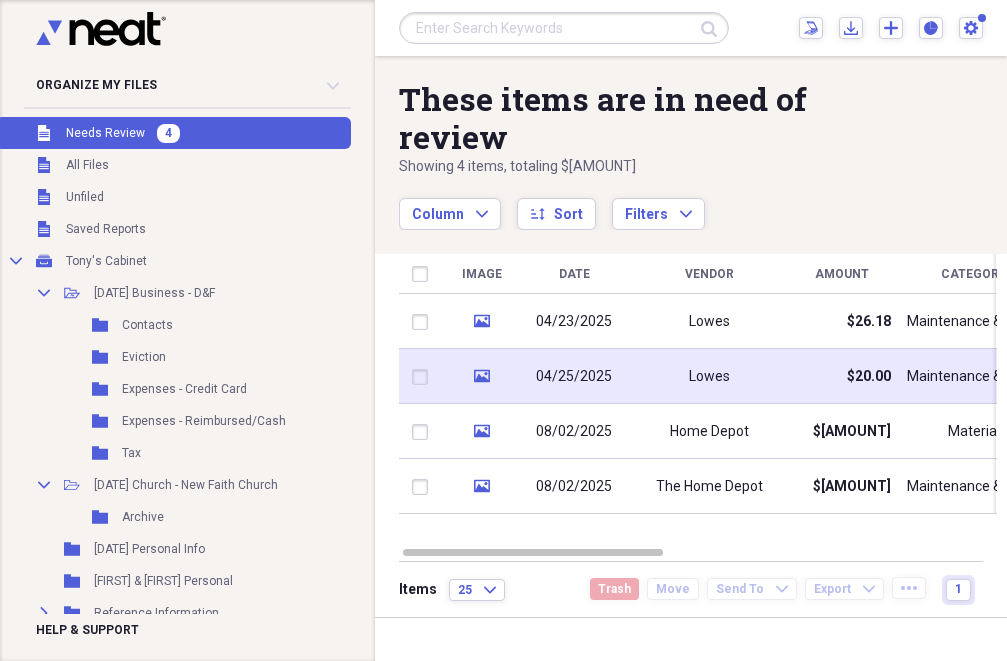 click on "Lowes" at bounding box center [709, 376] 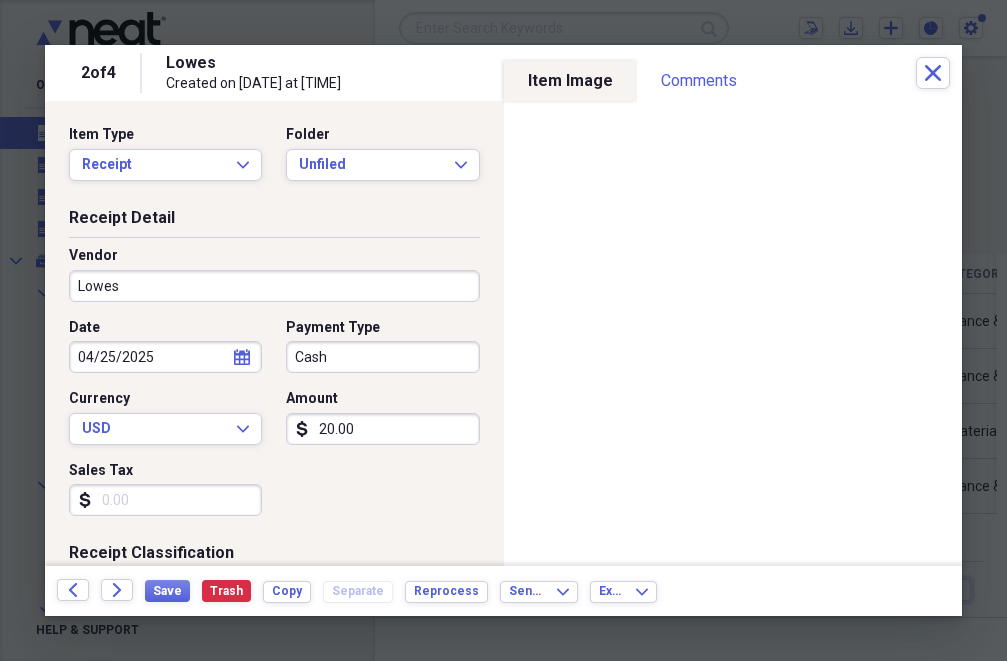click on "calendar" 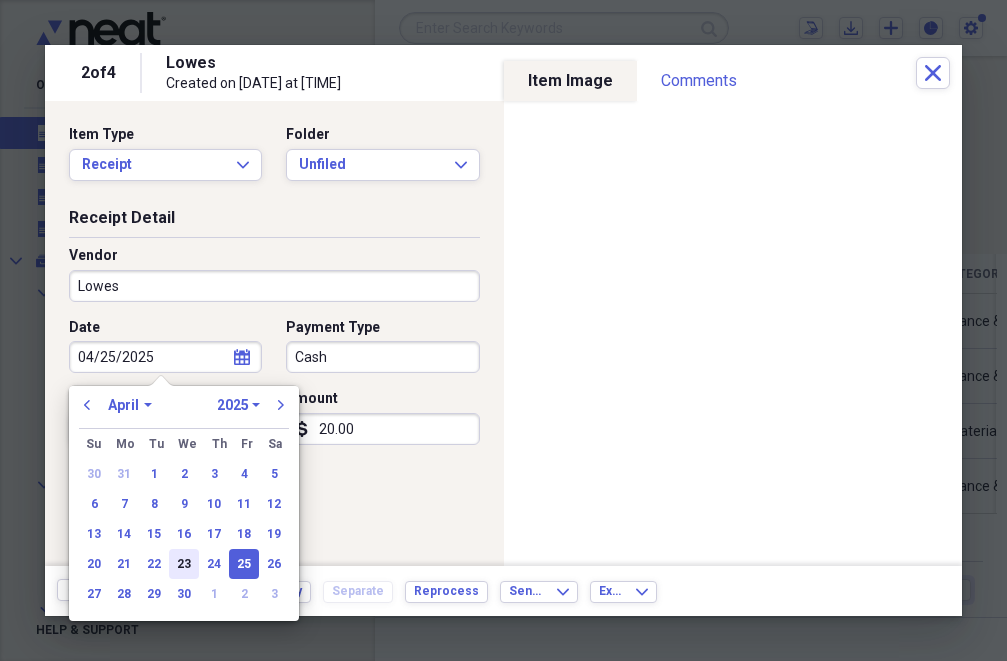 click on "23" at bounding box center (184, 564) 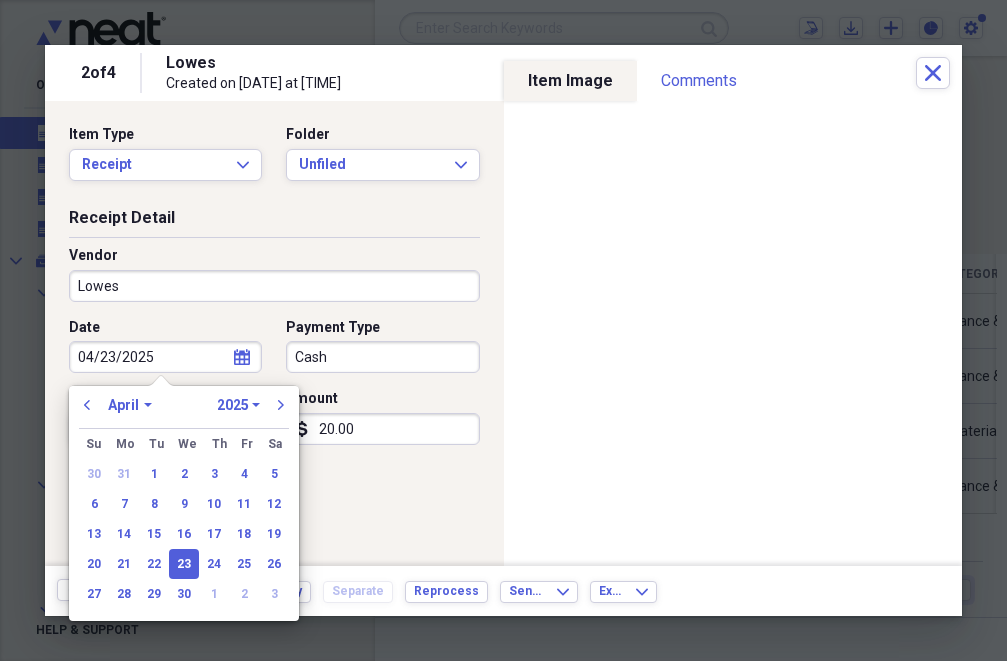 type on "04/23/2025" 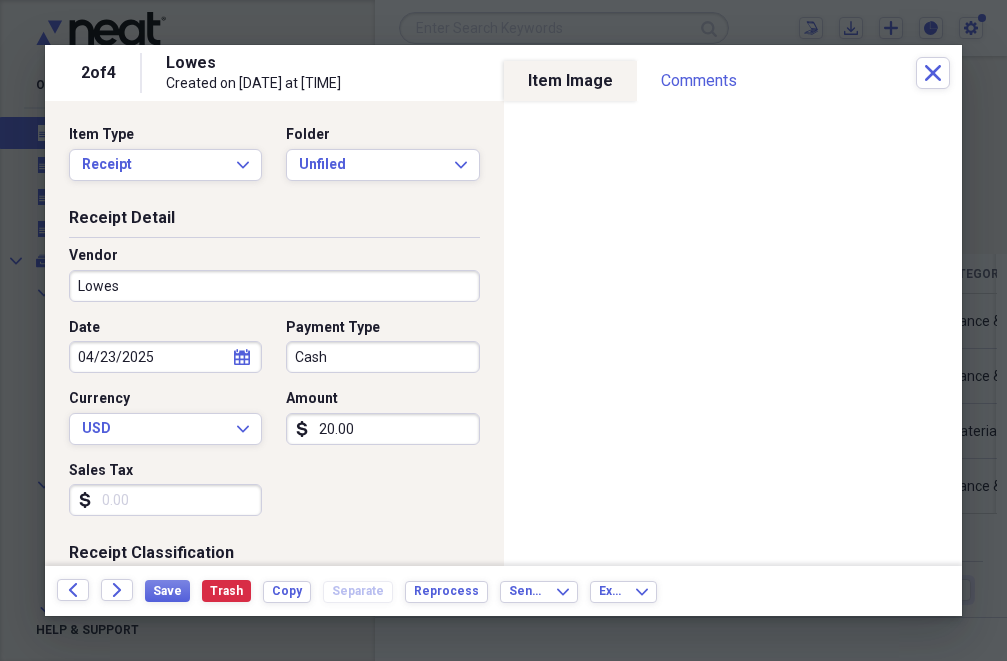 drag, startPoint x: 371, startPoint y: 427, endPoint x: 307, endPoint y: 409, distance: 66.48308 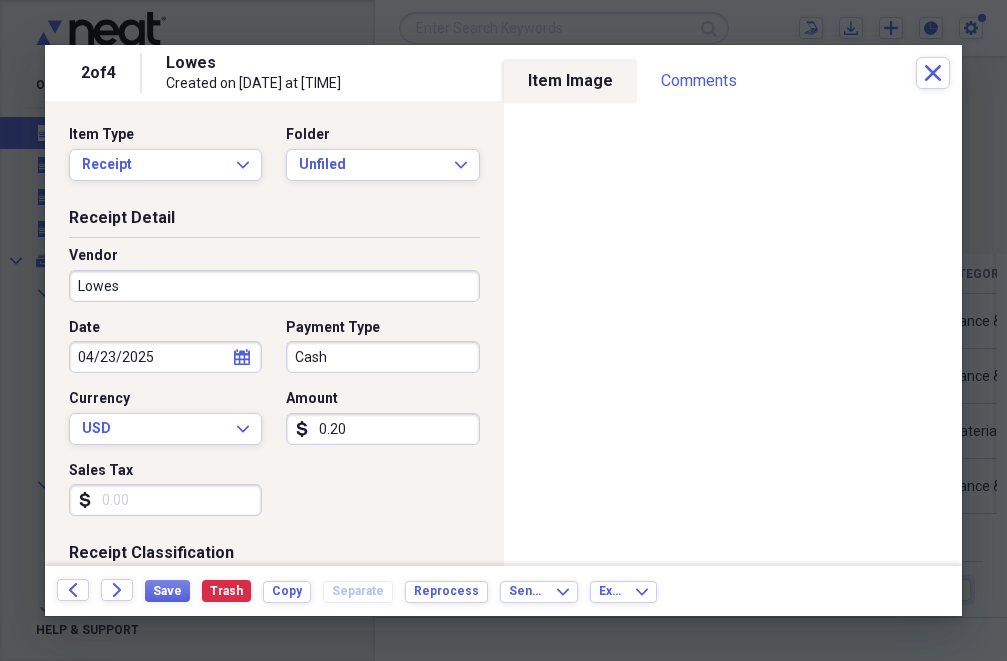 type on "0.02" 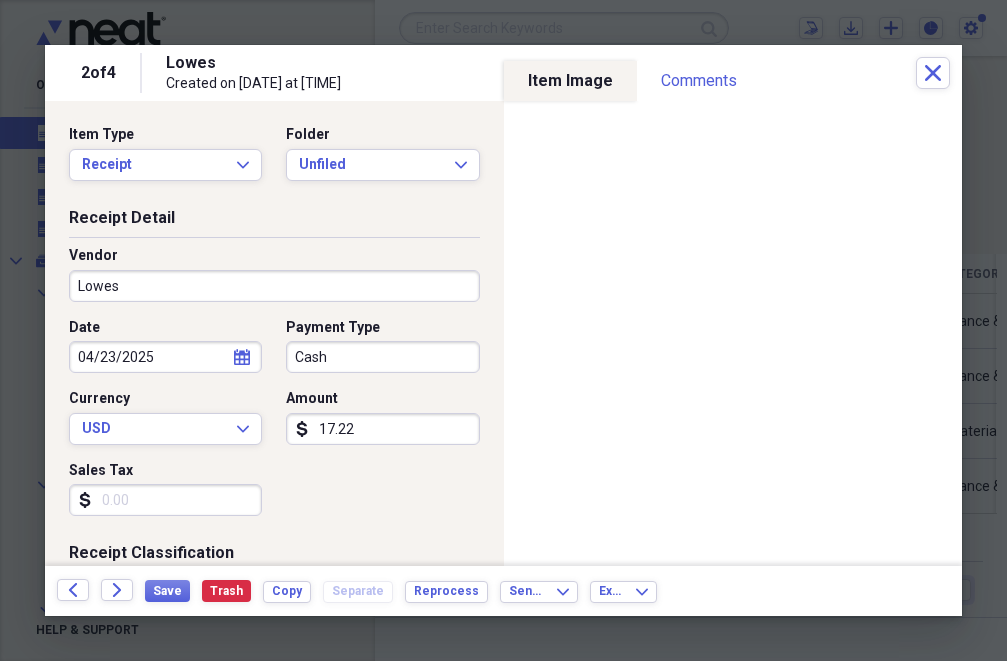 type on "17.22" 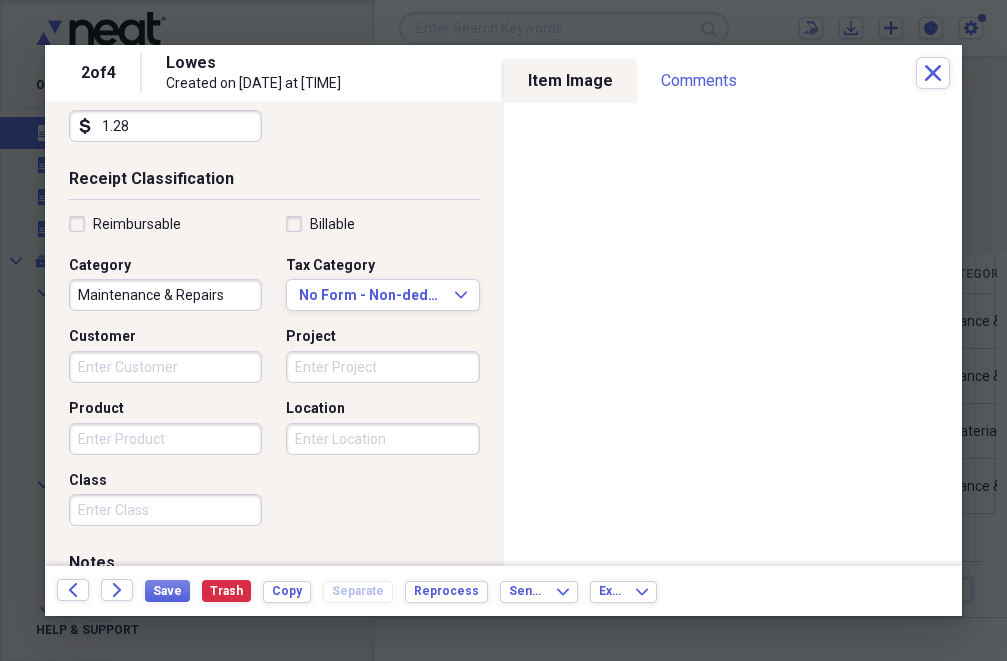 scroll, scrollTop: 400, scrollLeft: 0, axis: vertical 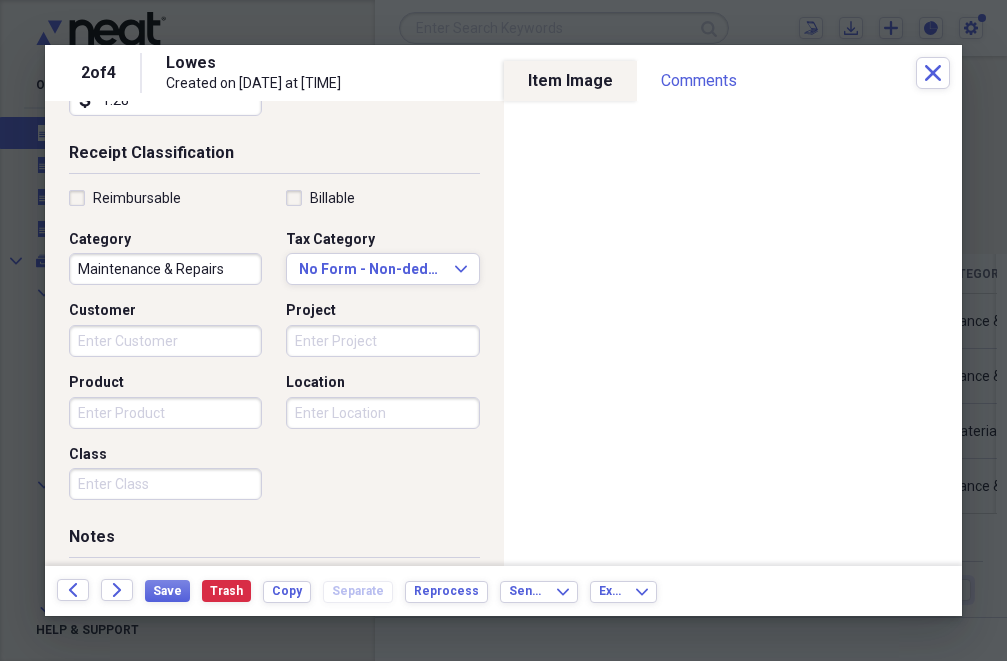 type on "1.28" 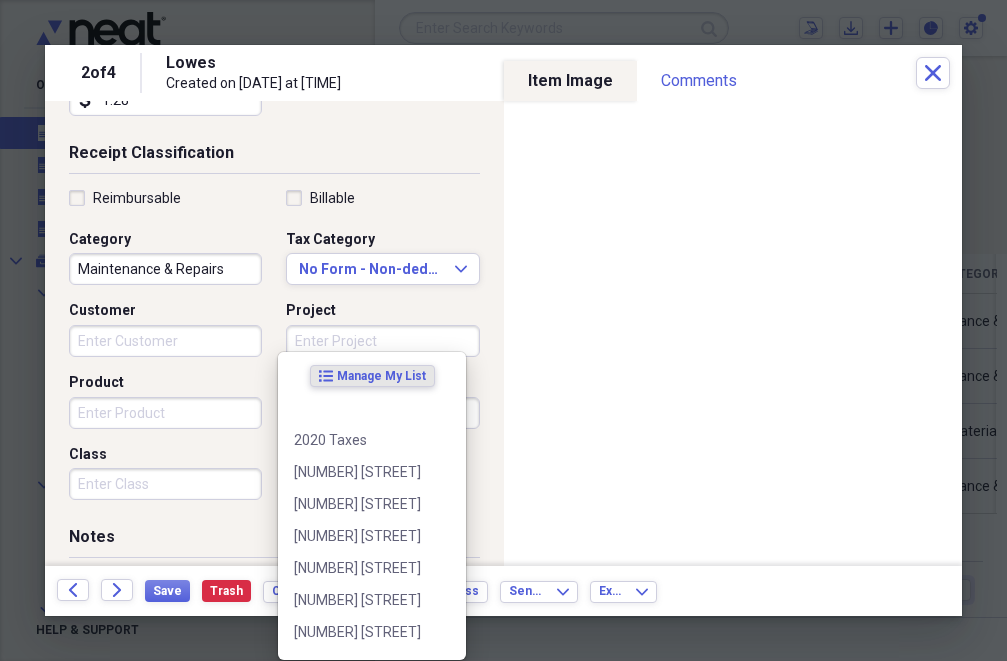 click on "Project" at bounding box center (382, 341) 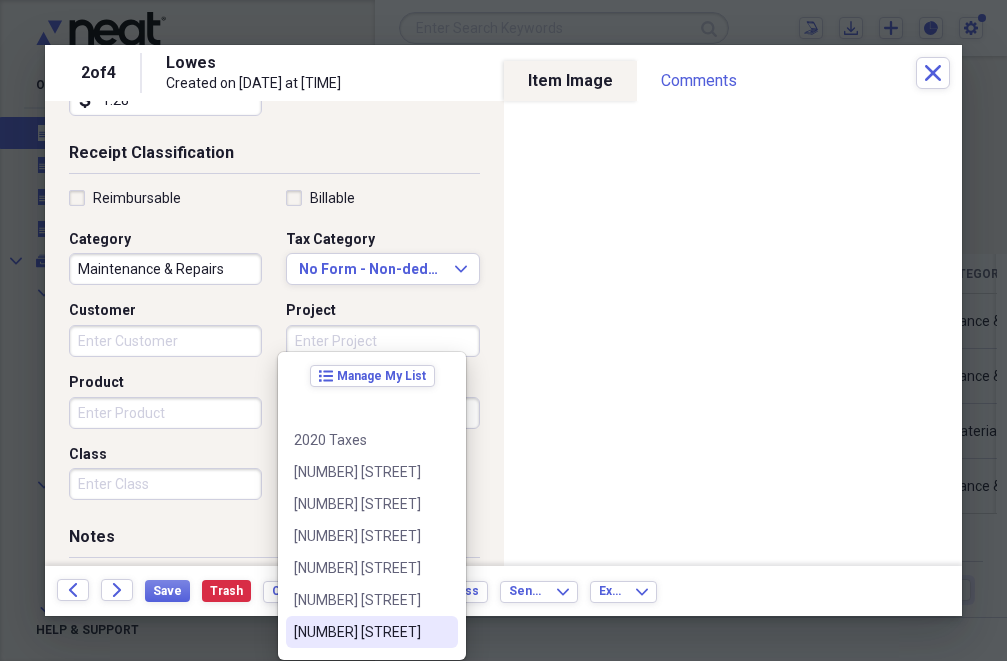 click on "[NUMBER] [STREET]" at bounding box center [360, 632] 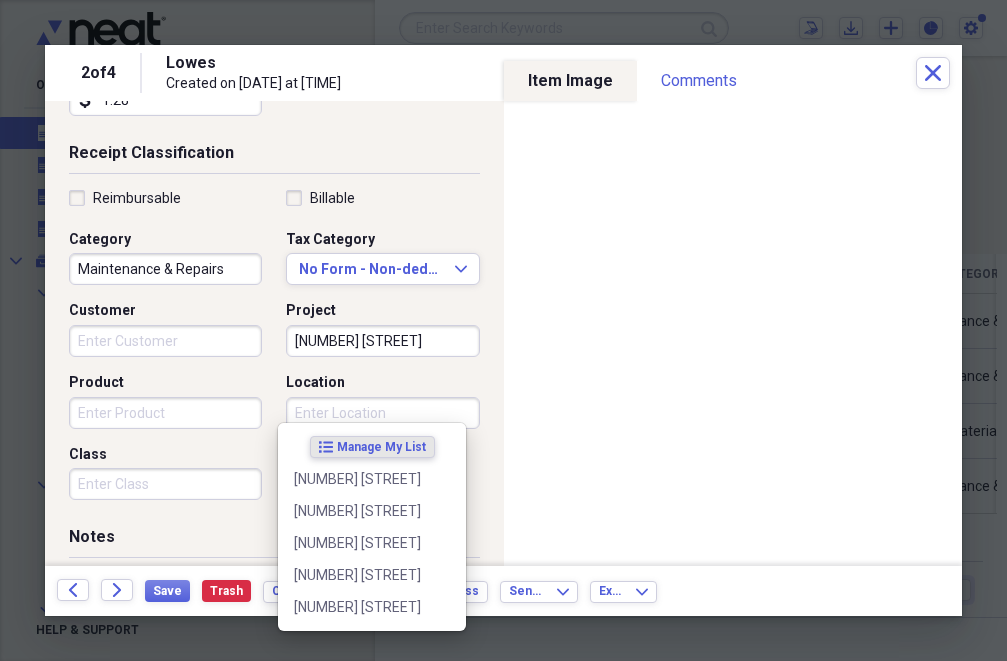 click on "Location" at bounding box center [382, 413] 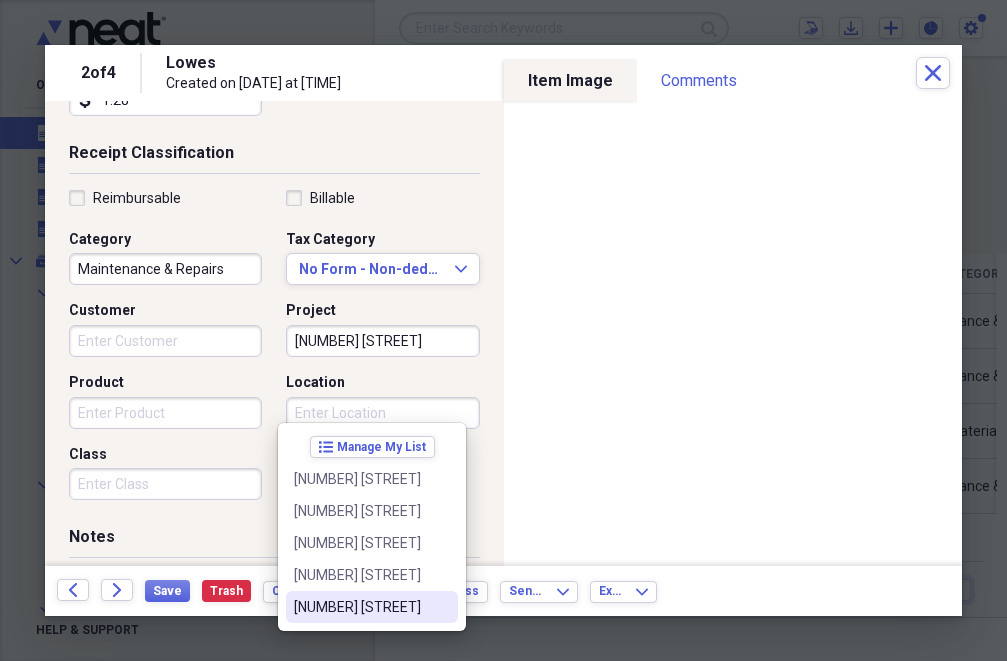 click on "[NUMBER] [STREET]" at bounding box center (360, 607) 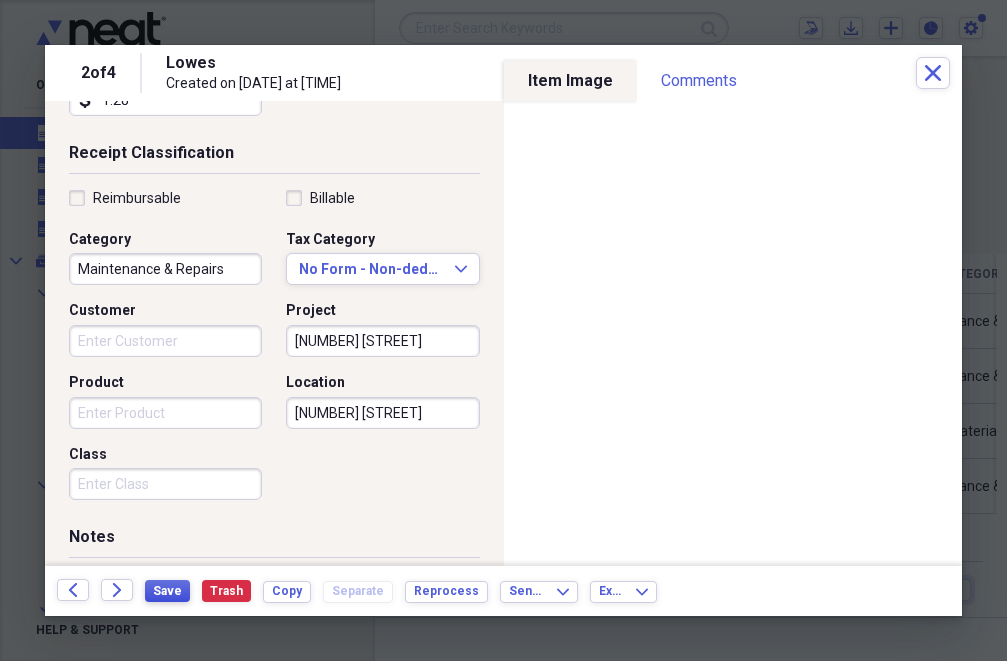 click on "Save" at bounding box center [167, 591] 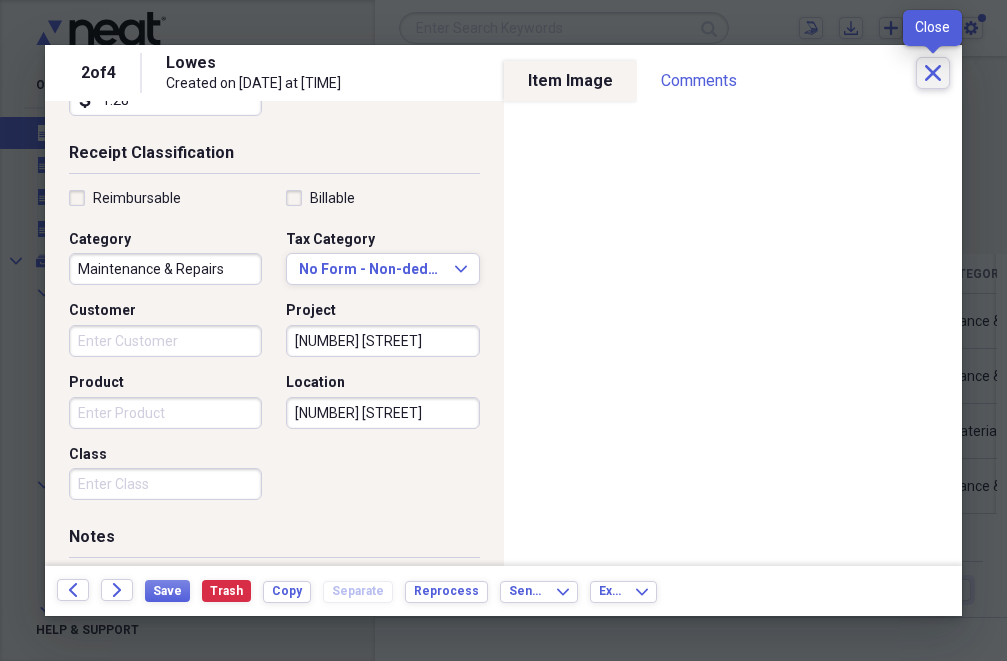 click on "Close" at bounding box center (933, 73) 